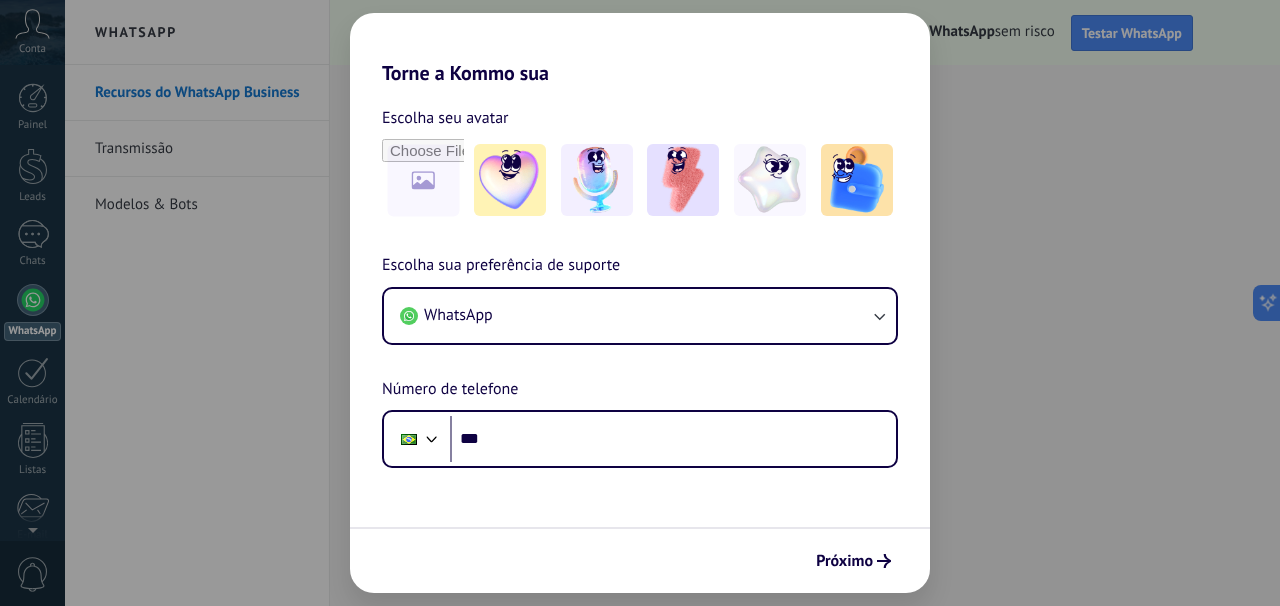 scroll, scrollTop: 0, scrollLeft: 0, axis: both 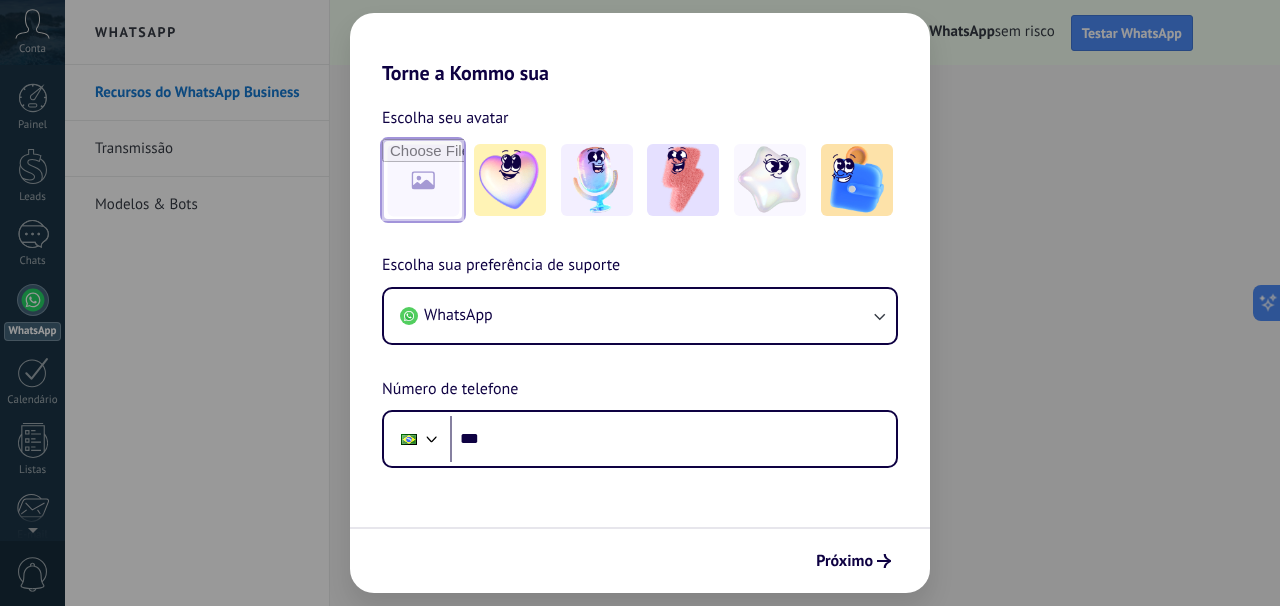 click at bounding box center [423, 180] 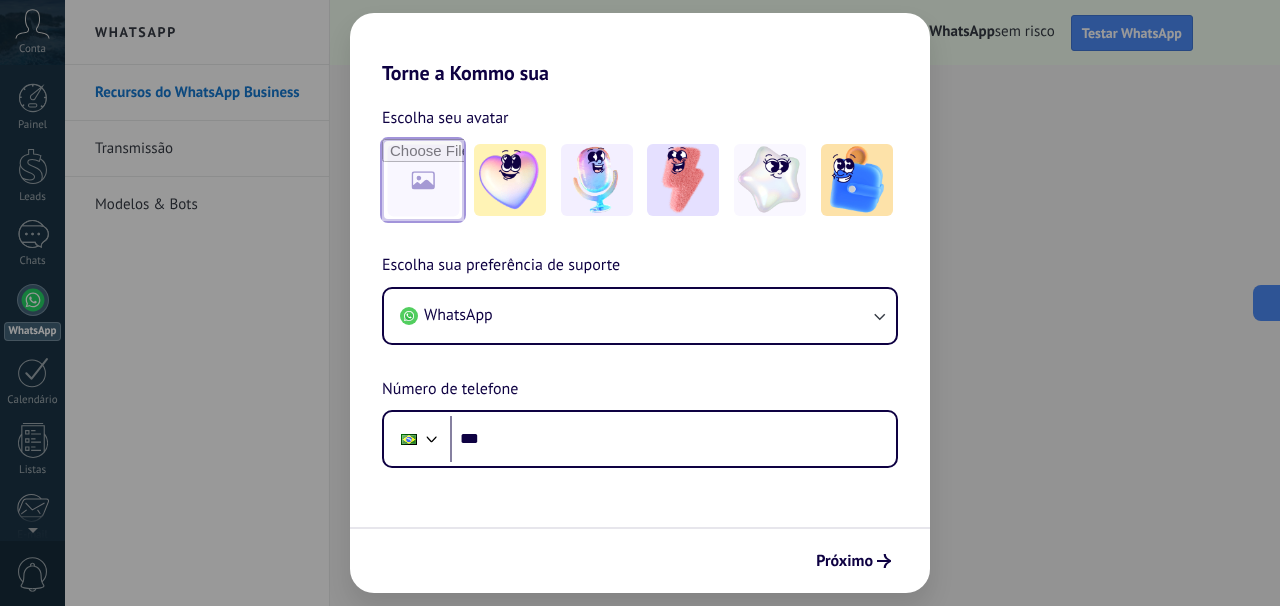 click at bounding box center (423, 180) 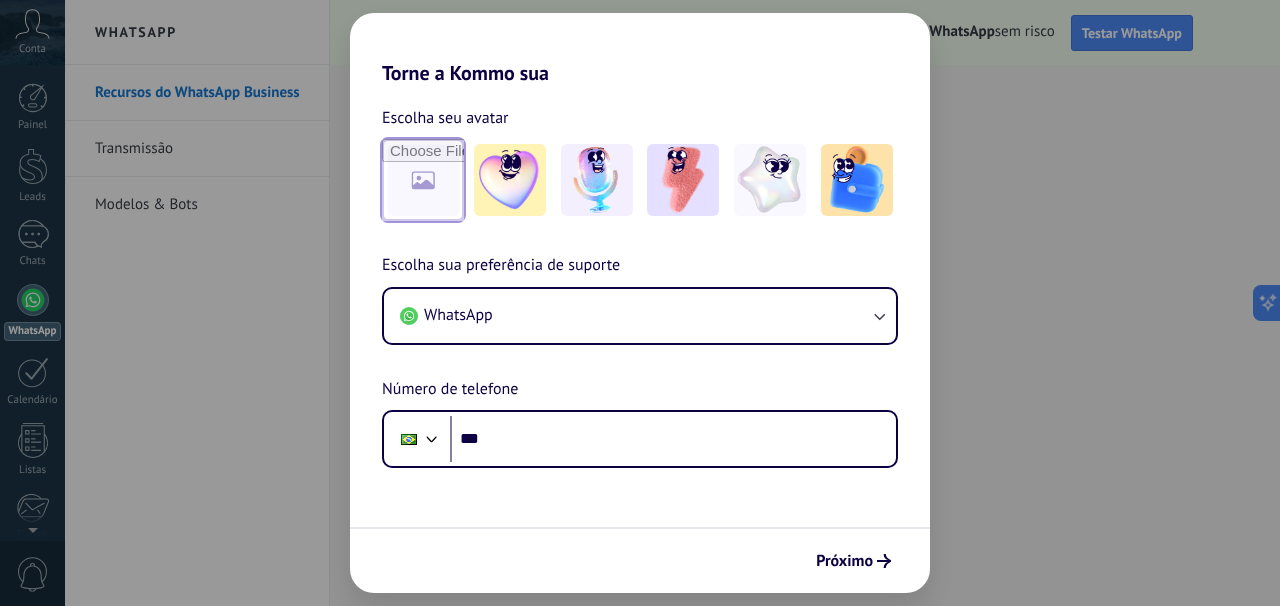type on "**********" 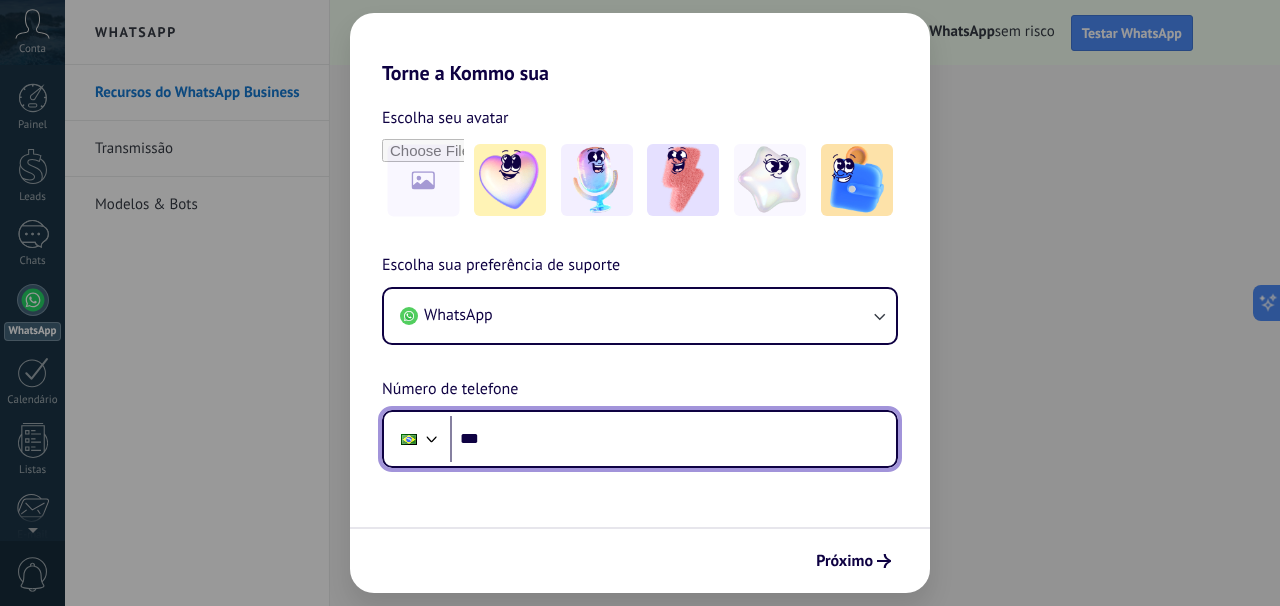 click on "***" at bounding box center [673, 439] 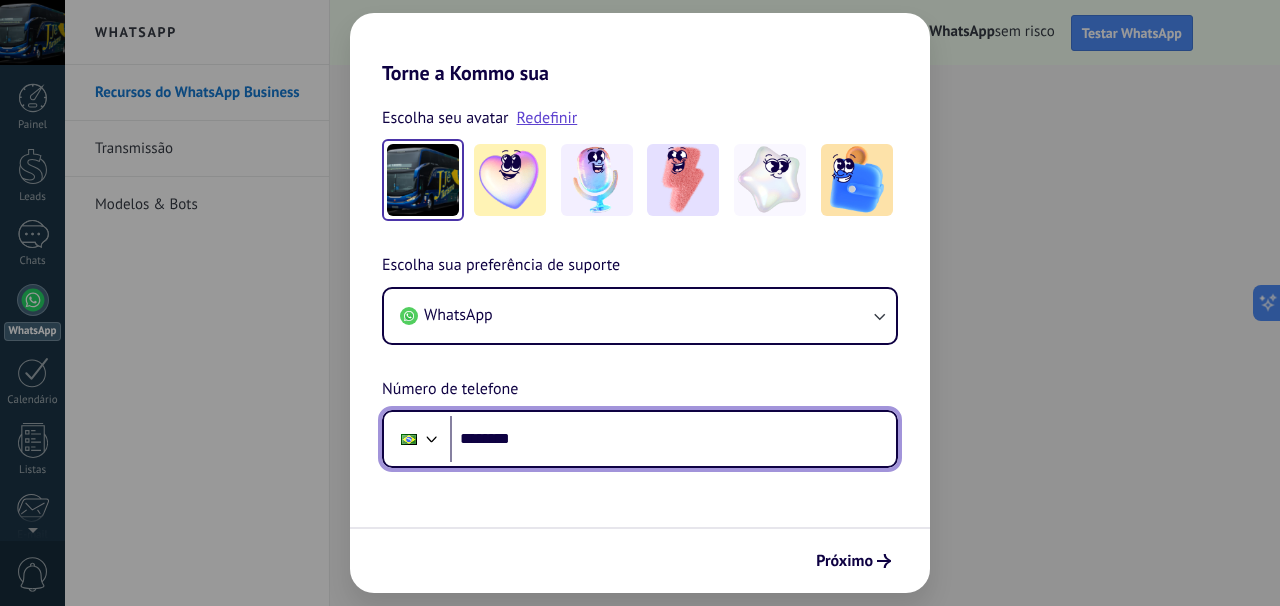 click on "********" at bounding box center (673, 439) 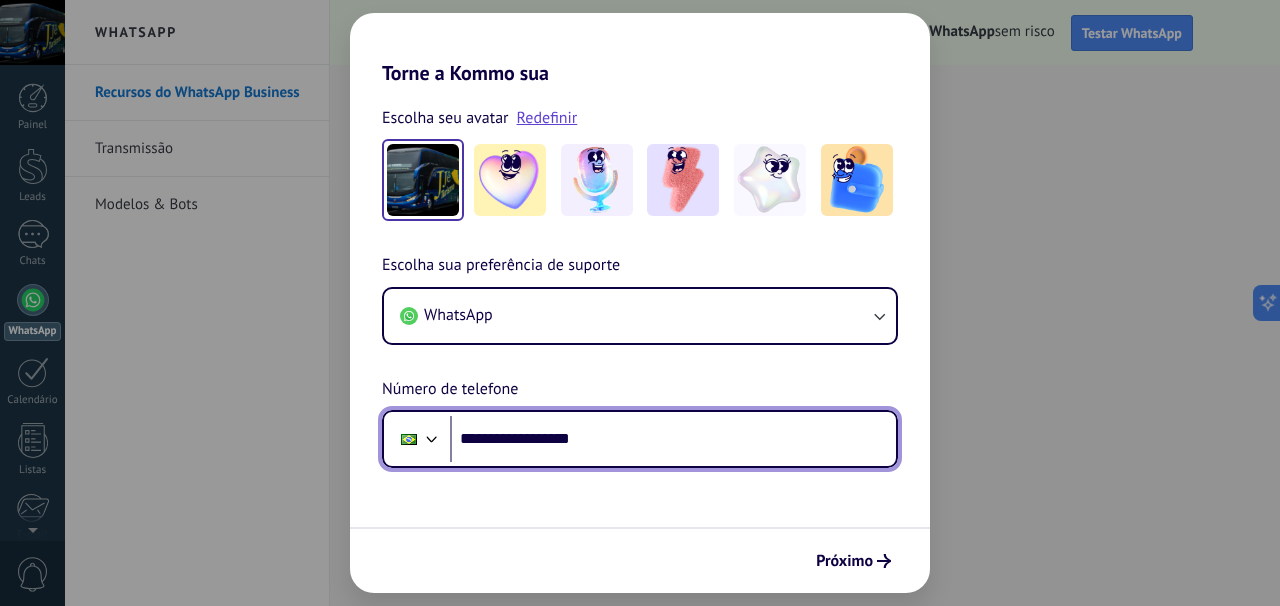 type on "**********" 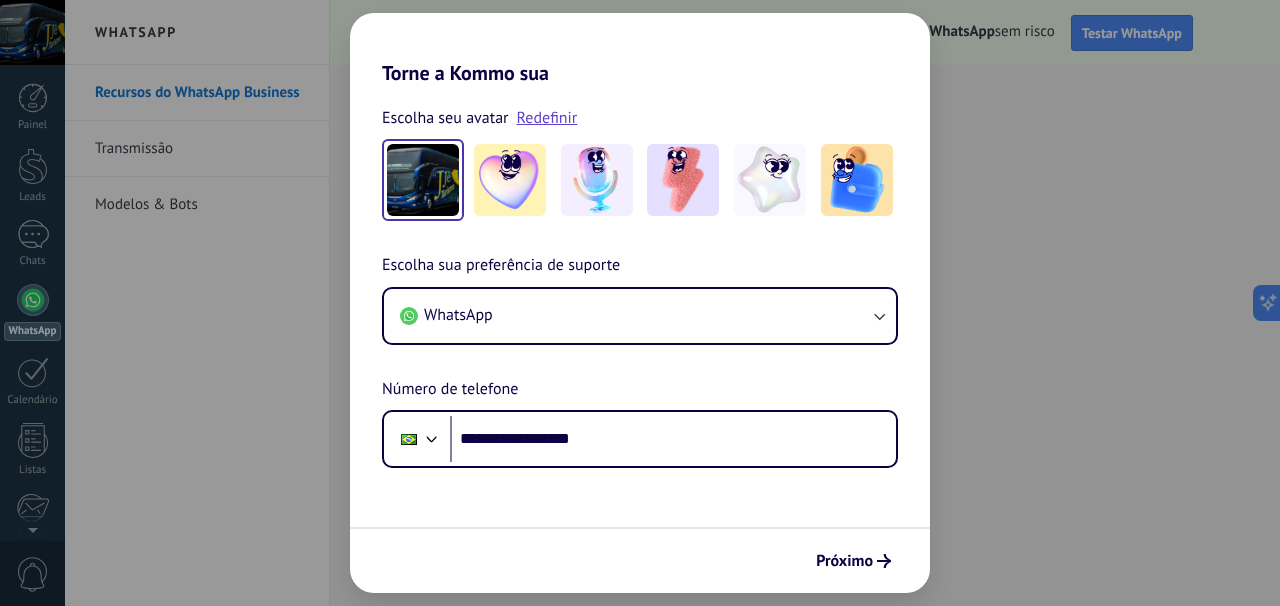 click on "Próximo" at bounding box center (844, 561) 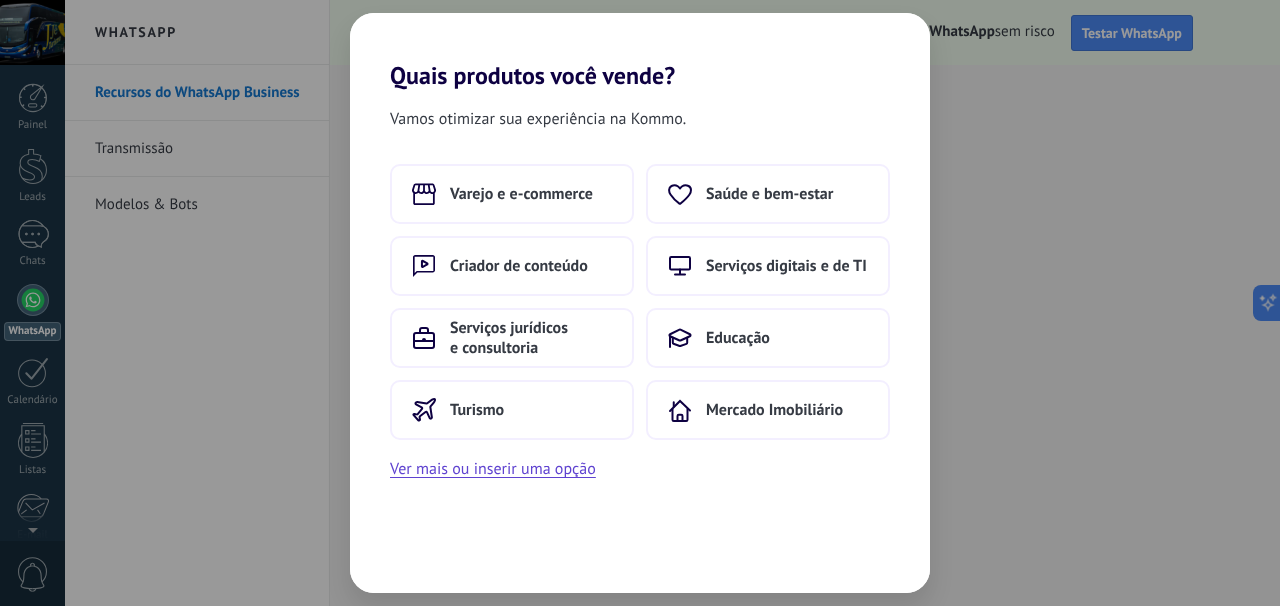 click on "Ver mais ou inserir uma opção" at bounding box center (493, 469) 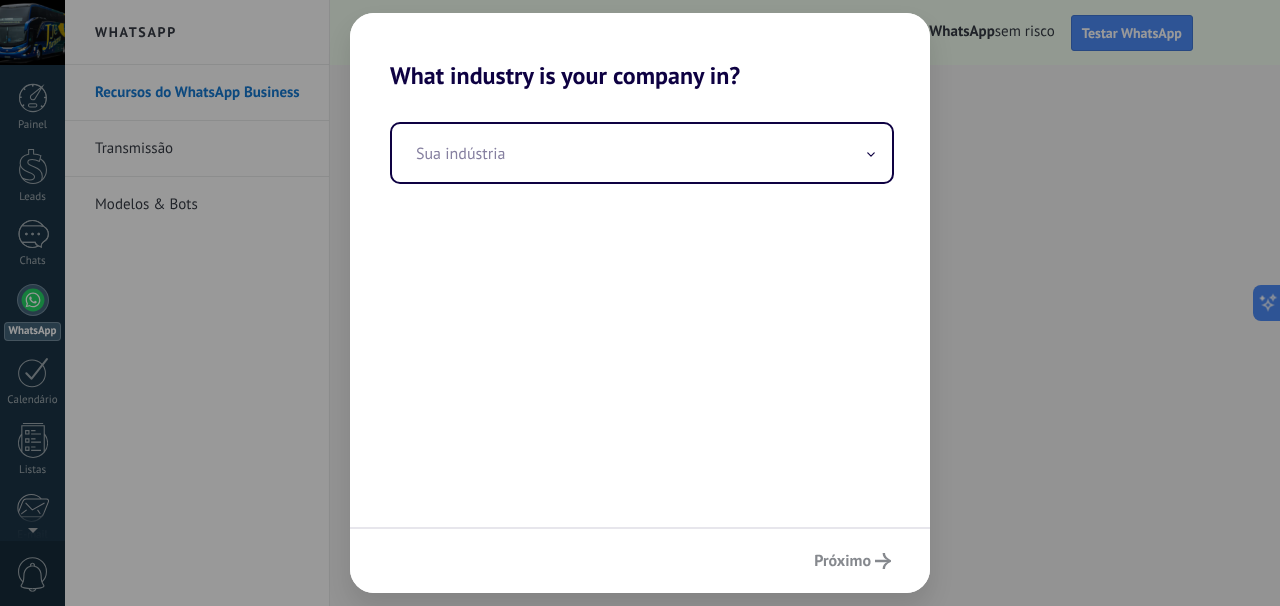 click at bounding box center [871, 154] 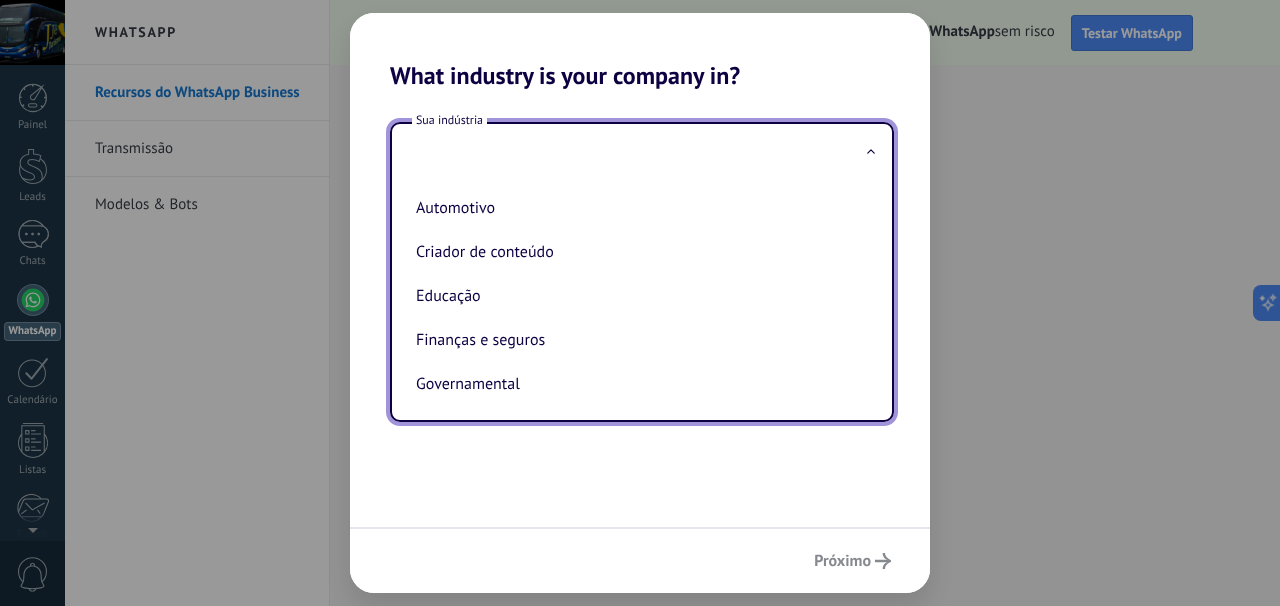 click on "Sua indústria Automotivo Criador de conteúdo Educação Finanças e seguros Governamental Manufatura/Indústria Mercado Imobiliário Organizações sem fins lucrativos Saúde e bem-estar Serviços ao consumidor Serviços de alimentação Serviços digitais e de TI Serviços jurídicos e consultoria Telecomunicações Transporte Turismo Varejo e e-commerce" at bounding box center [640, 308] 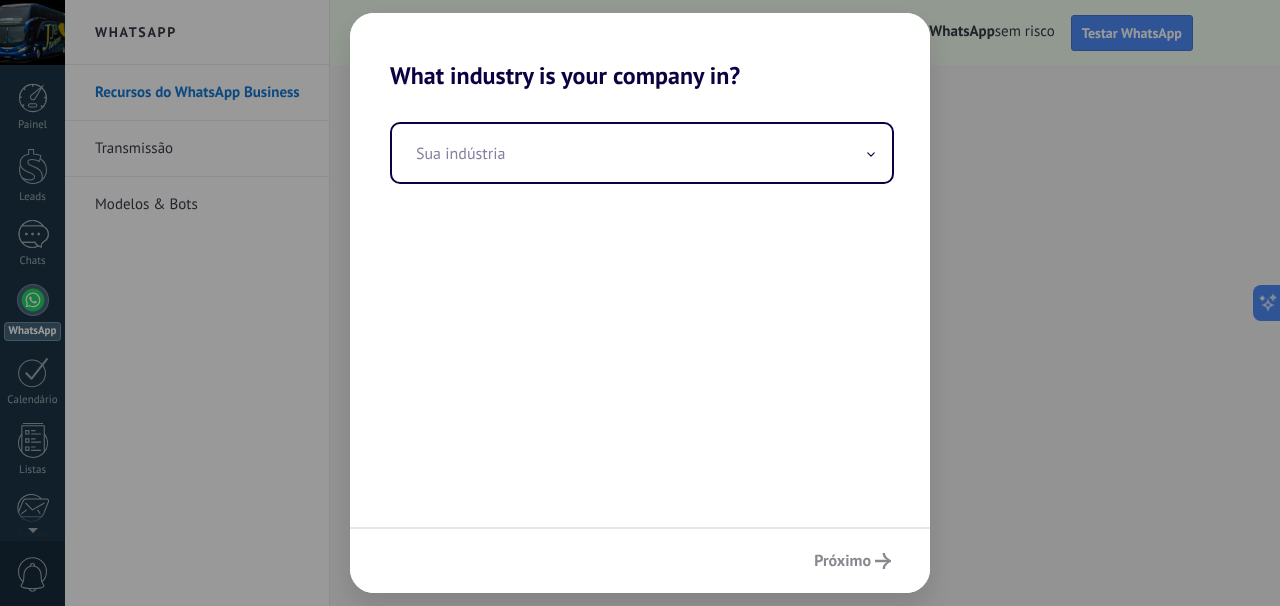 click at bounding box center (642, 153) 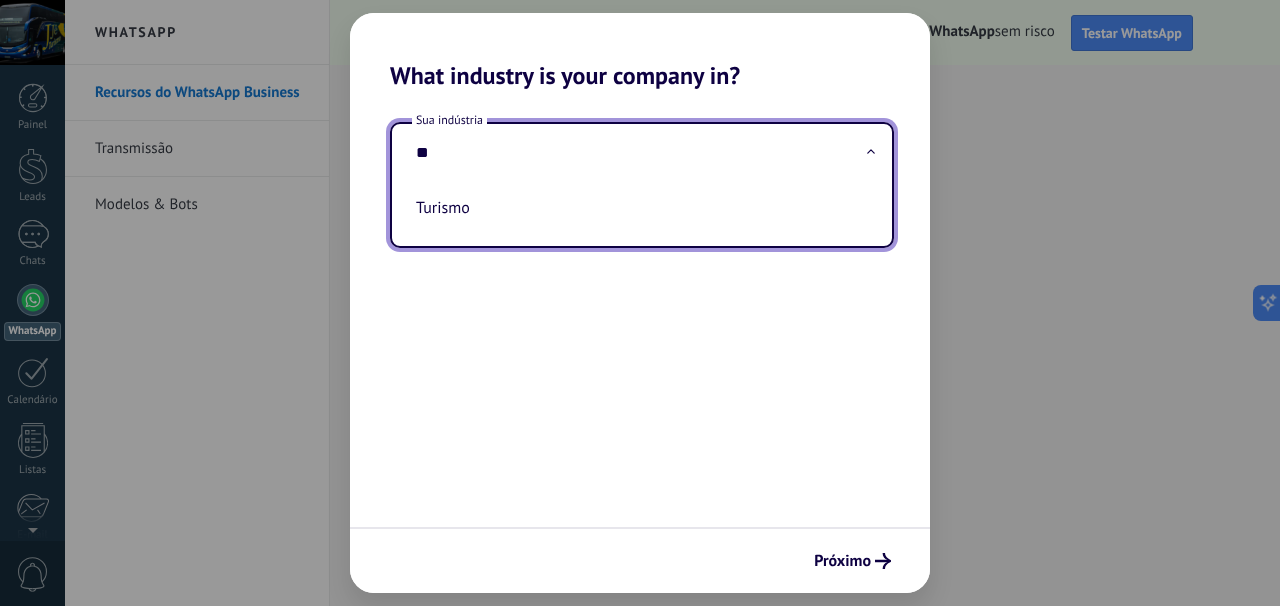 type on "**" 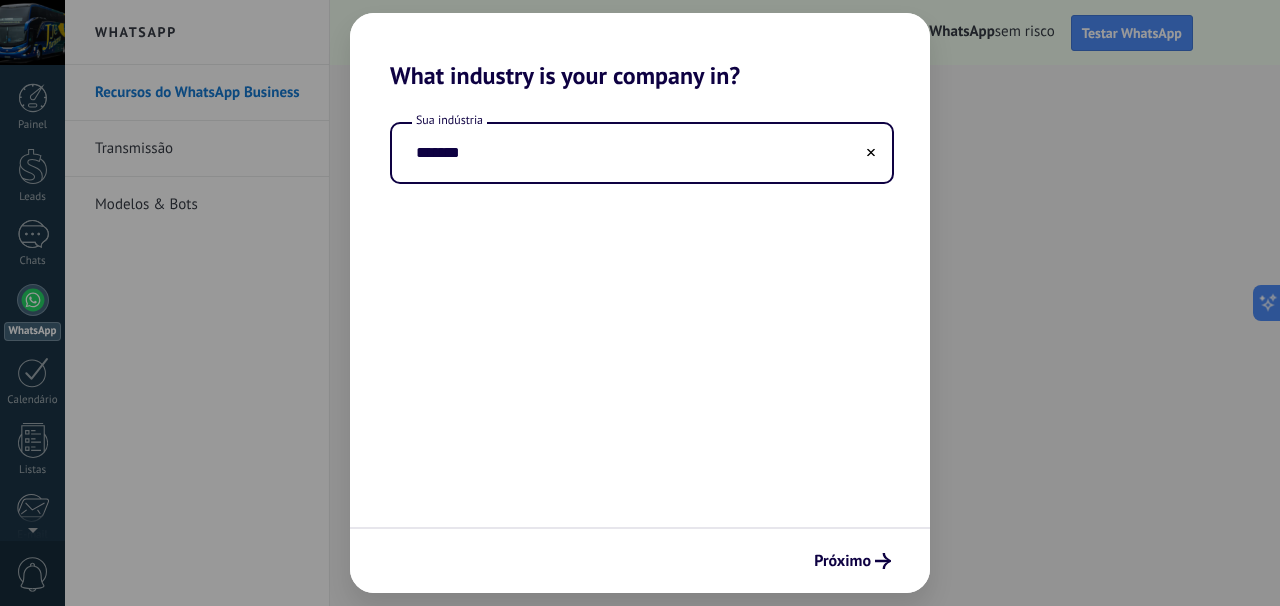 click on "Próximo" at bounding box center [842, 561] 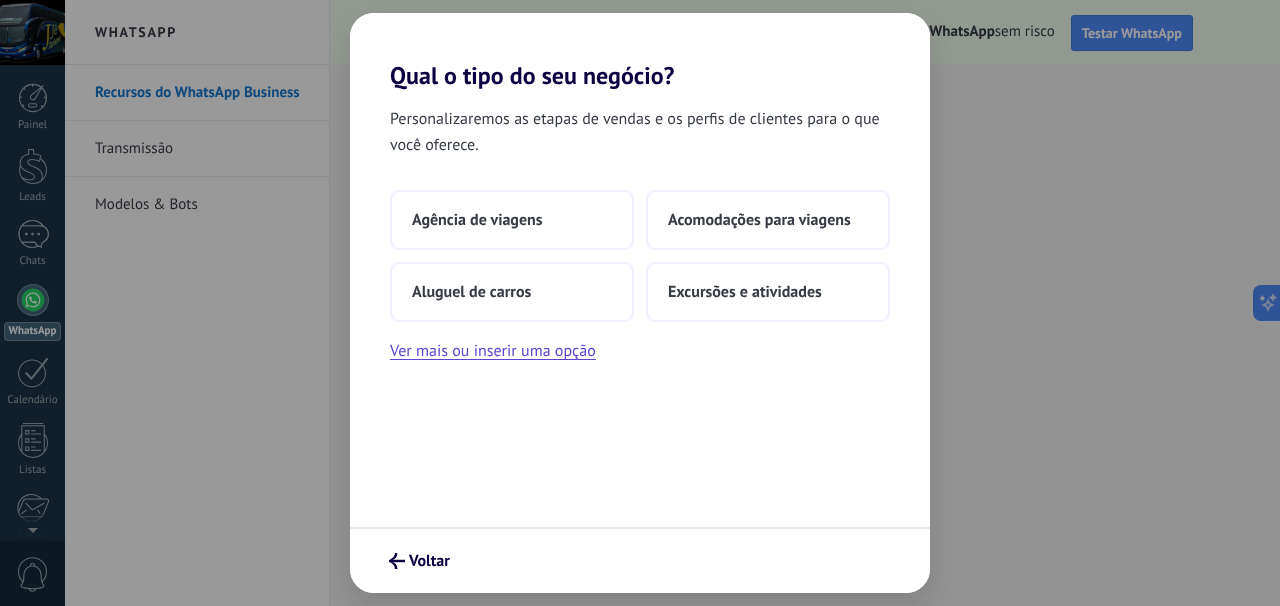click on "Acomodações para viagens" at bounding box center (477, 220) 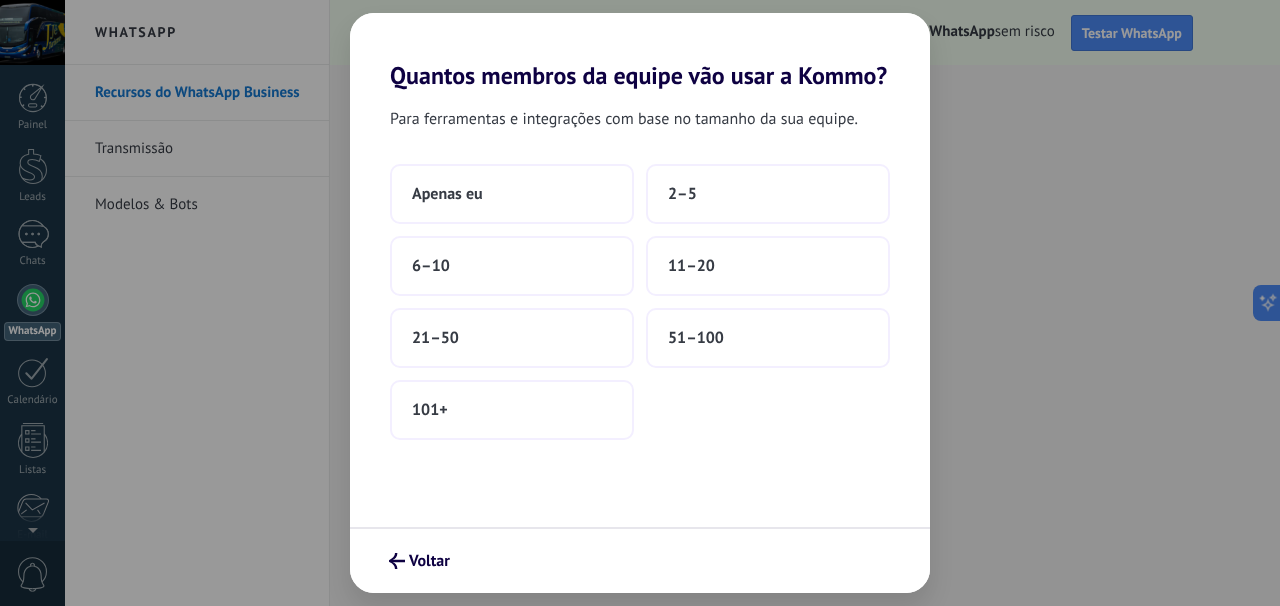 click on "2–5" at bounding box center [768, 194] 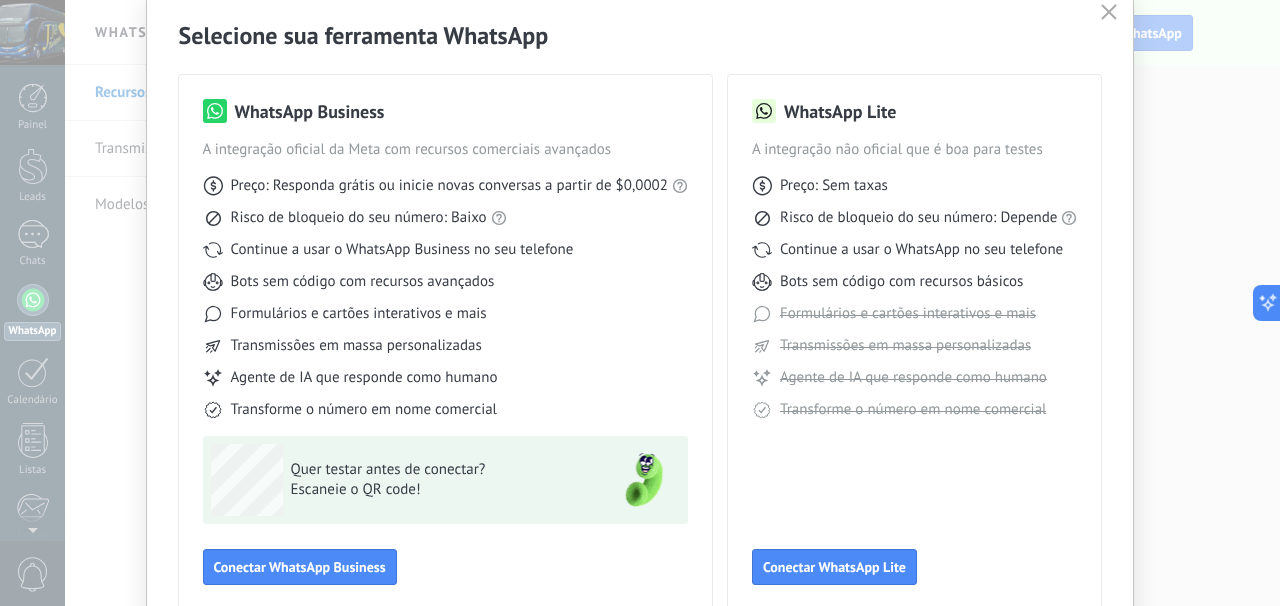 scroll, scrollTop: 178, scrollLeft: 0, axis: vertical 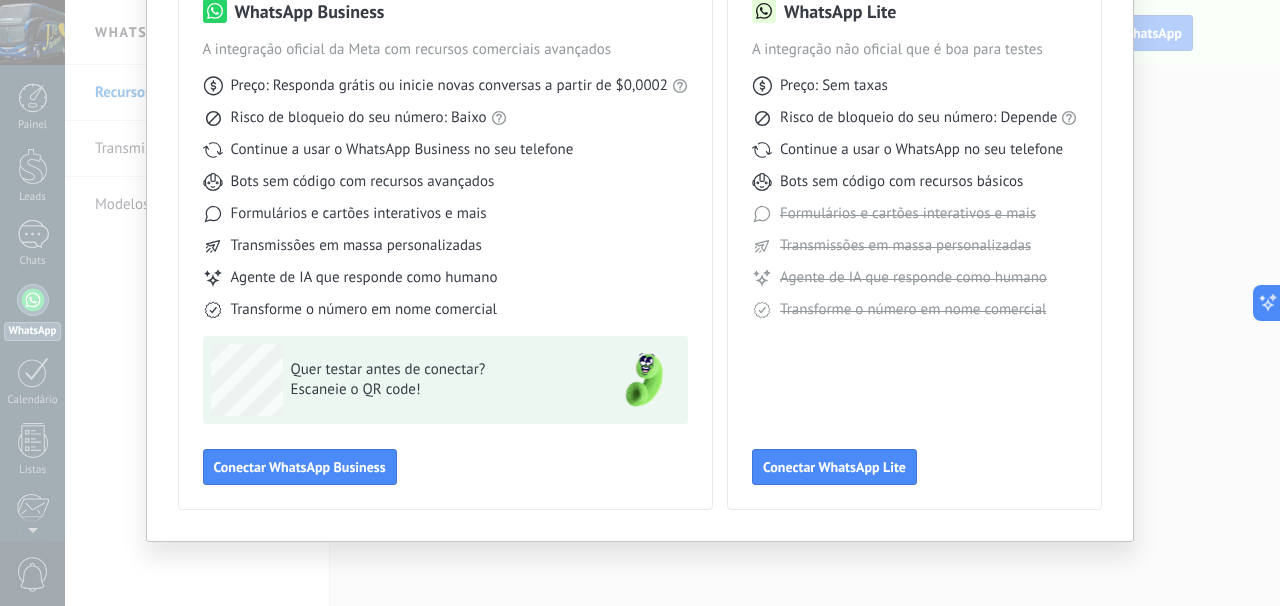 click on "Conectar WhatsApp Business" at bounding box center (300, 467) 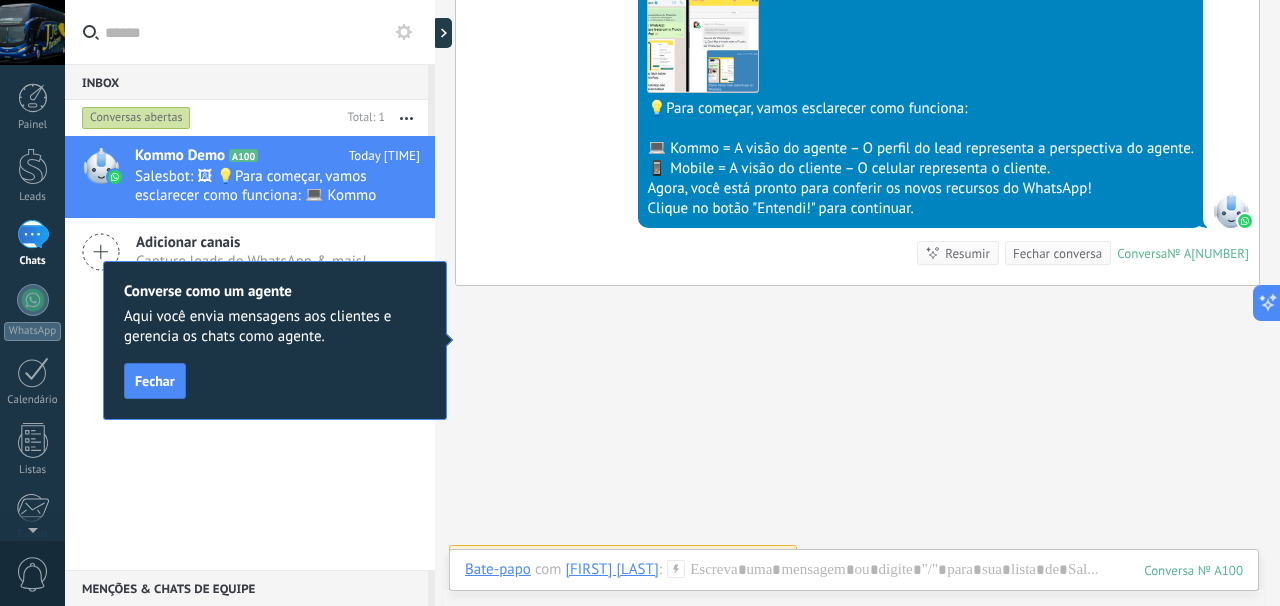scroll, scrollTop: 700, scrollLeft: 0, axis: vertical 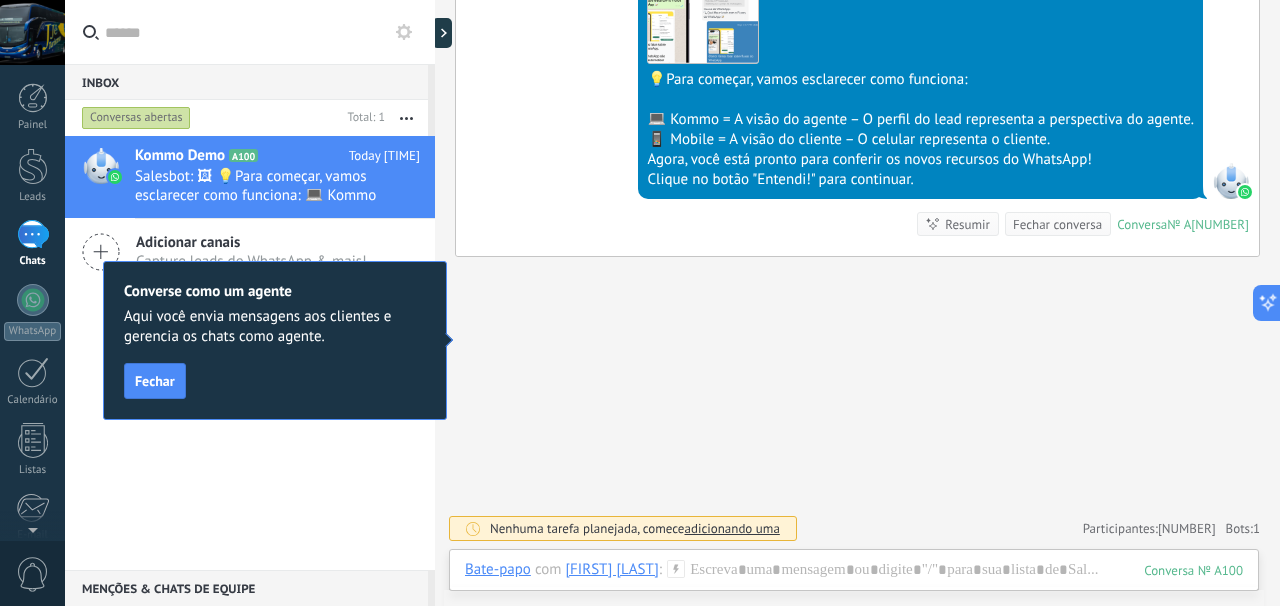 click on "1" at bounding box center [33, 234] 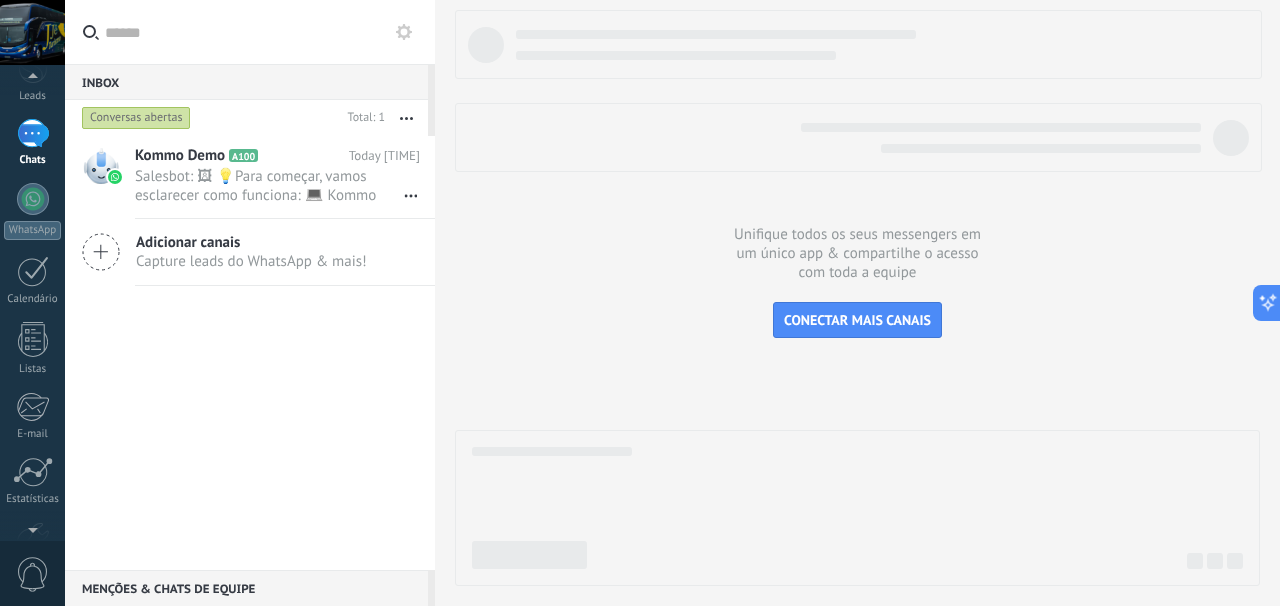 scroll, scrollTop: 0, scrollLeft: 0, axis: both 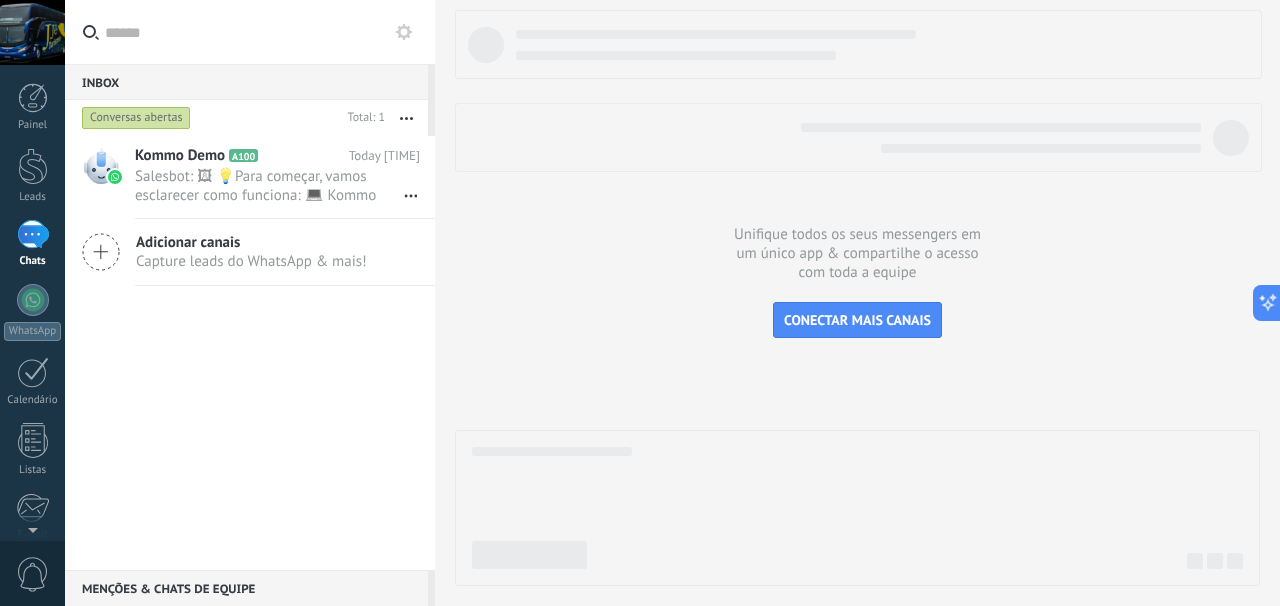 click on "Painel" at bounding box center (32, 107) 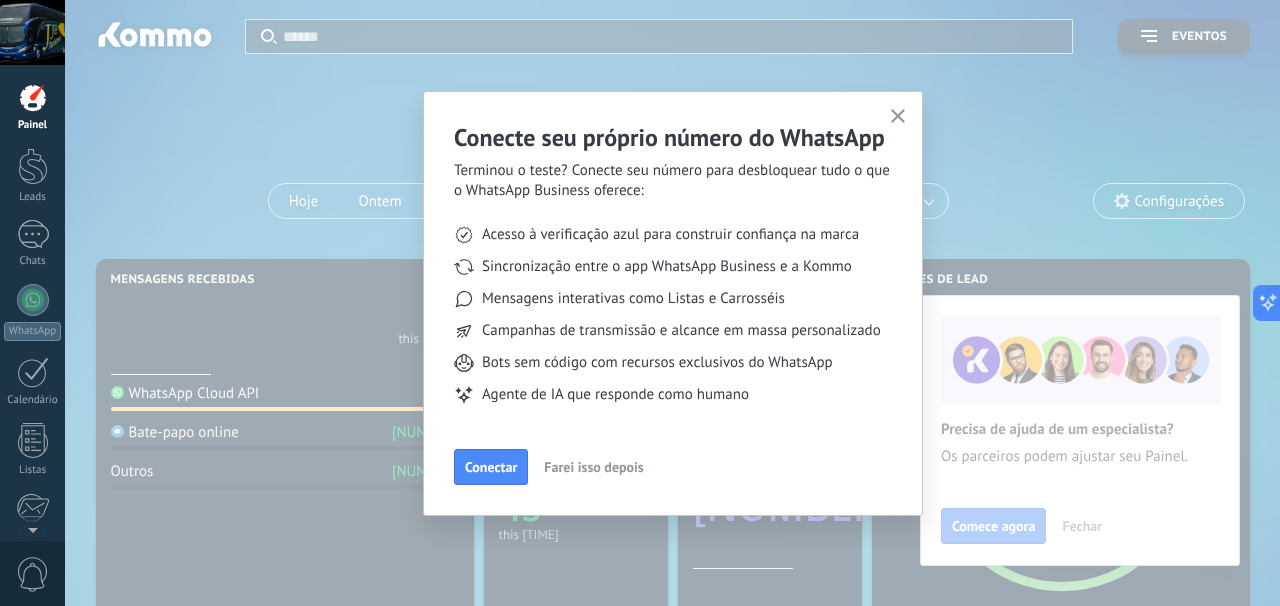 click at bounding box center (898, 116) 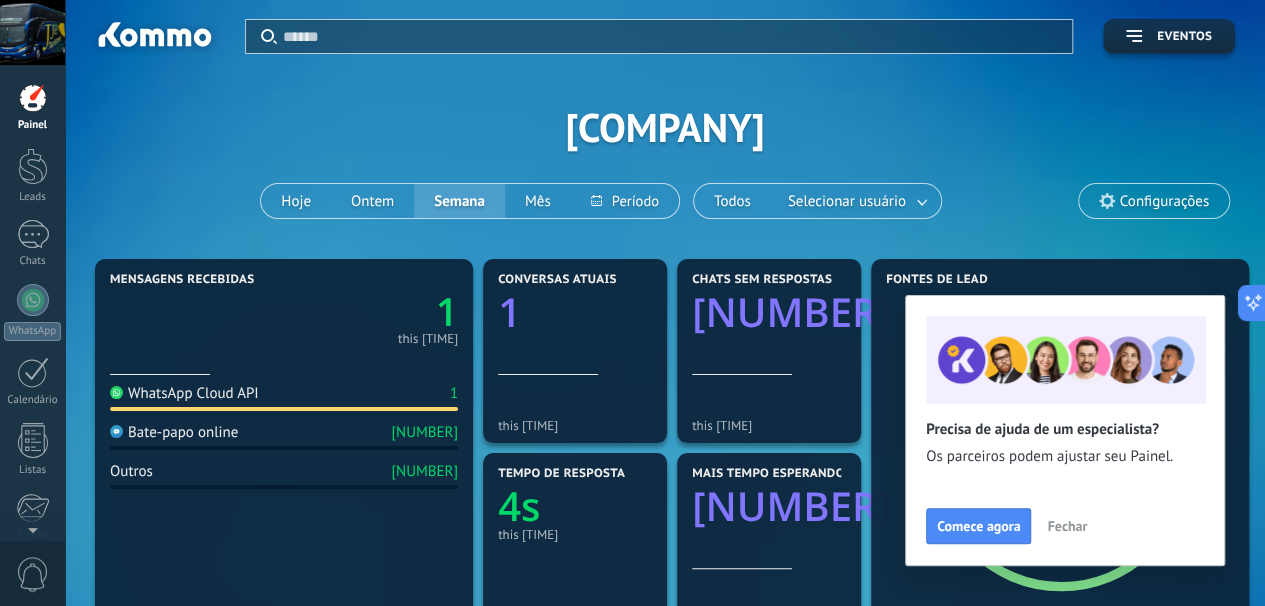 click on "Fechar" at bounding box center [1067, 526] 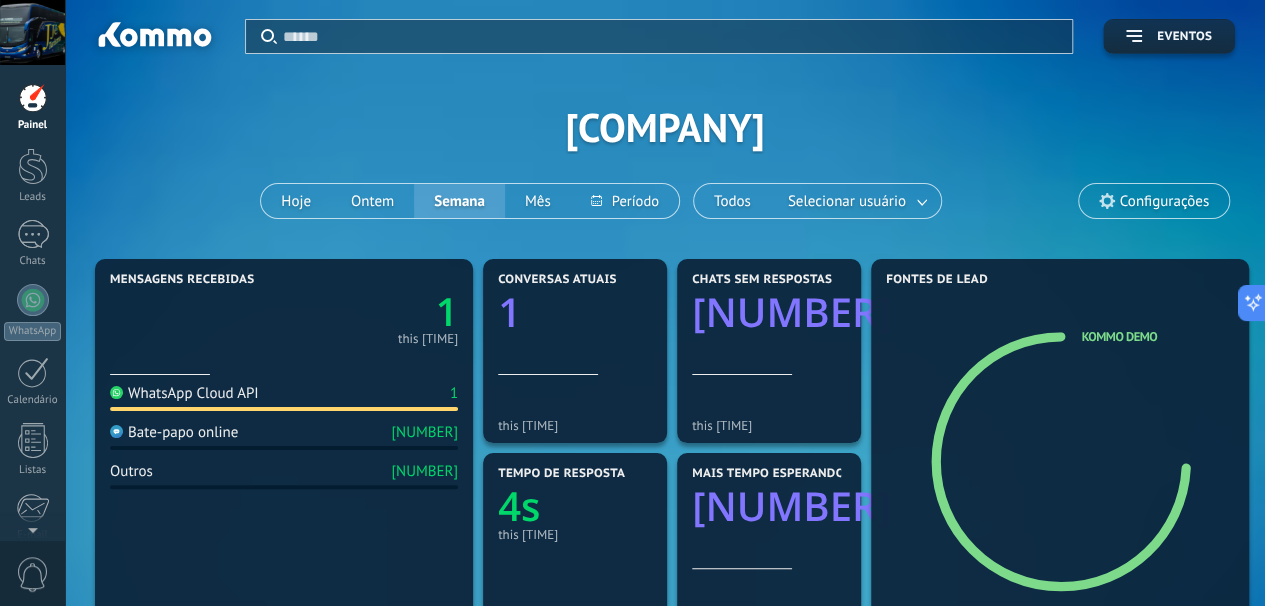 click at bounding box center [33, 300] 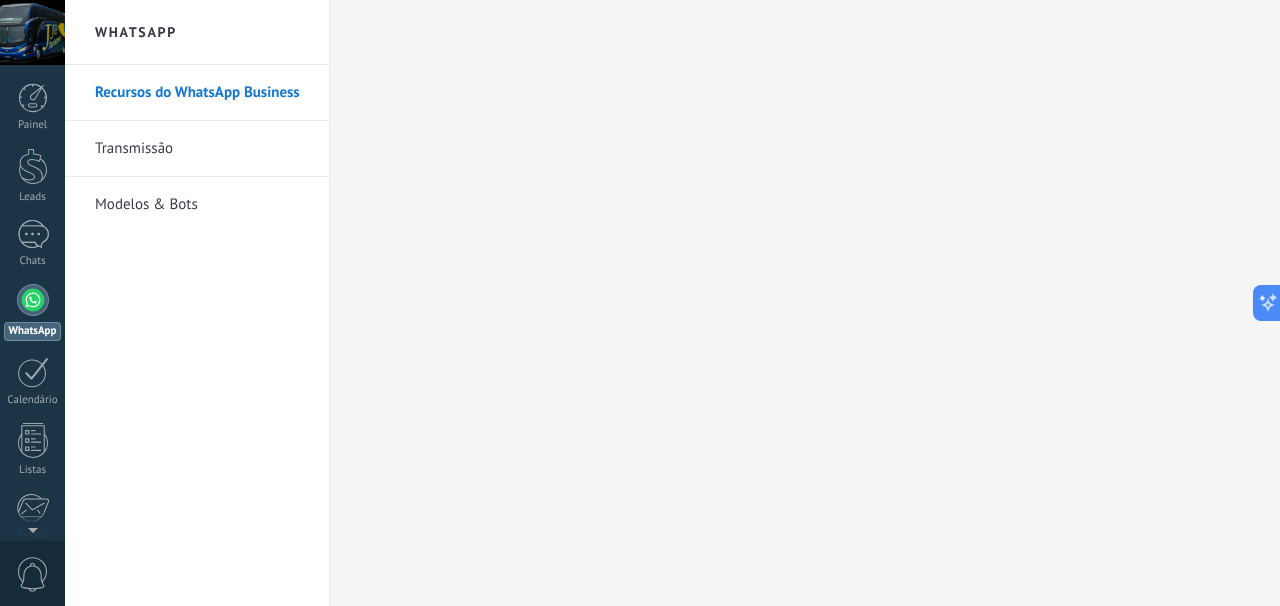 click at bounding box center (33, 166) 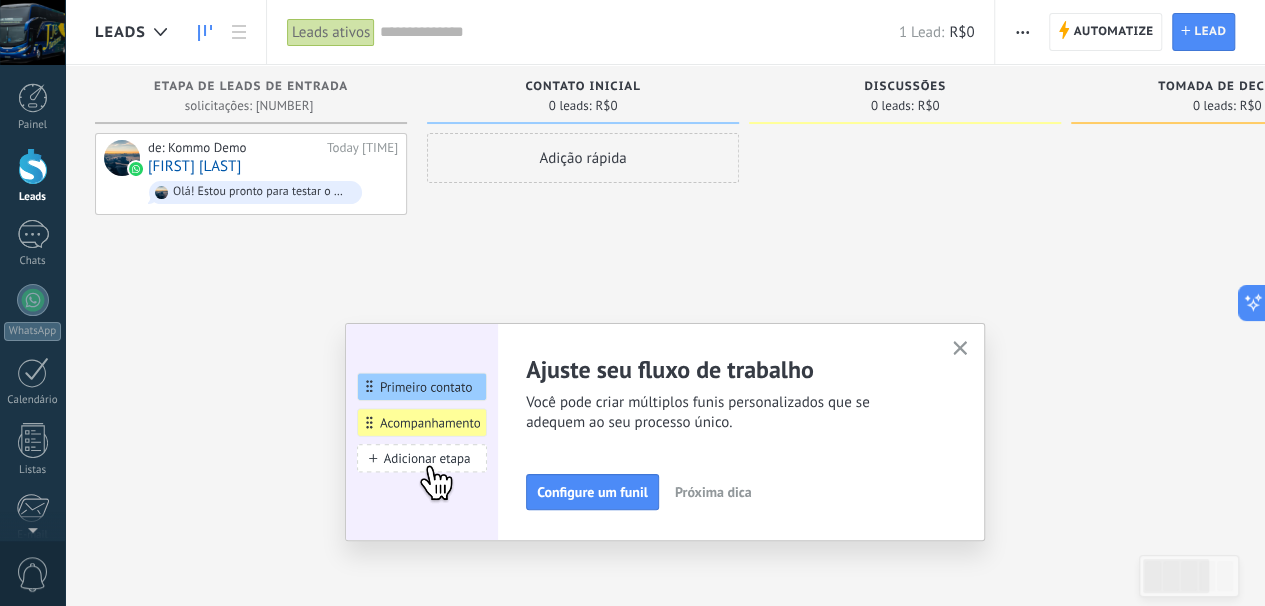 click on "Configure um funil" at bounding box center (592, 492) 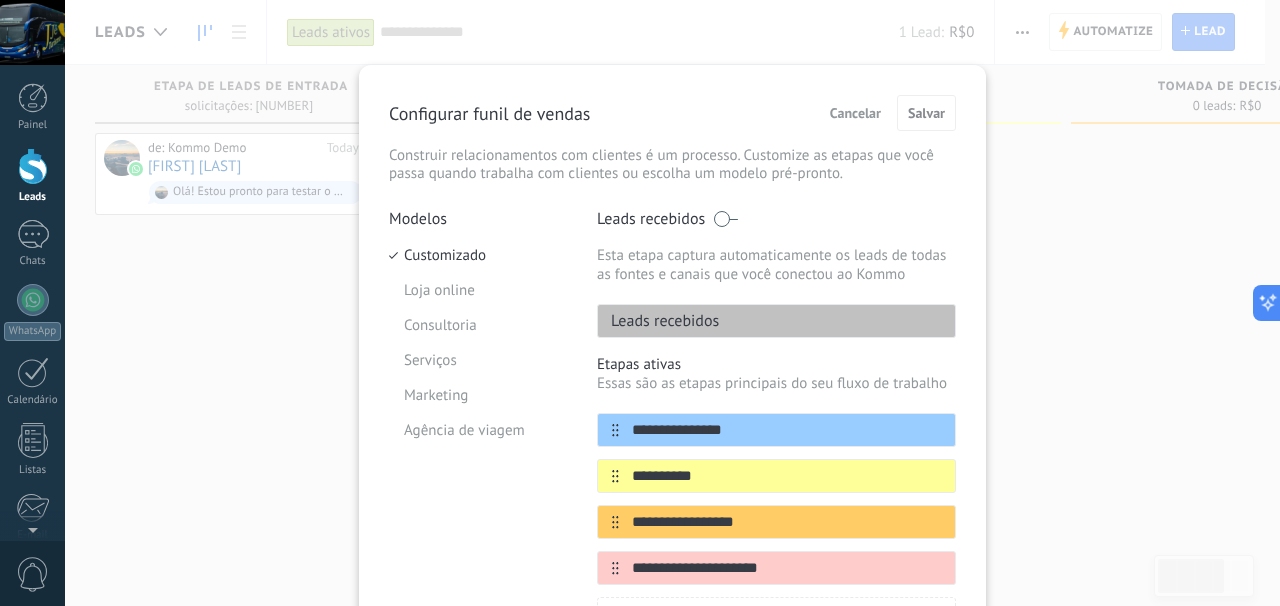 click on "Cancelar" at bounding box center [855, 113] 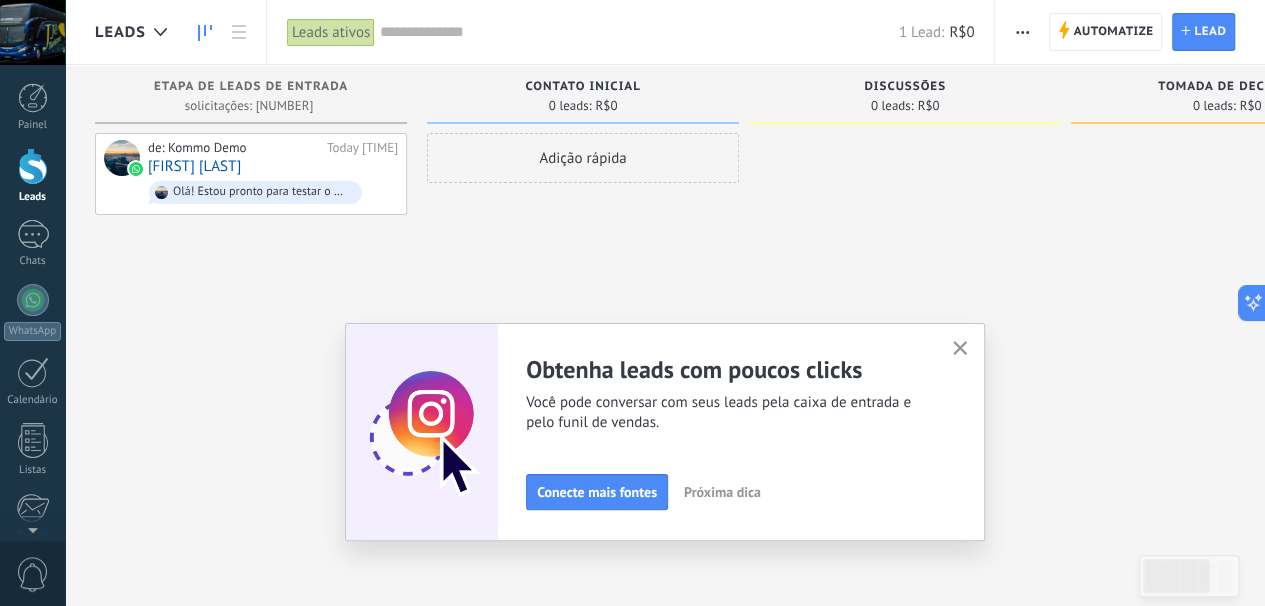 click at bounding box center (960, 348) 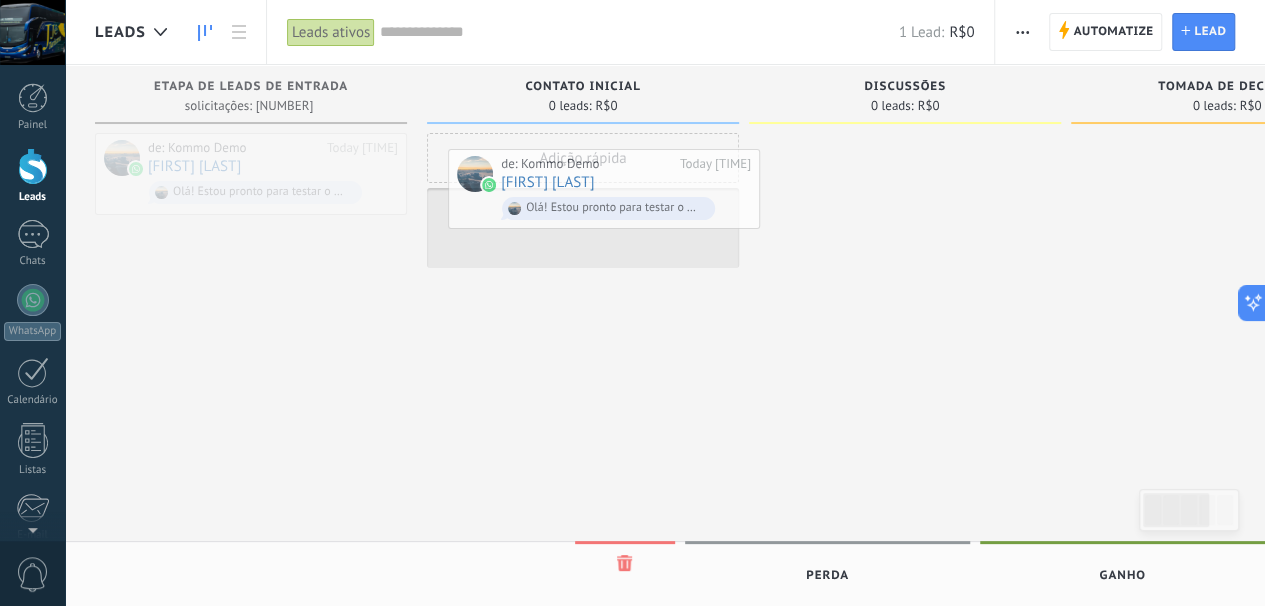 drag, startPoint x: 233, startPoint y: 167, endPoint x: 587, endPoint y: 184, distance: 354.40796 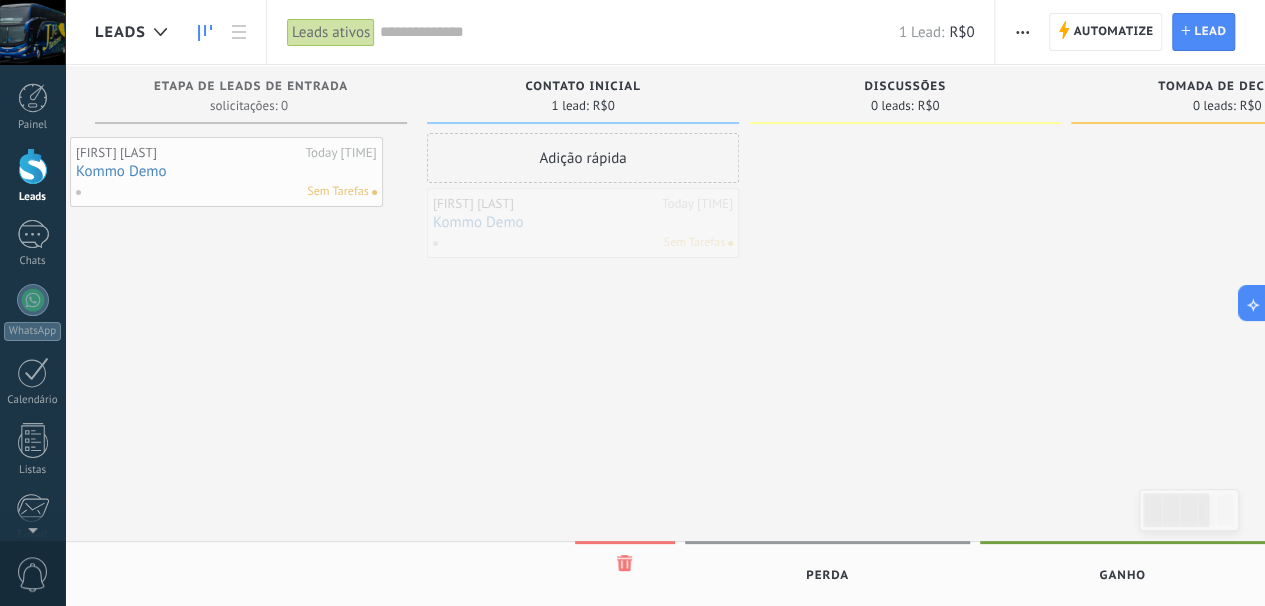 drag, startPoint x: 604, startPoint y: 222, endPoint x: 248, endPoint y: 169, distance: 359.9236 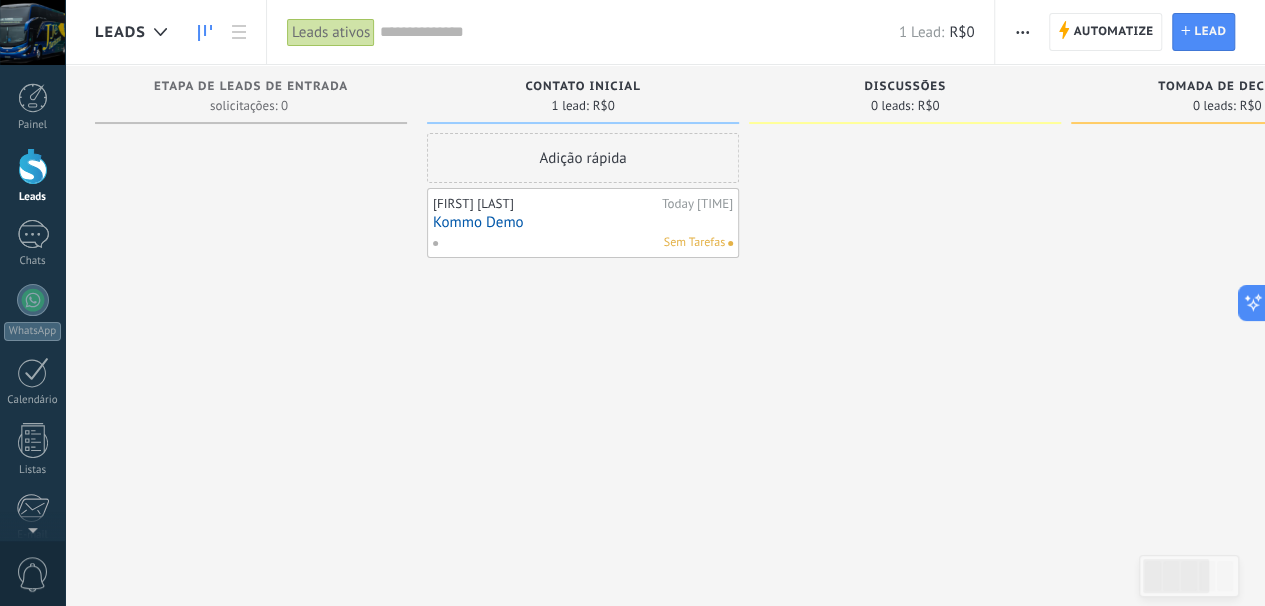 click on "Sem Tarefas" at bounding box center [578, 243] 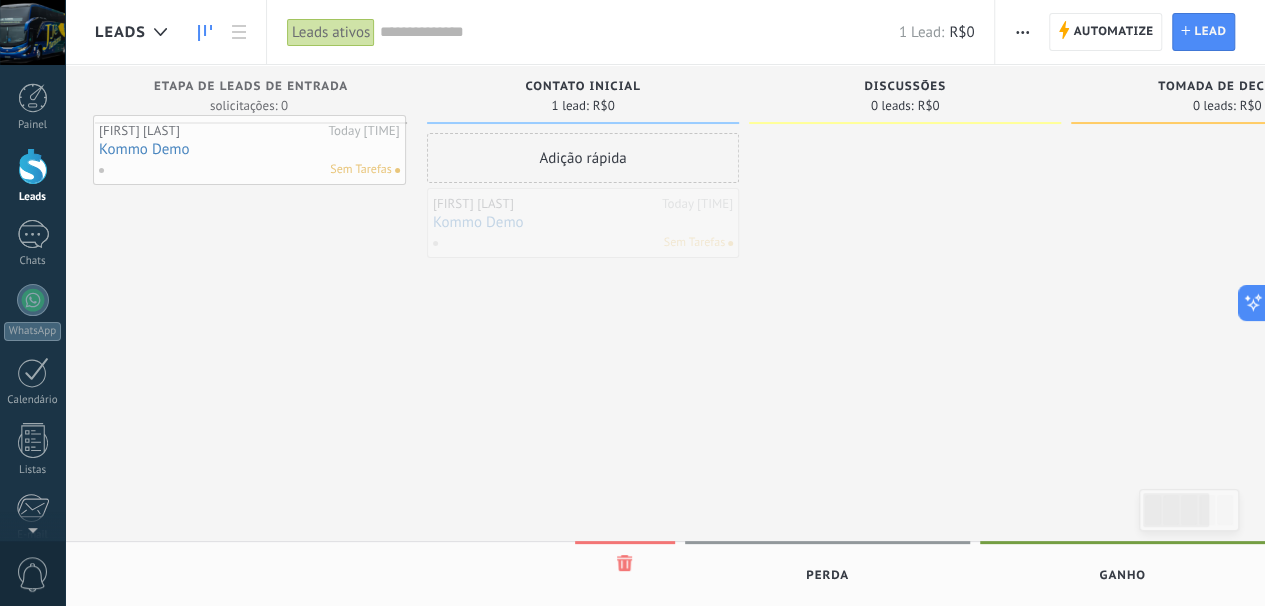 drag, startPoint x: 570, startPoint y: 220, endPoint x: 233, endPoint y: 148, distance: 344.60556 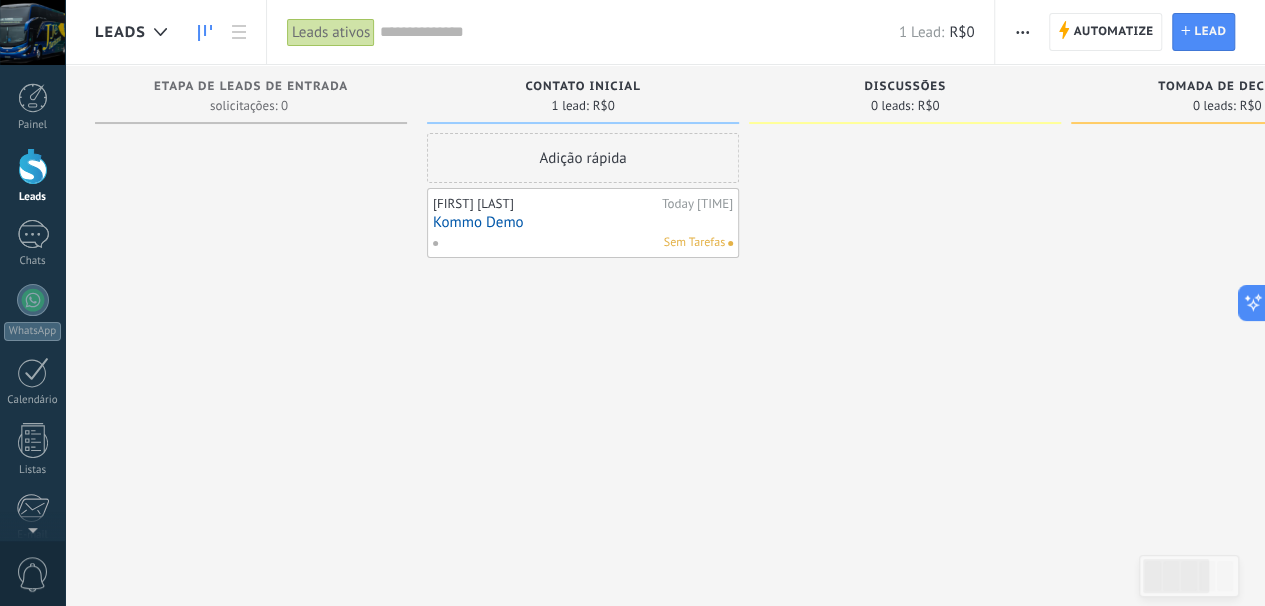 click on "0 leads:" at bounding box center [892, 106] 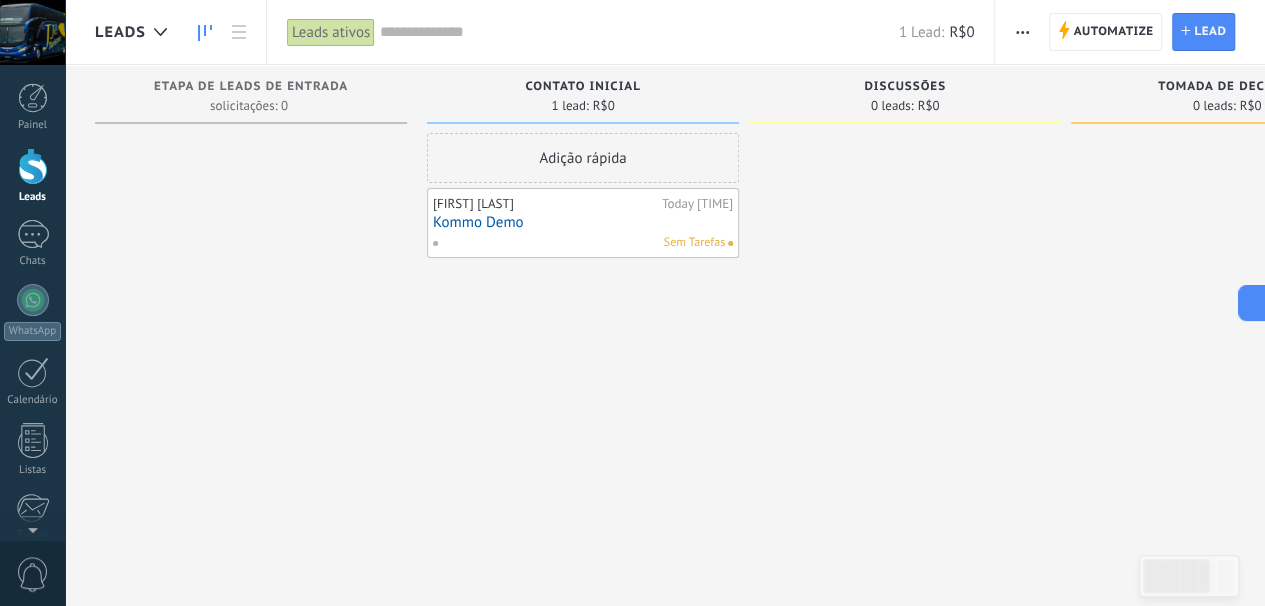 click on "Sem Tarefas" at bounding box center [578, 243] 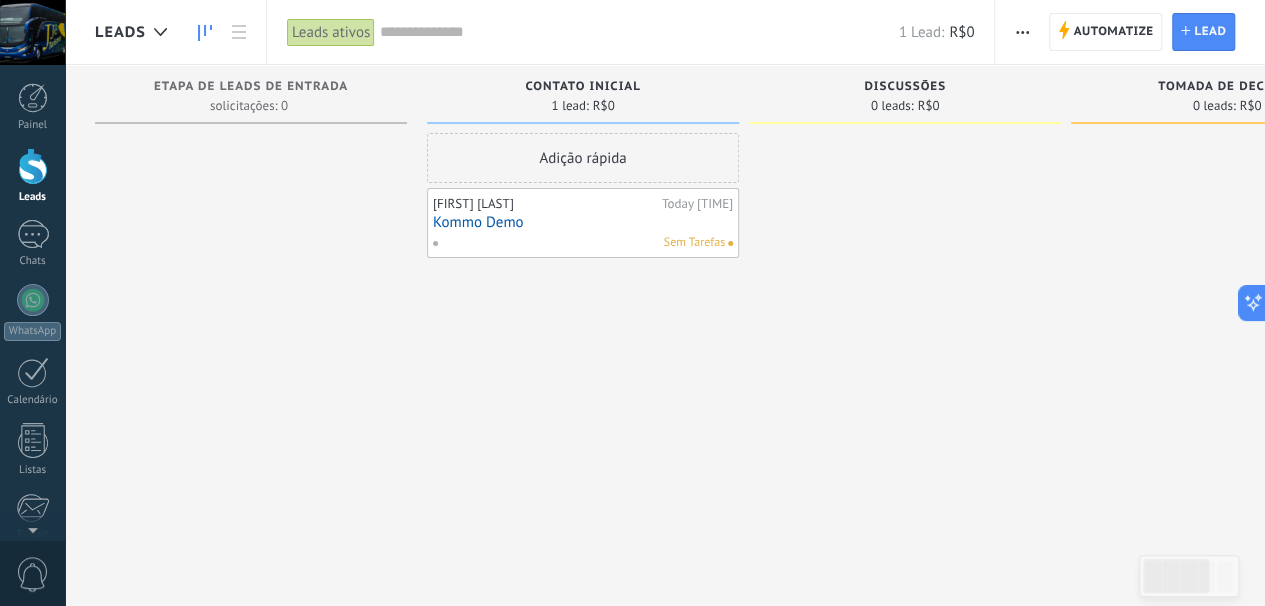 click on "Kommo Demo" at bounding box center (583, 222) 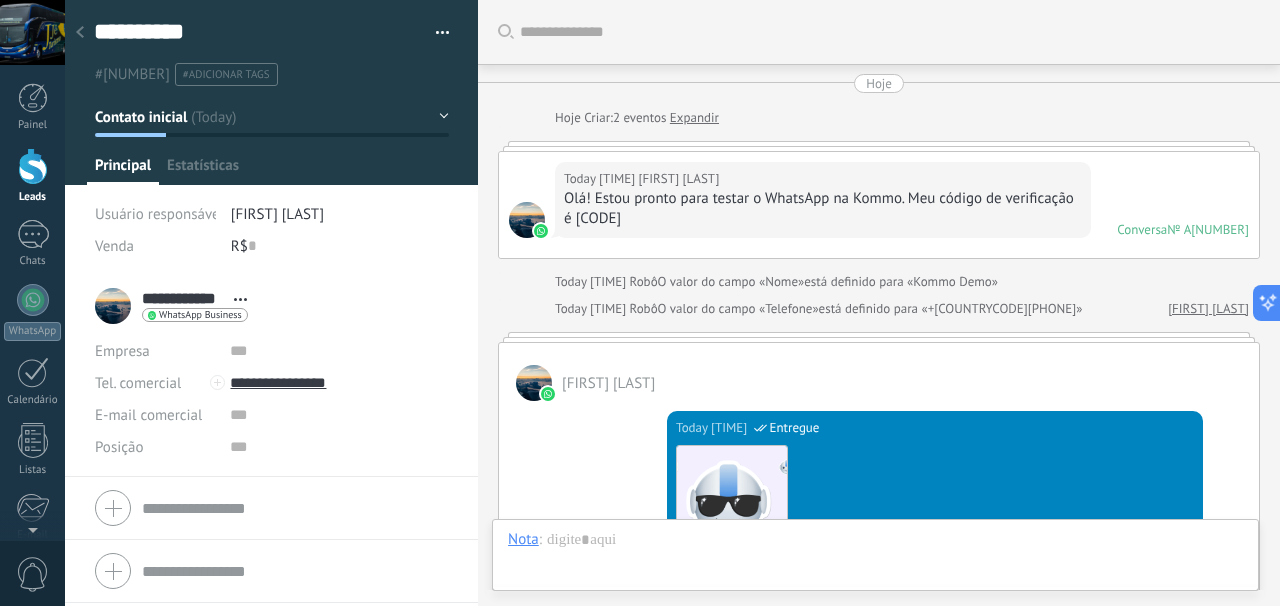 scroll, scrollTop: 774, scrollLeft: 0, axis: vertical 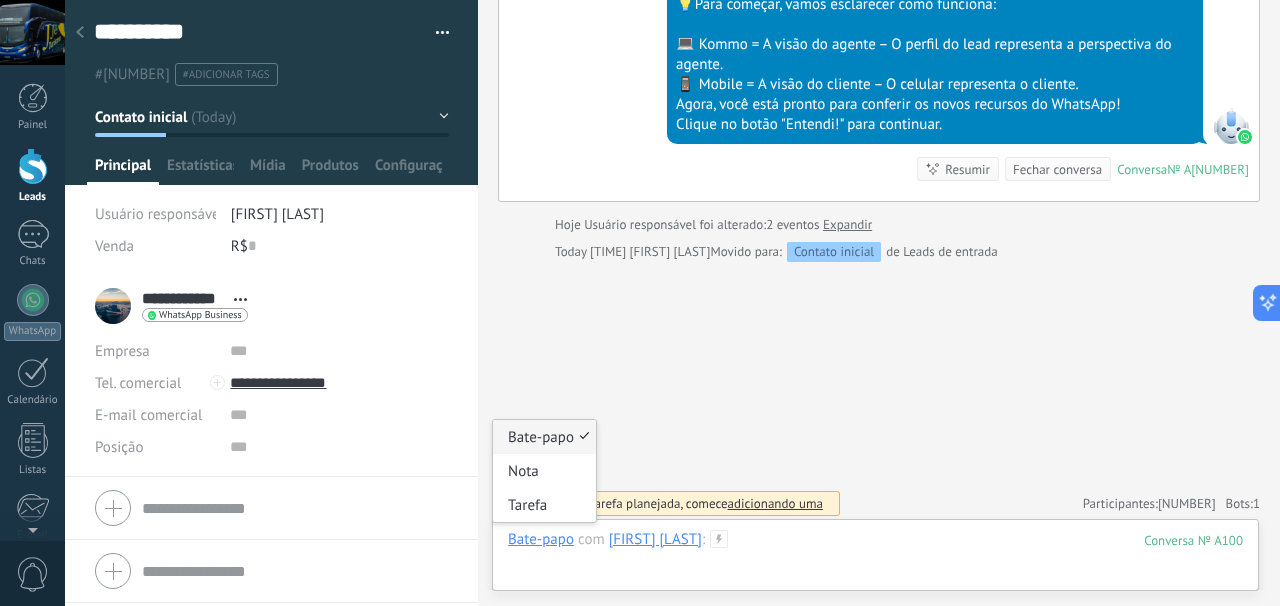 click at bounding box center [875, 560] 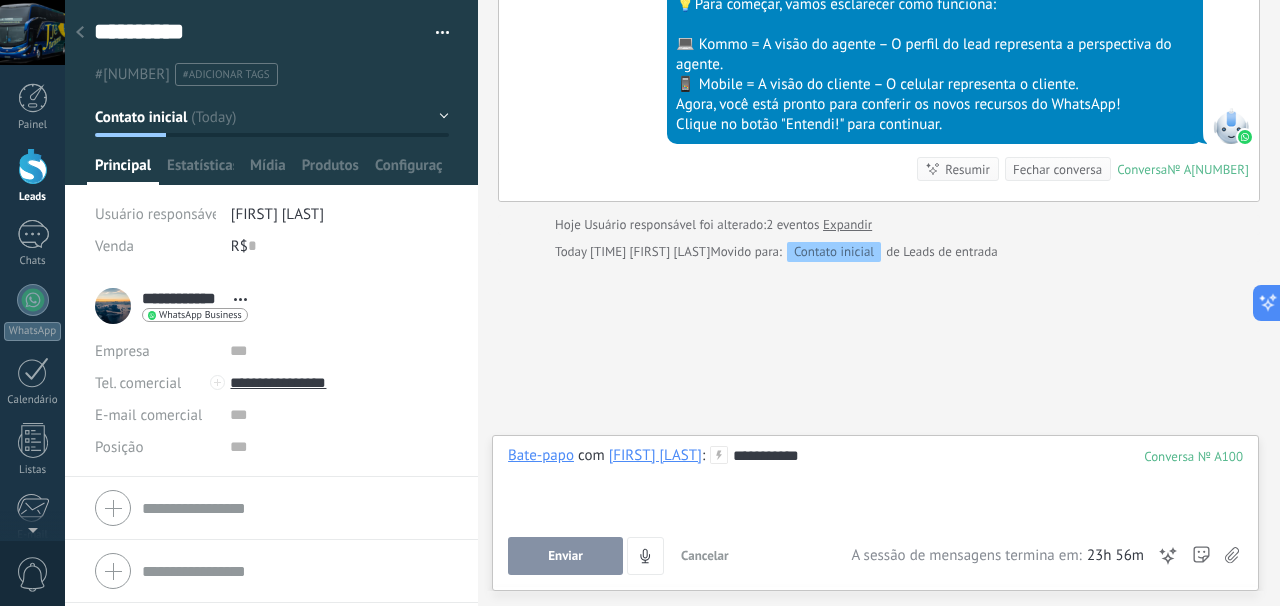 click on "Enviar" at bounding box center (565, 556) 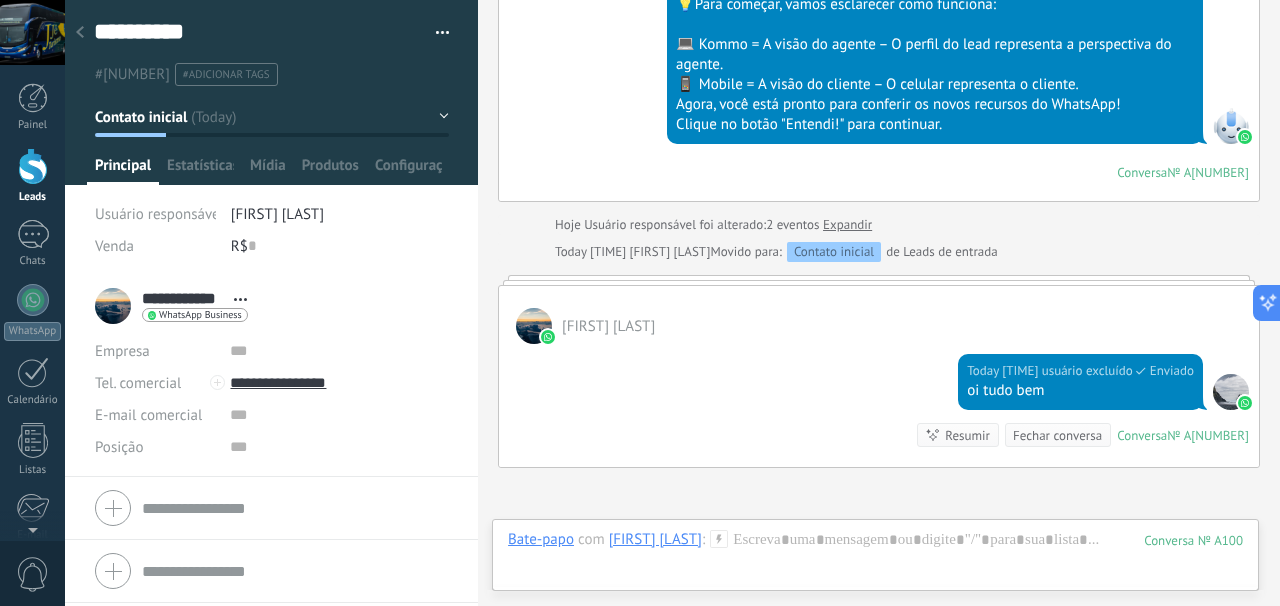 scroll, scrollTop: 979, scrollLeft: 0, axis: vertical 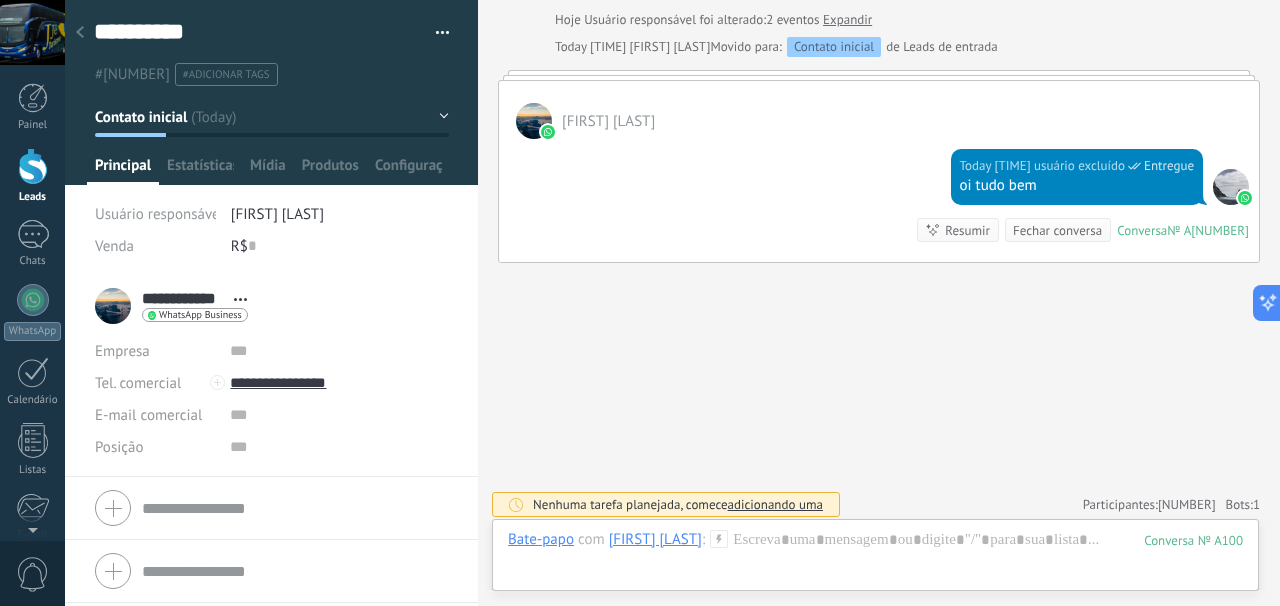 click on "Estatísticas" at bounding box center (123, 170) 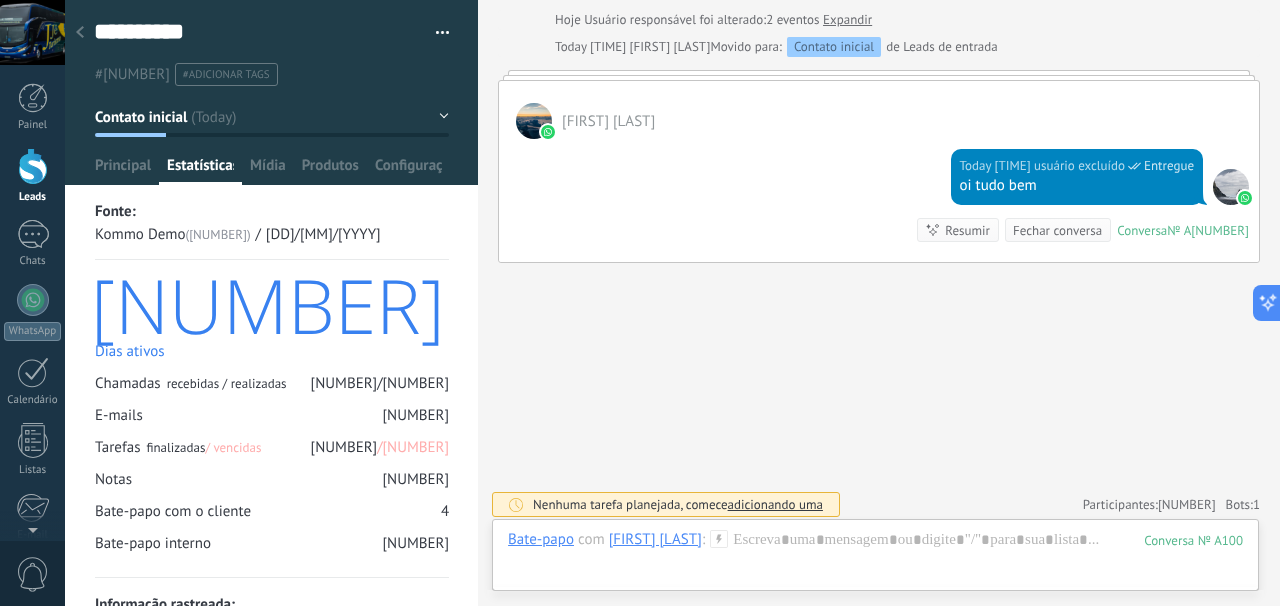 click at bounding box center (33, 166) 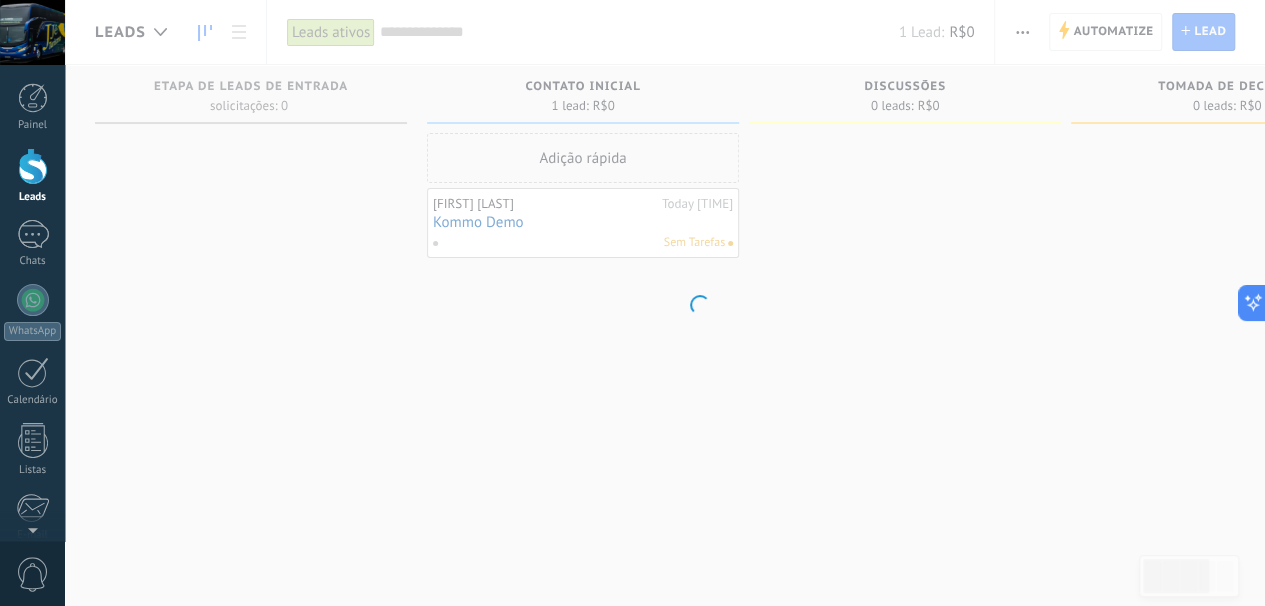 click on "WhatsApp" at bounding box center [32, 331] 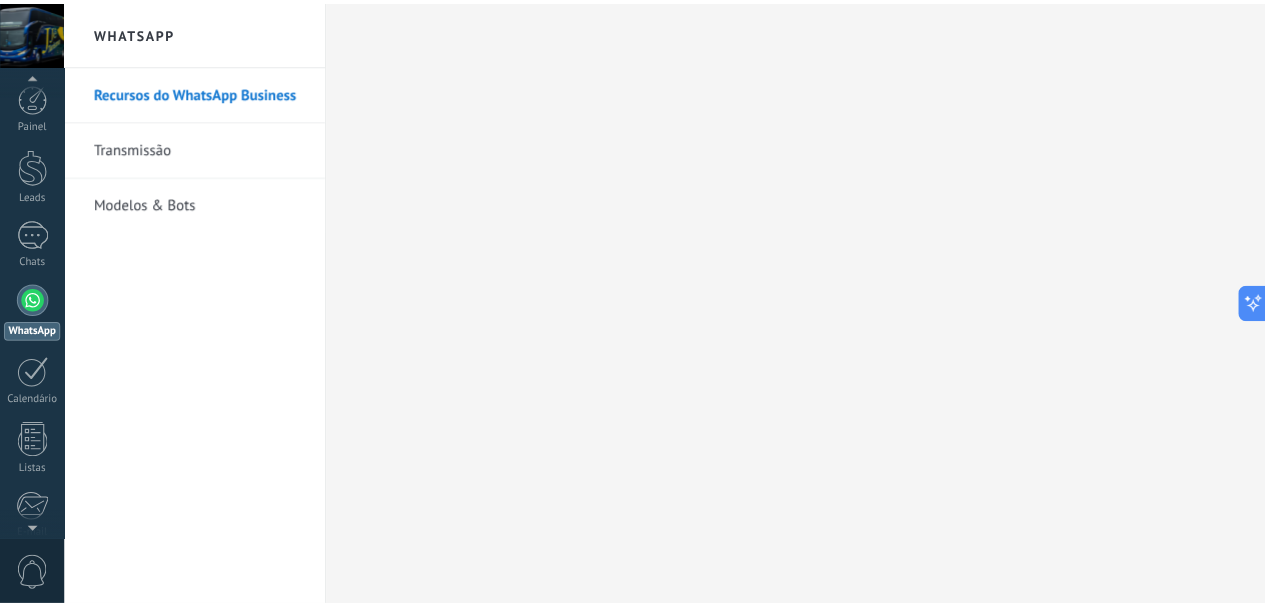 scroll, scrollTop: 224, scrollLeft: 0, axis: vertical 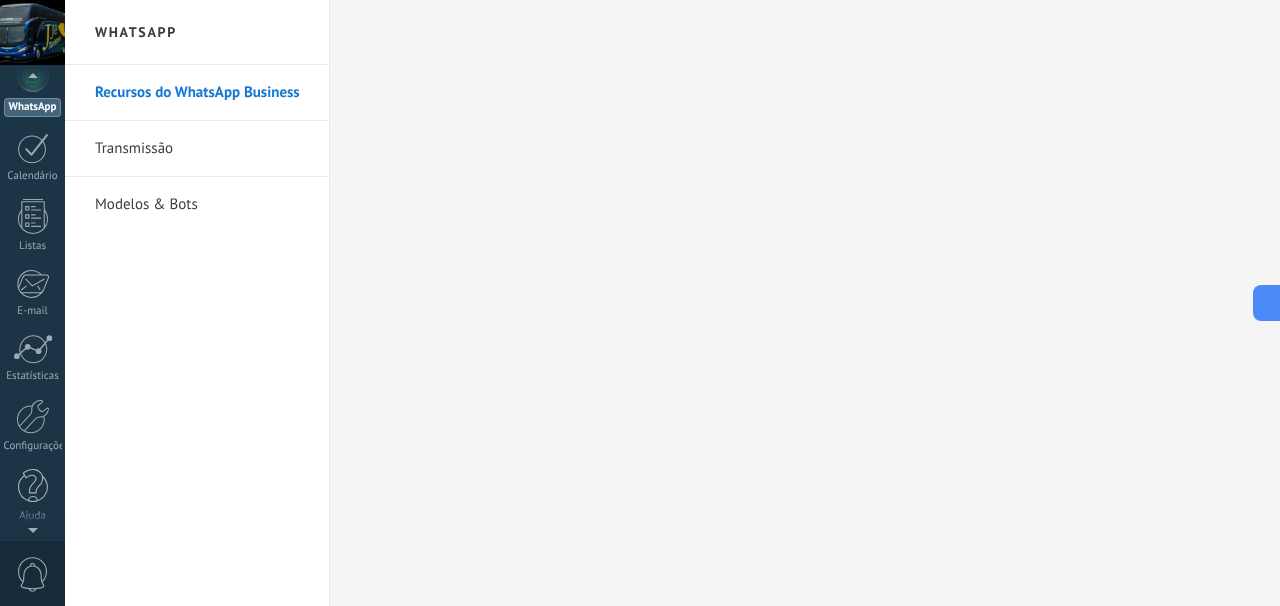 click at bounding box center (33, 416) 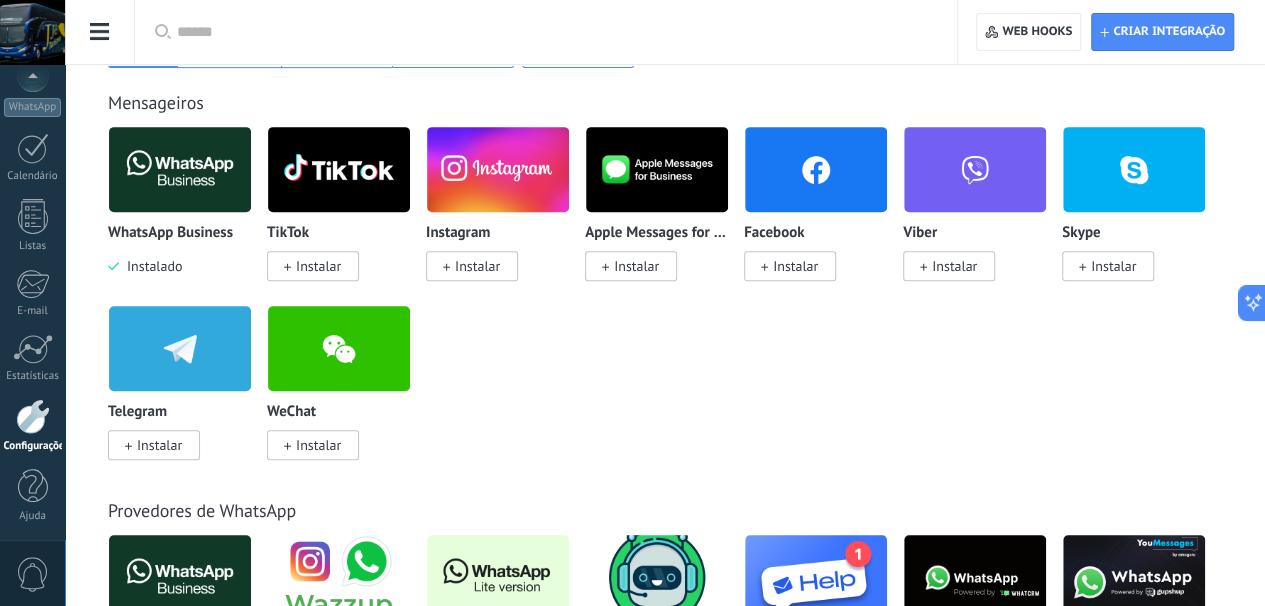 scroll, scrollTop: 0, scrollLeft: 0, axis: both 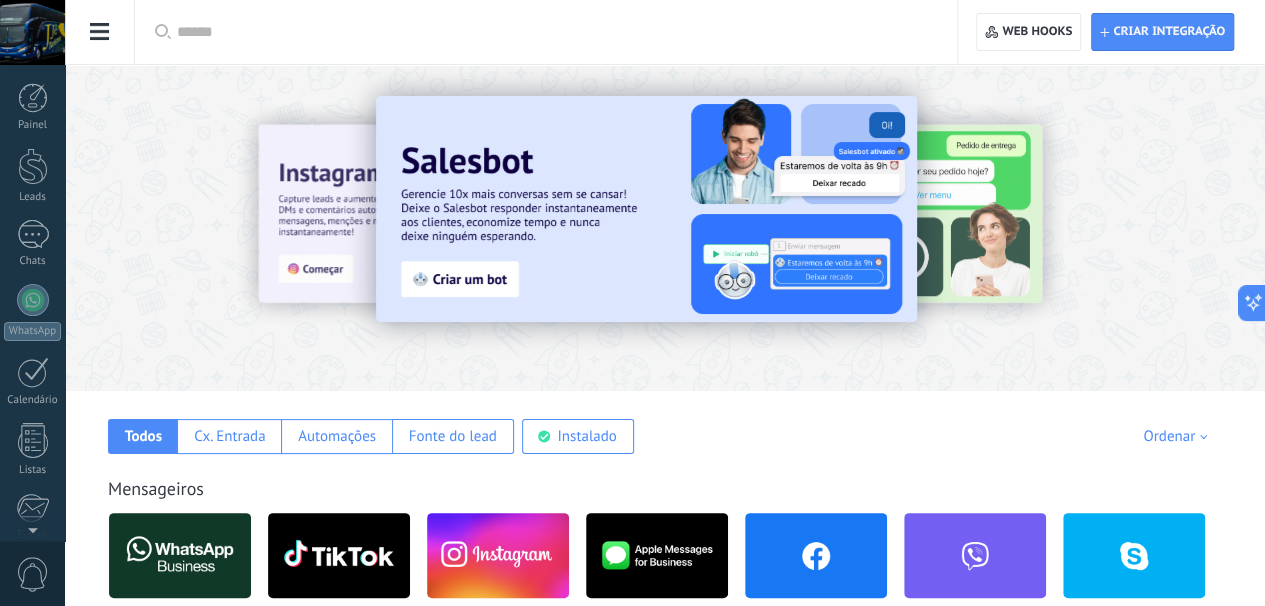 click at bounding box center [33, 166] 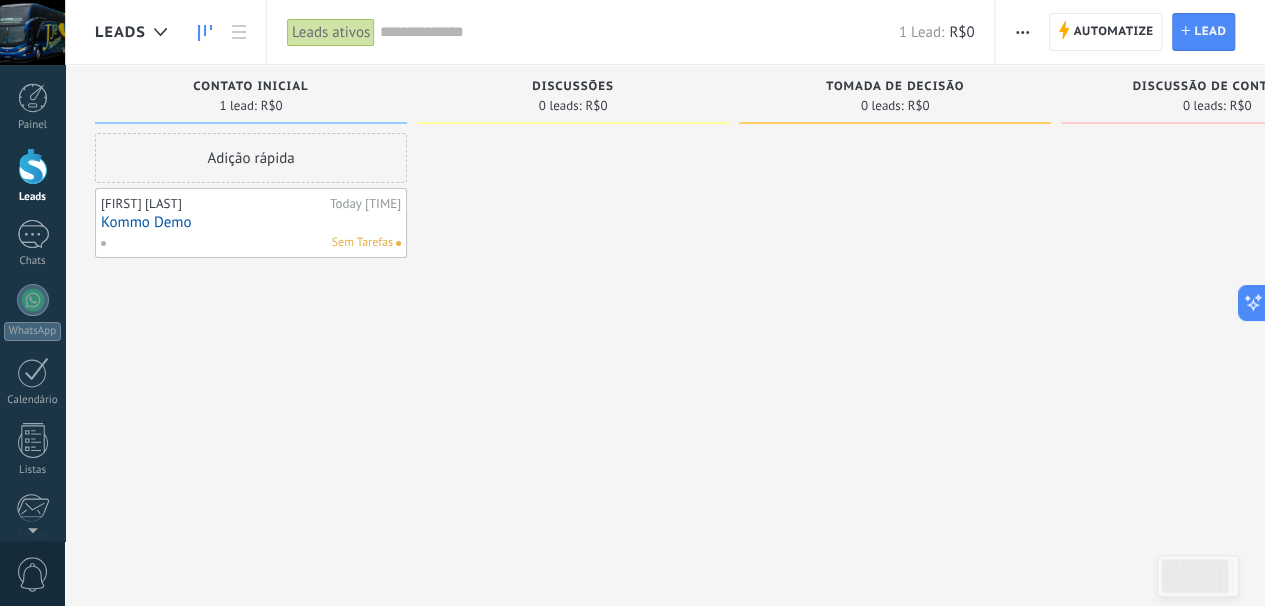click on "Sem Tarefas" at bounding box center (246, 243) 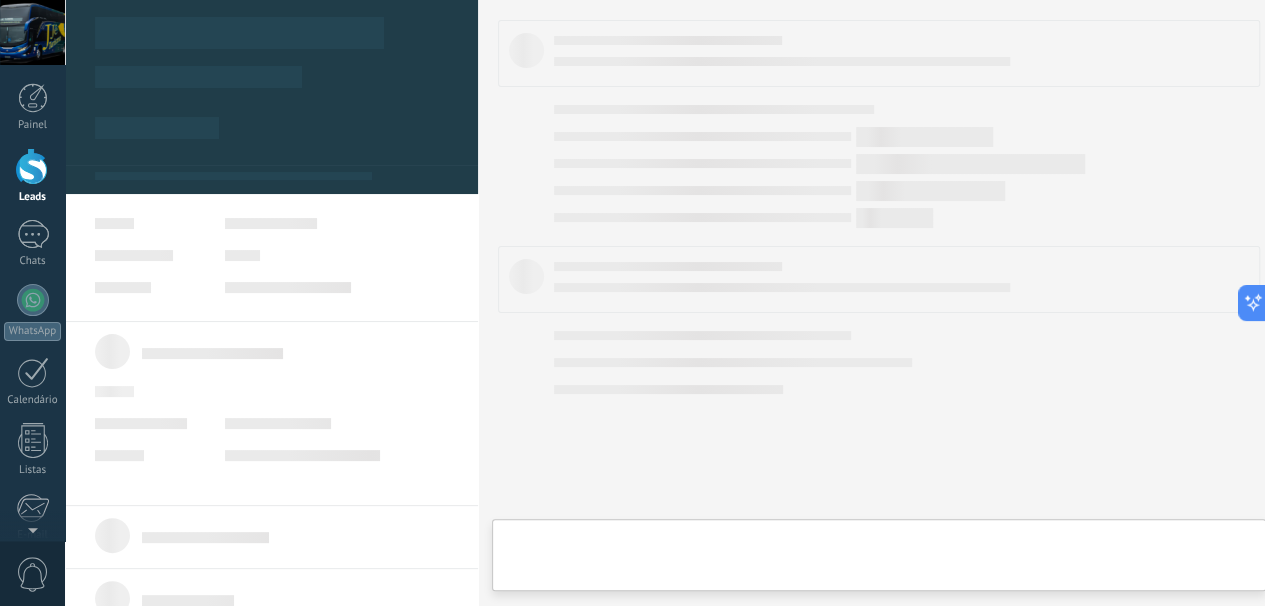 click on "Kommo Demo" at bounding box center (251, 222) 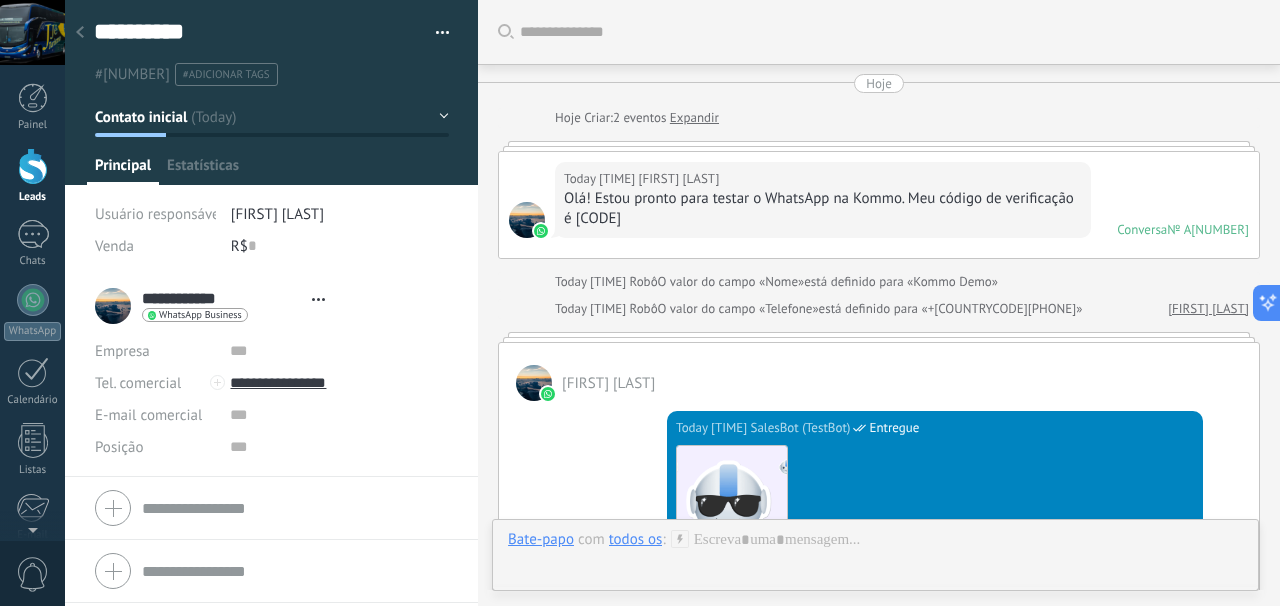 scroll, scrollTop: 1670, scrollLeft: 0, axis: vertical 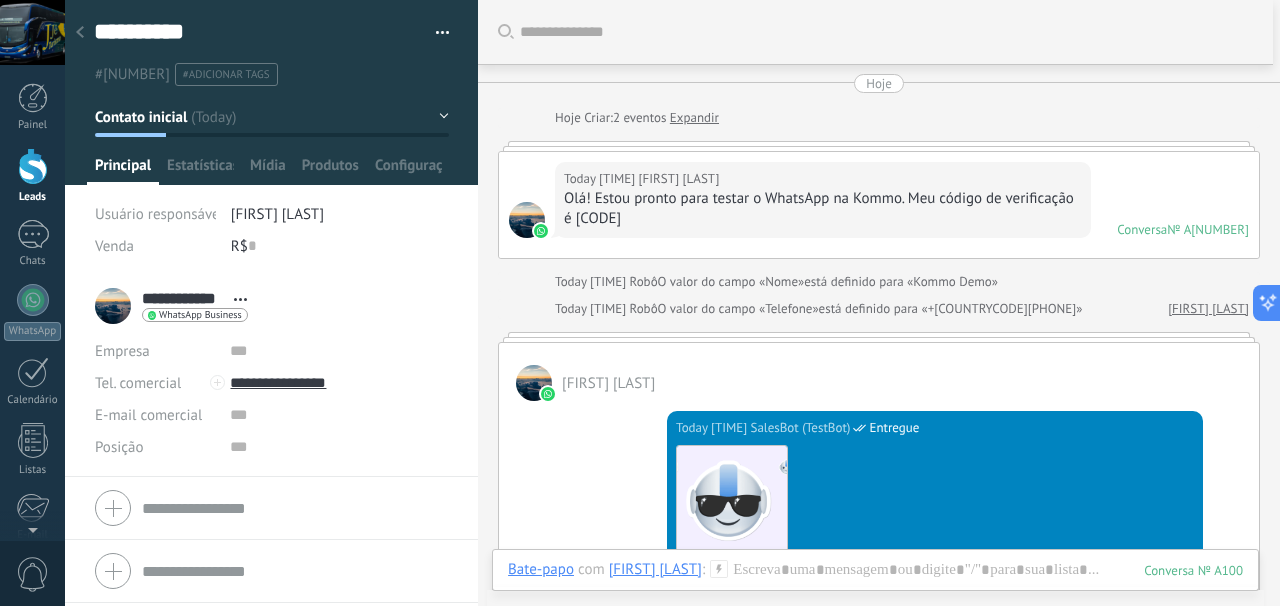 click on "Painel" at bounding box center (32, 107) 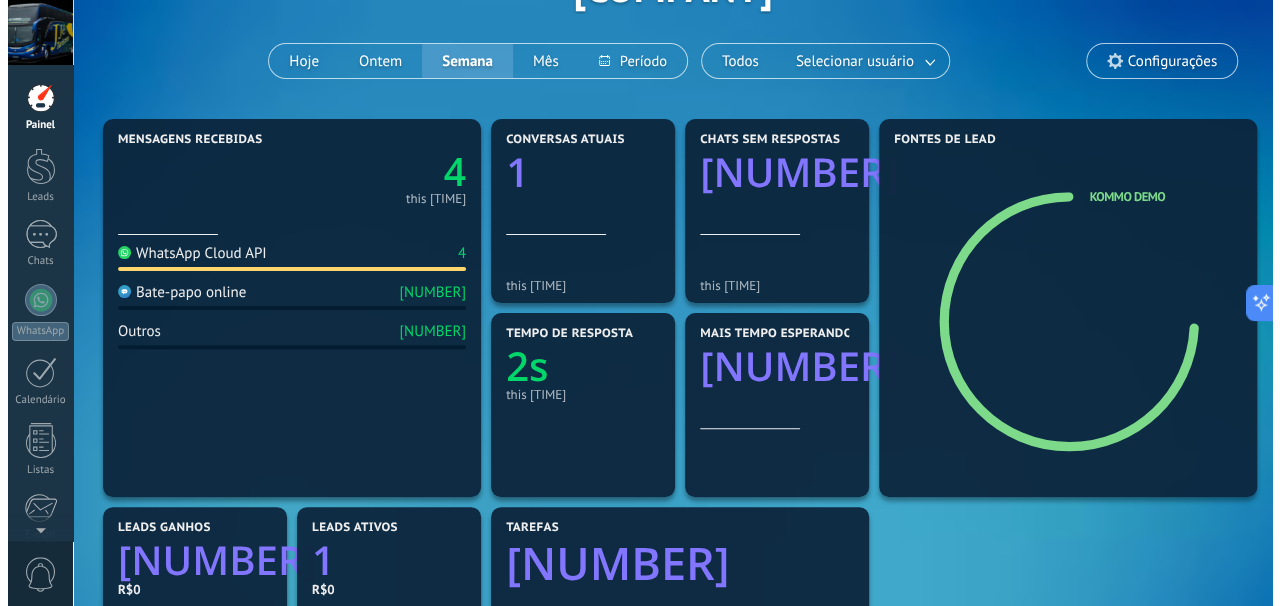scroll, scrollTop: 0, scrollLeft: 0, axis: both 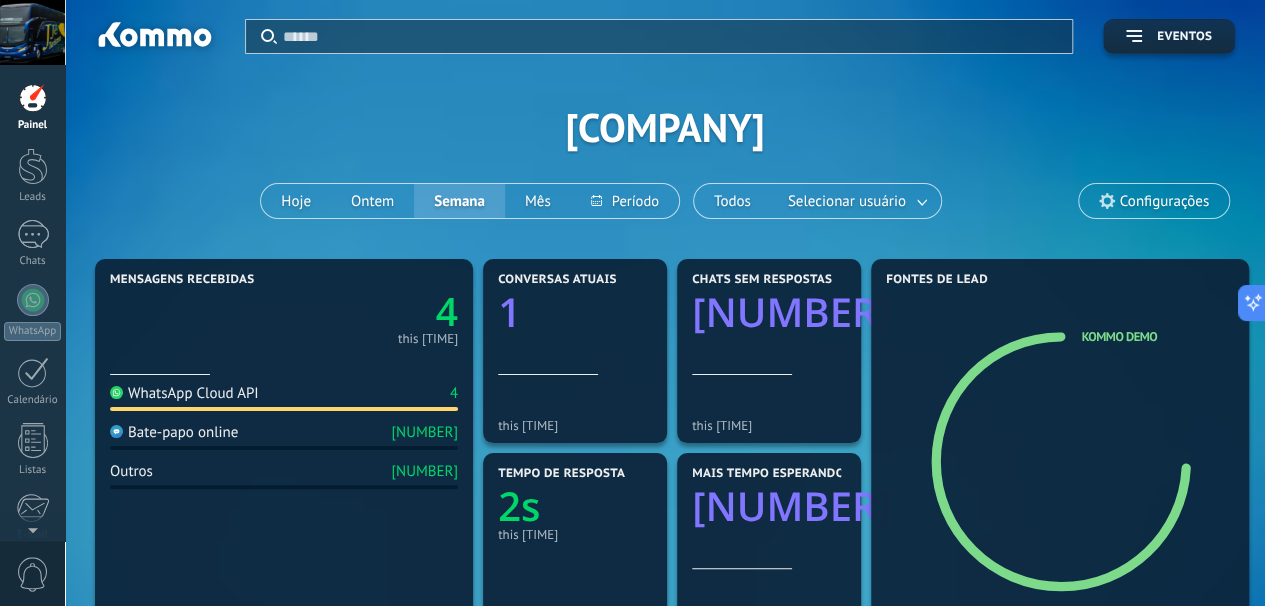 click at bounding box center [33, 166] 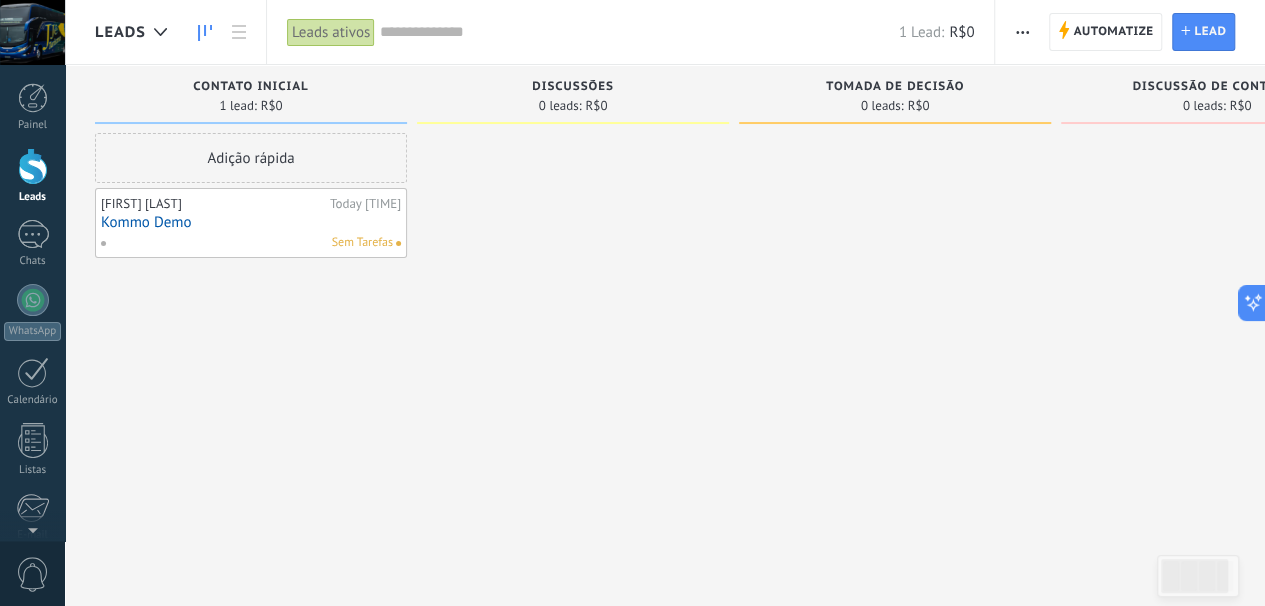 click on "1" at bounding box center [33, 234] 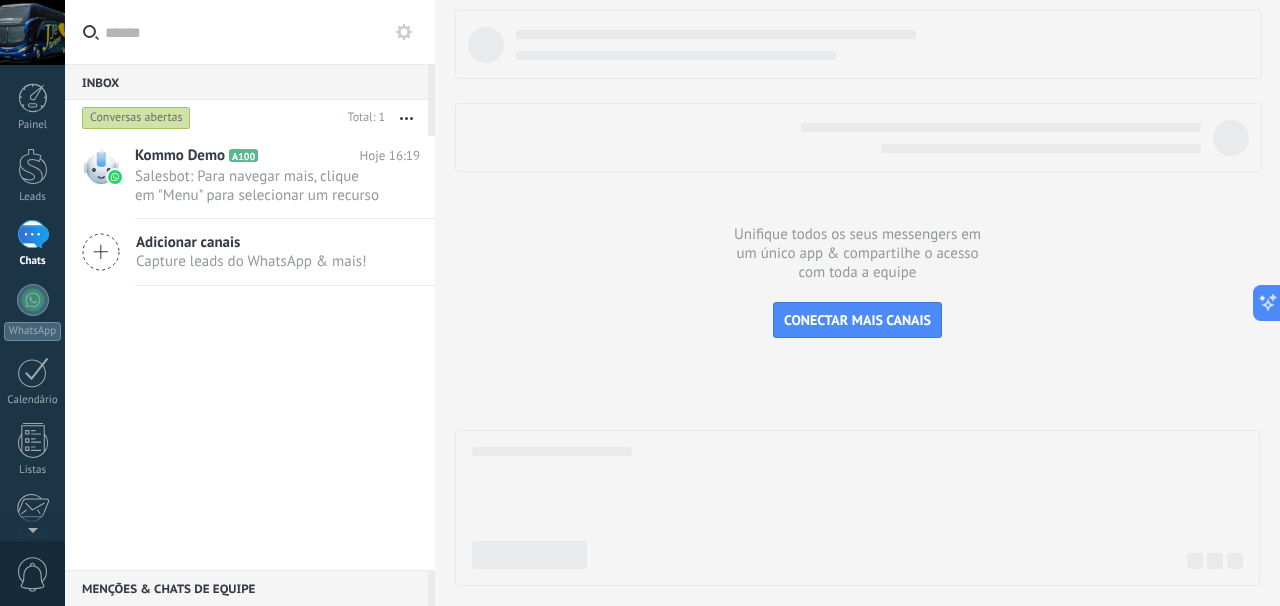 click on "Salesbot: Para navegar mais, clique em "Menu" para selecionar um recurso no menu de recursos do WhatsApp ou em "Parar o ..." at bounding box center [258, 186] 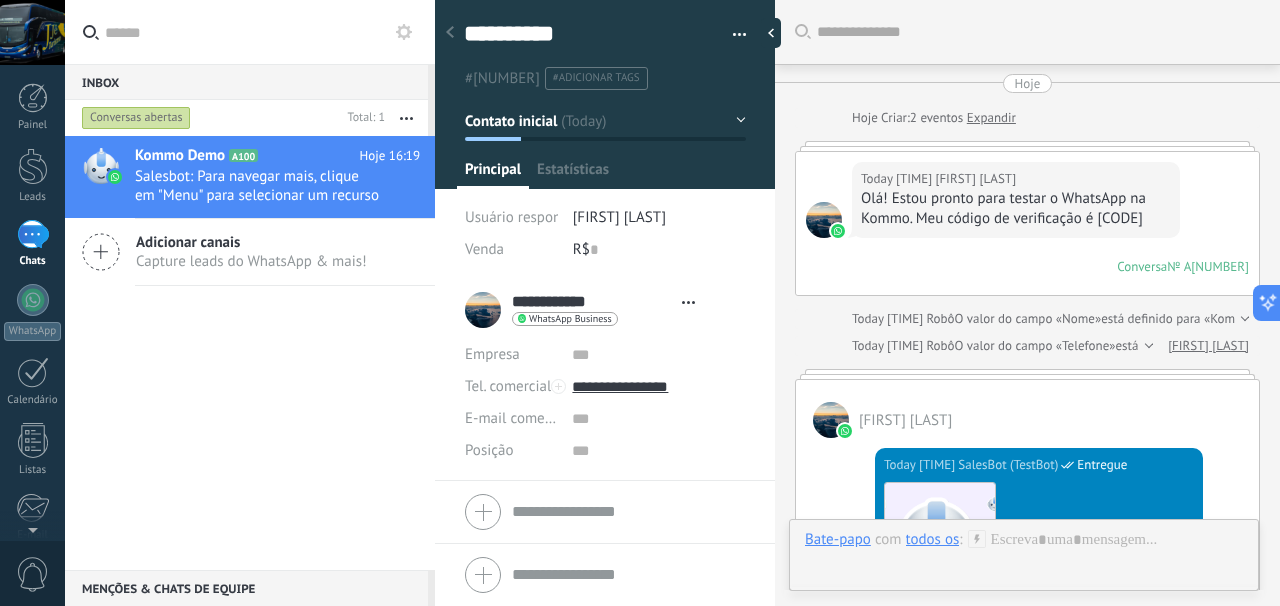 scroll, scrollTop: 1754, scrollLeft: 0, axis: vertical 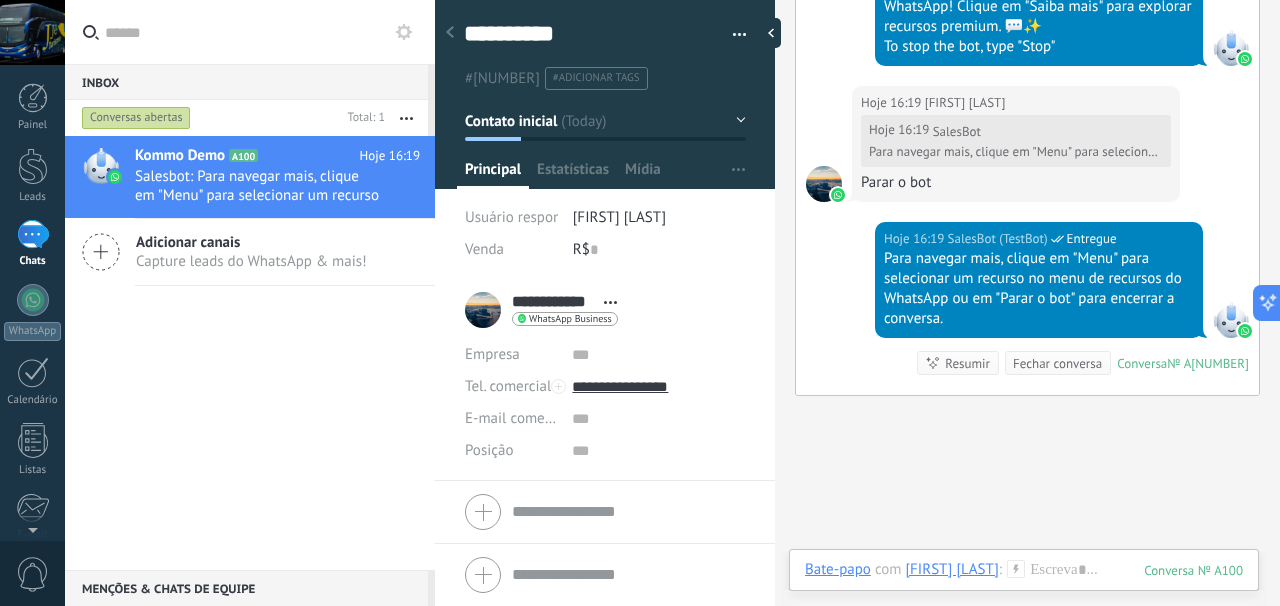 click at bounding box center [33, 166] 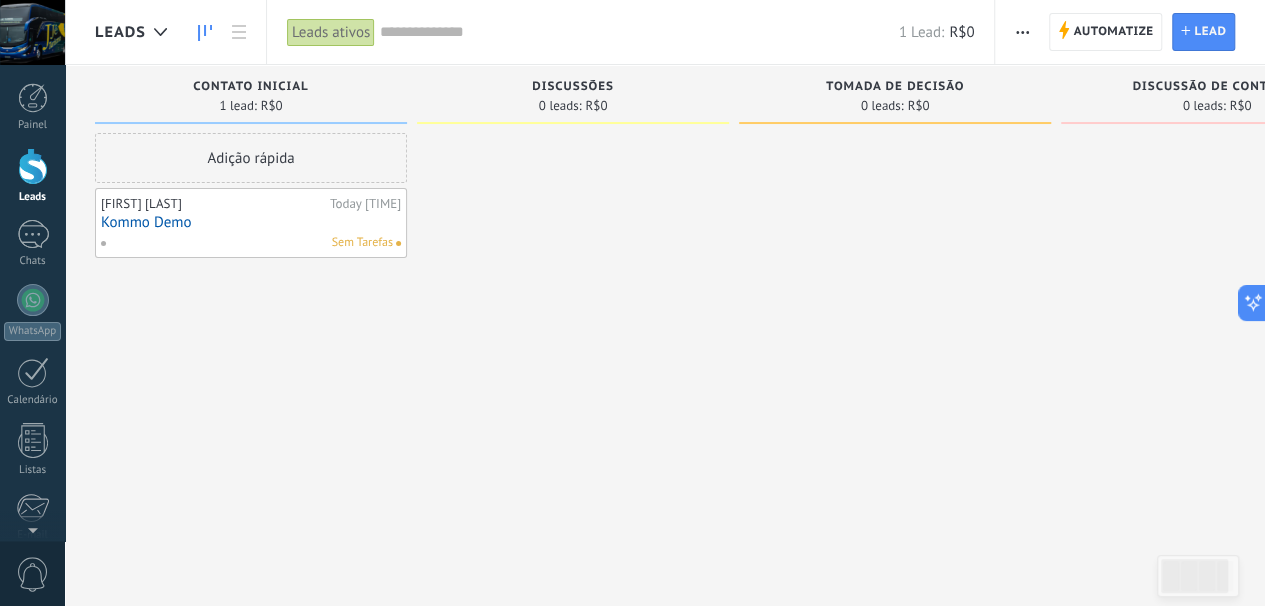 click on "Kommo Demo" at bounding box center (251, 222) 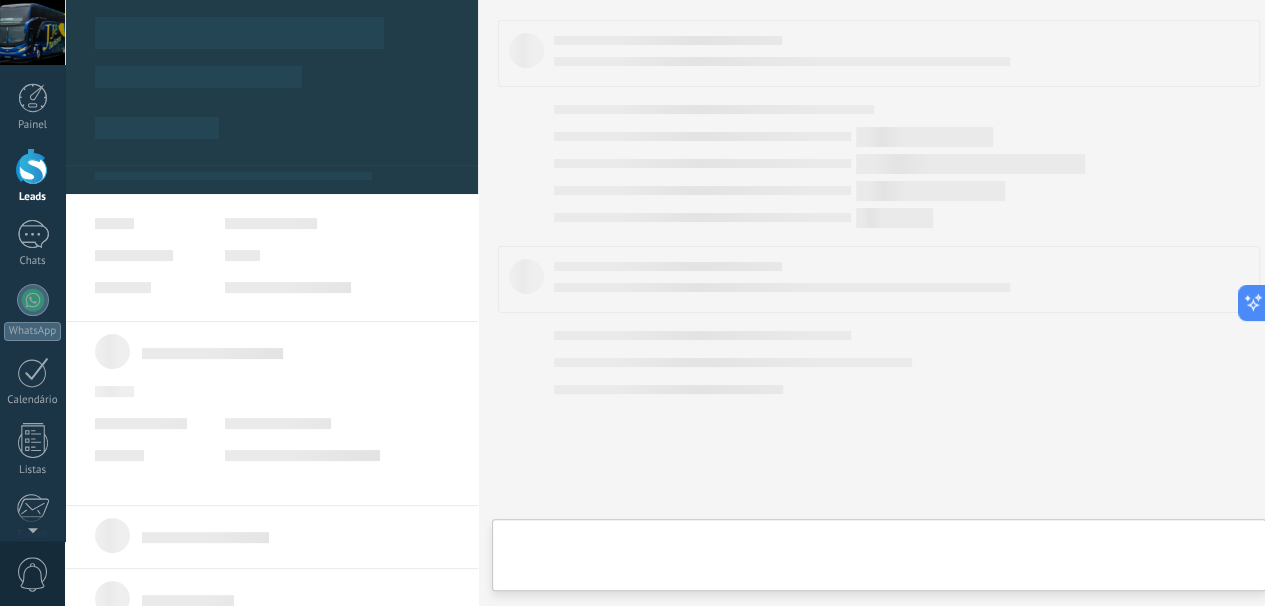 click on "Kommo Demo" at bounding box center [251, 222] 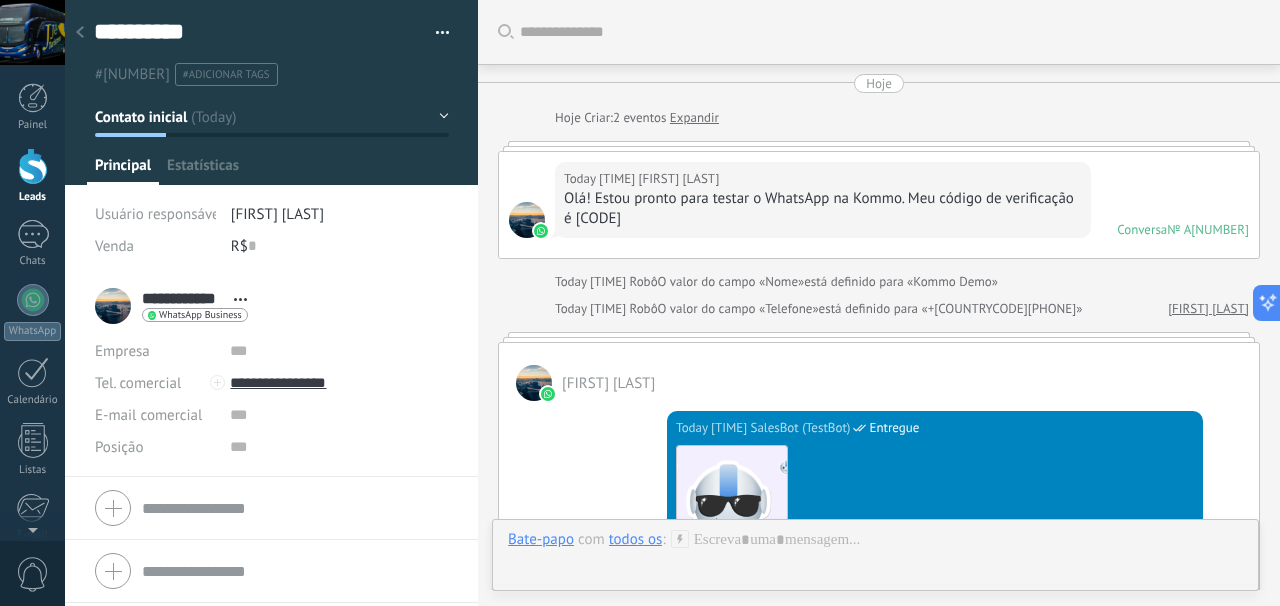 scroll, scrollTop: 1670, scrollLeft: 0, axis: vertical 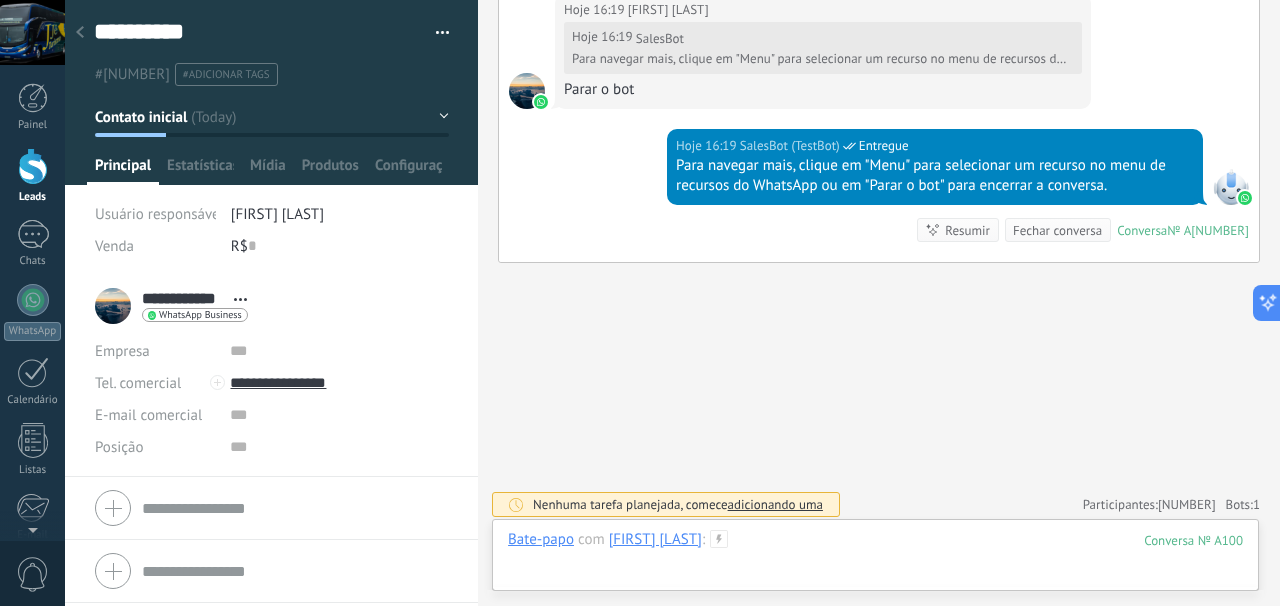 click at bounding box center (875, 560) 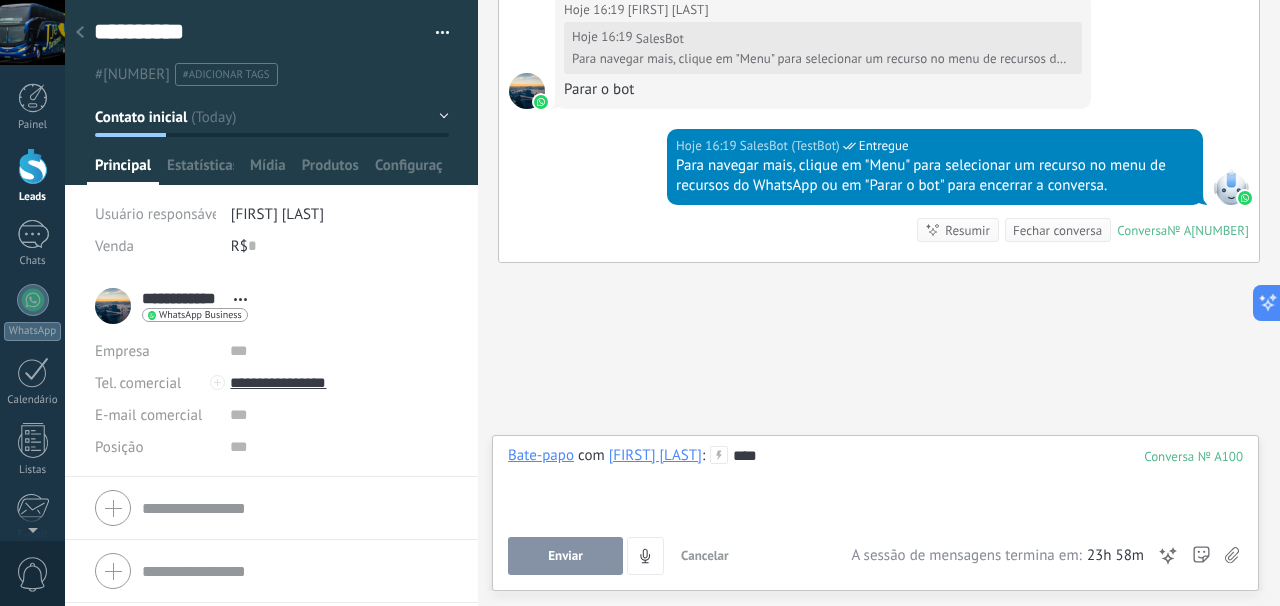 click on "Enviar" at bounding box center [565, 556] 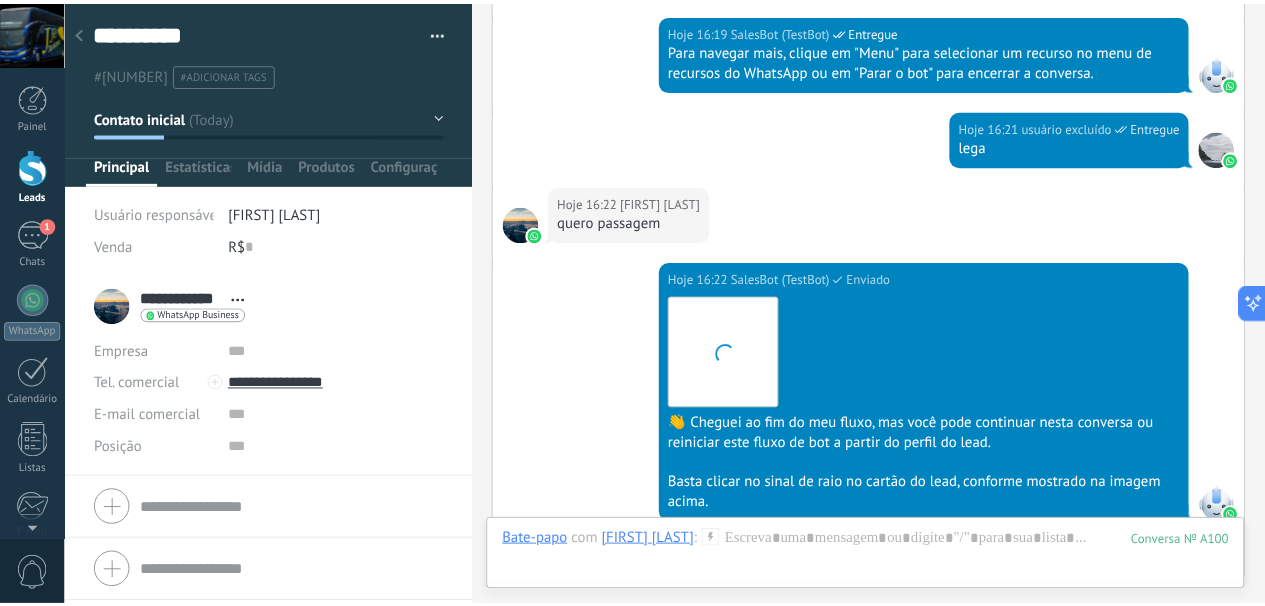 scroll, scrollTop: 2136, scrollLeft: 0, axis: vertical 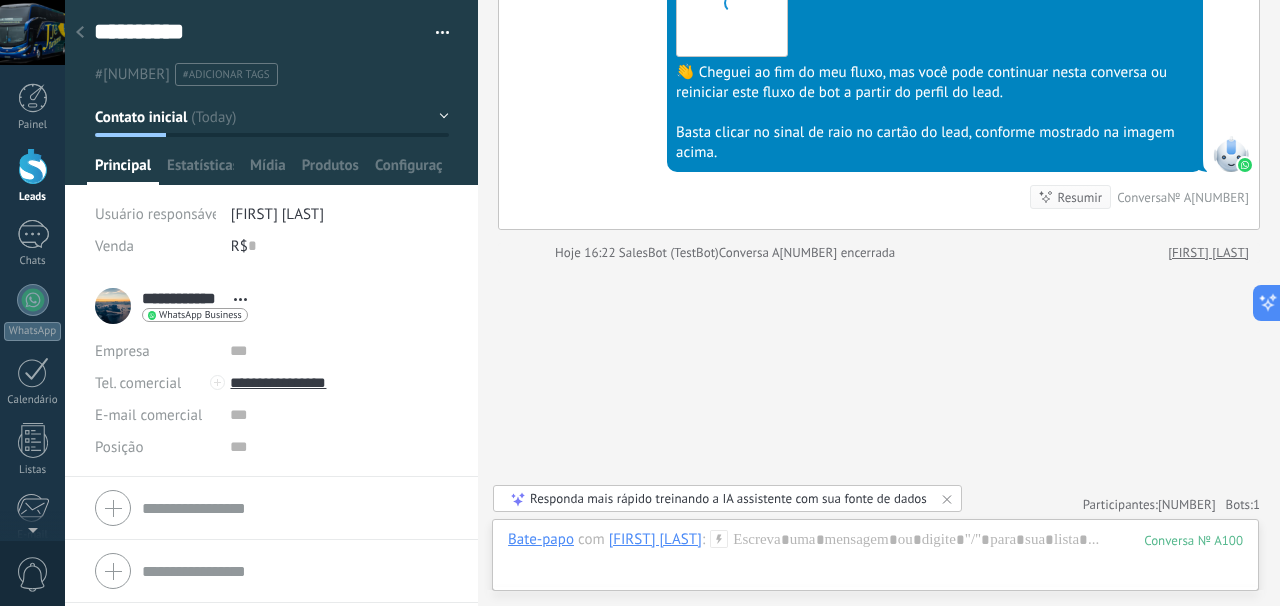click at bounding box center (33, 166) 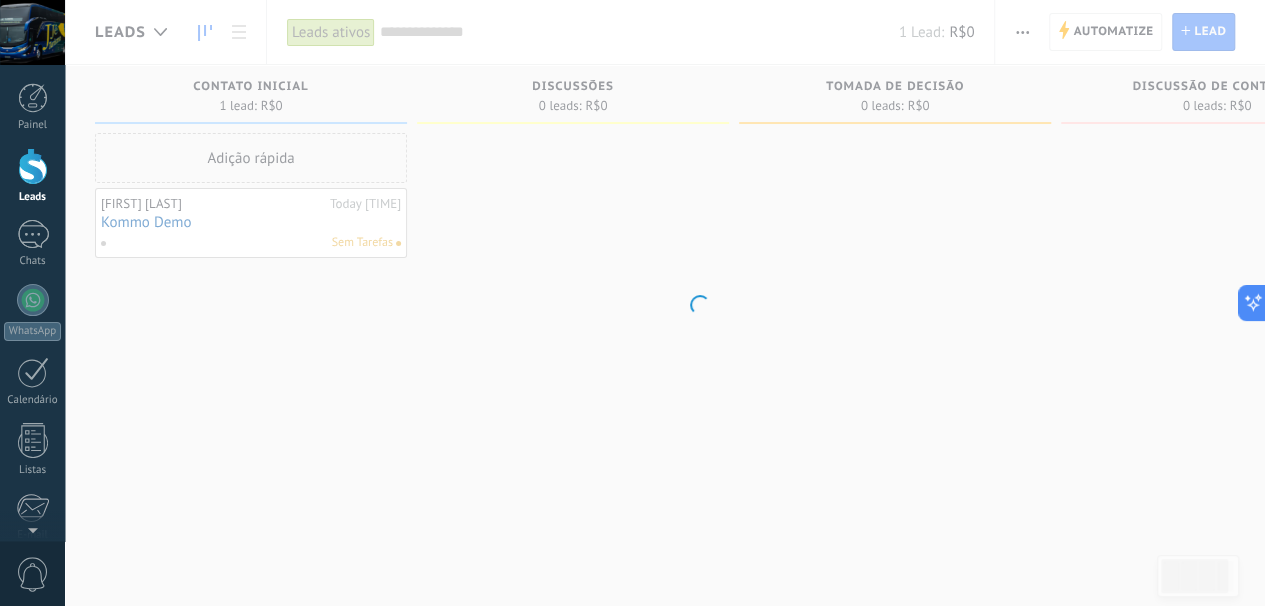 click on "1" at bounding box center [33, 234] 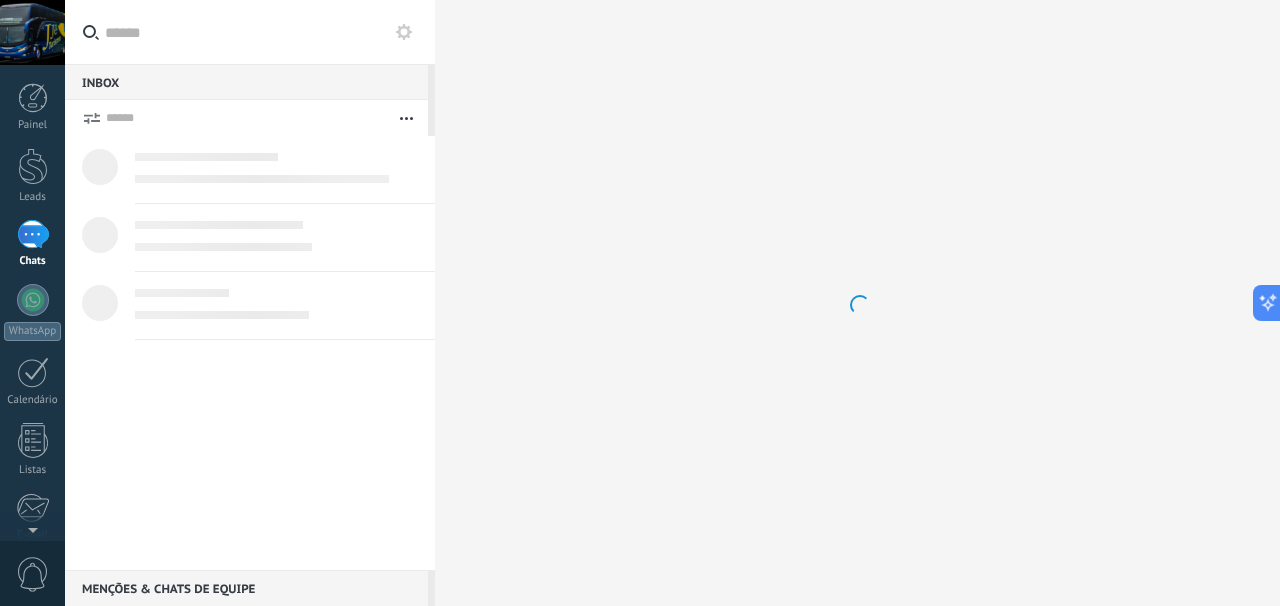 click at bounding box center (33, 166) 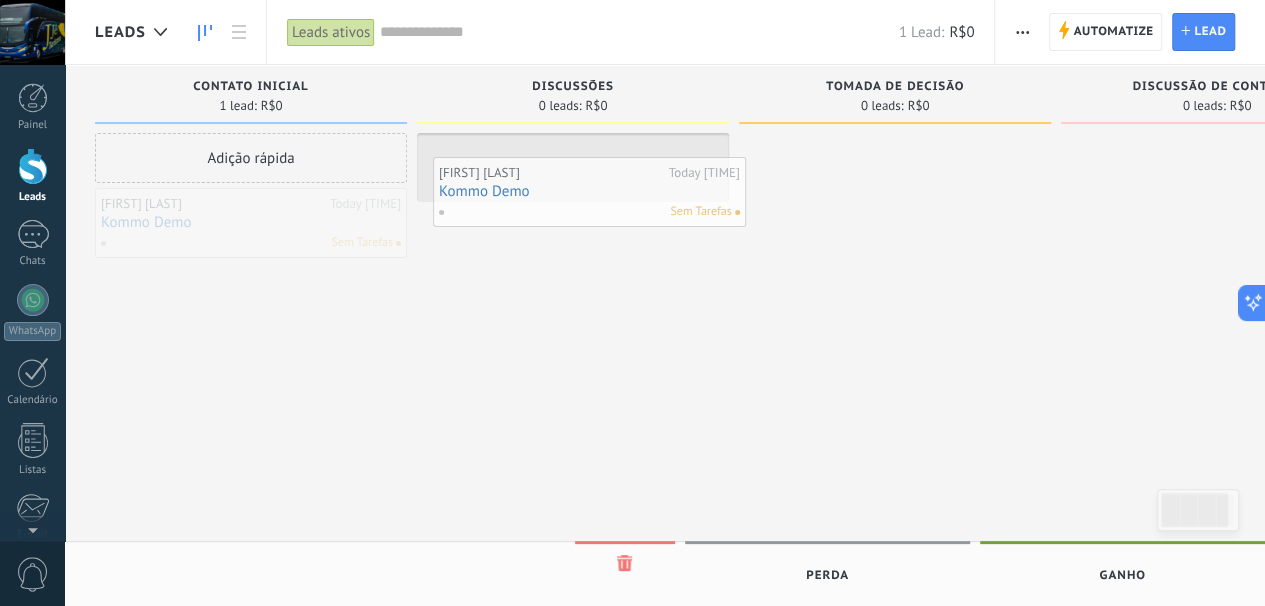 drag, startPoint x: 222, startPoint y: 216, endPoint x: 560, endPoint y: 185, distance: 339.4186 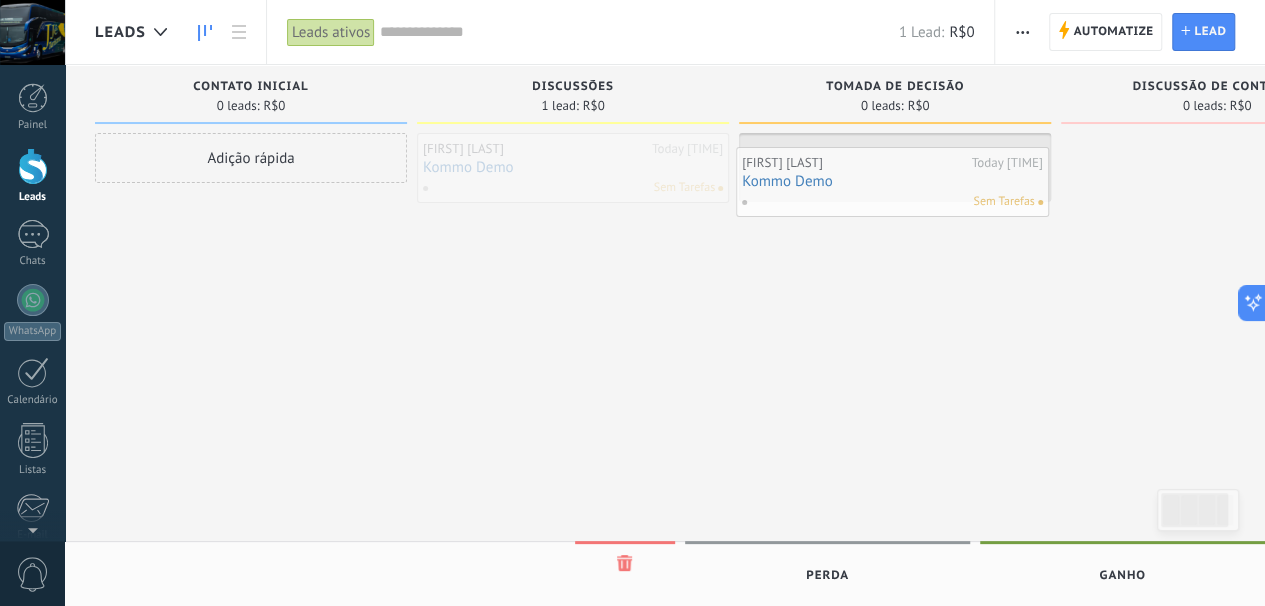 drag, startPoint x: 541, startPoint y: 173, endPoint x: 860, endPoint y: 187, distance: 319.30707 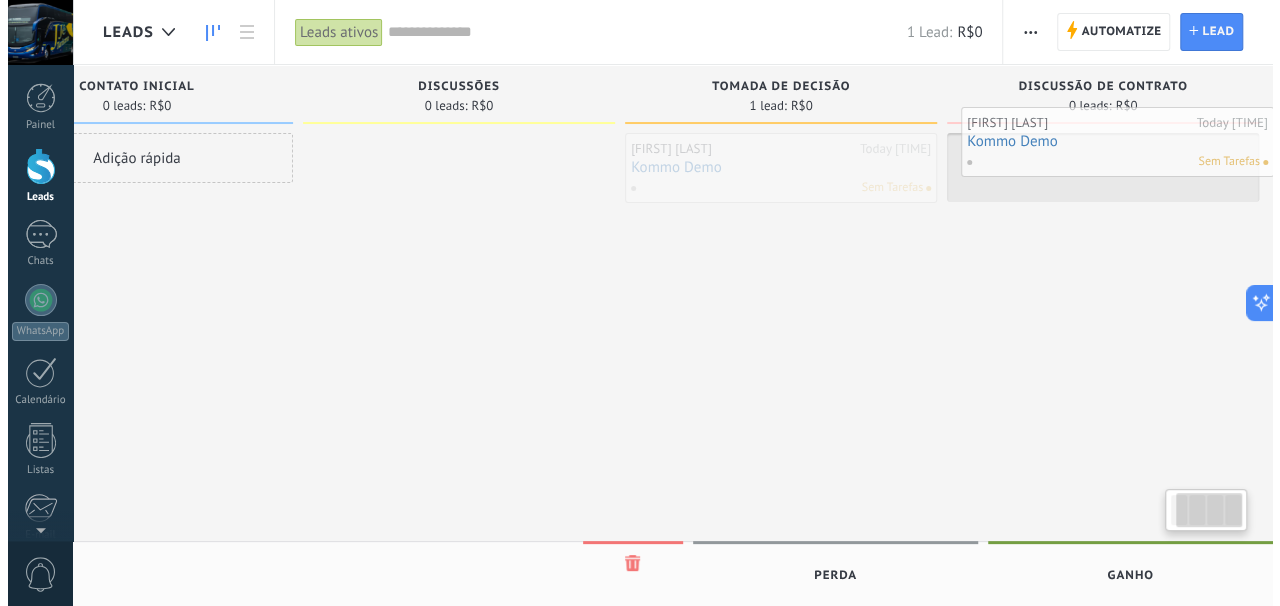 scroll, scrollTop: 0, scrollLeft: 138, axis: horizontal 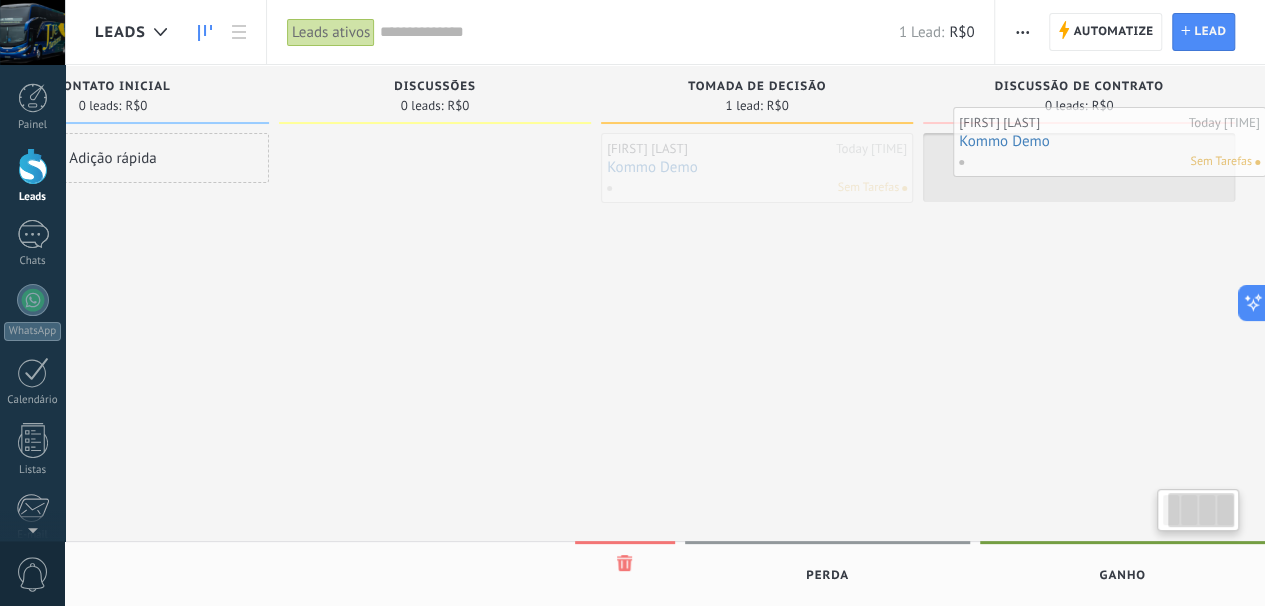 drag, startPoint x: 902, startPoint y: 179, endPoint x: 1152, endPoint y: 155, distance: 251.14935 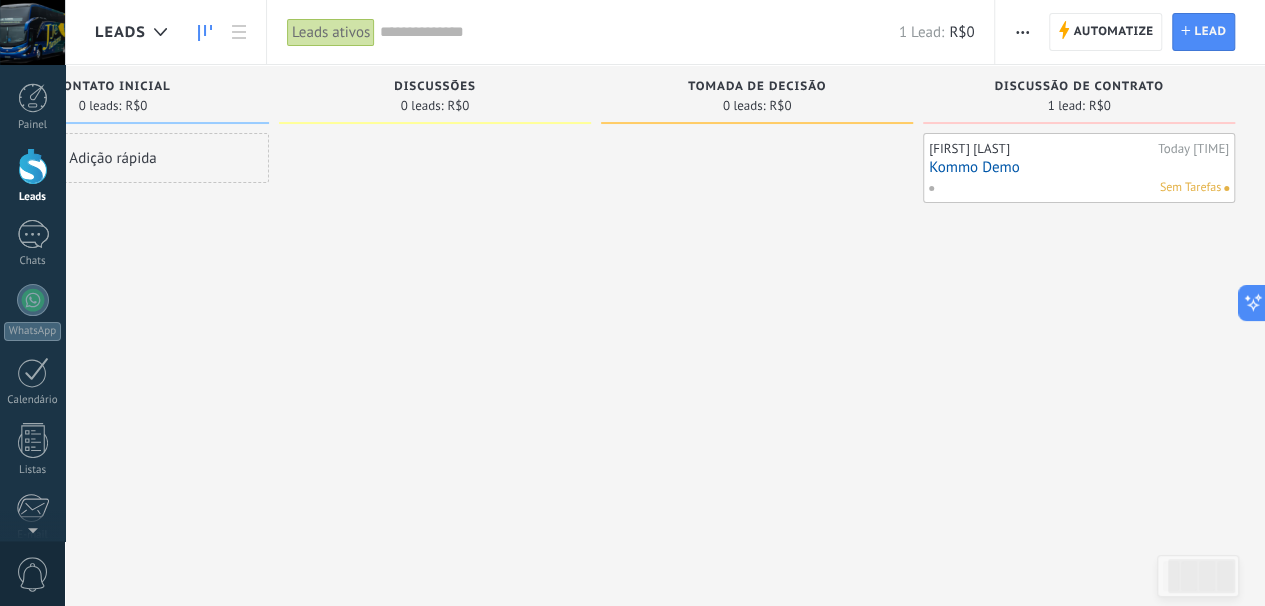 click on "Kommo Demo" at bounding box center [1079, 167] 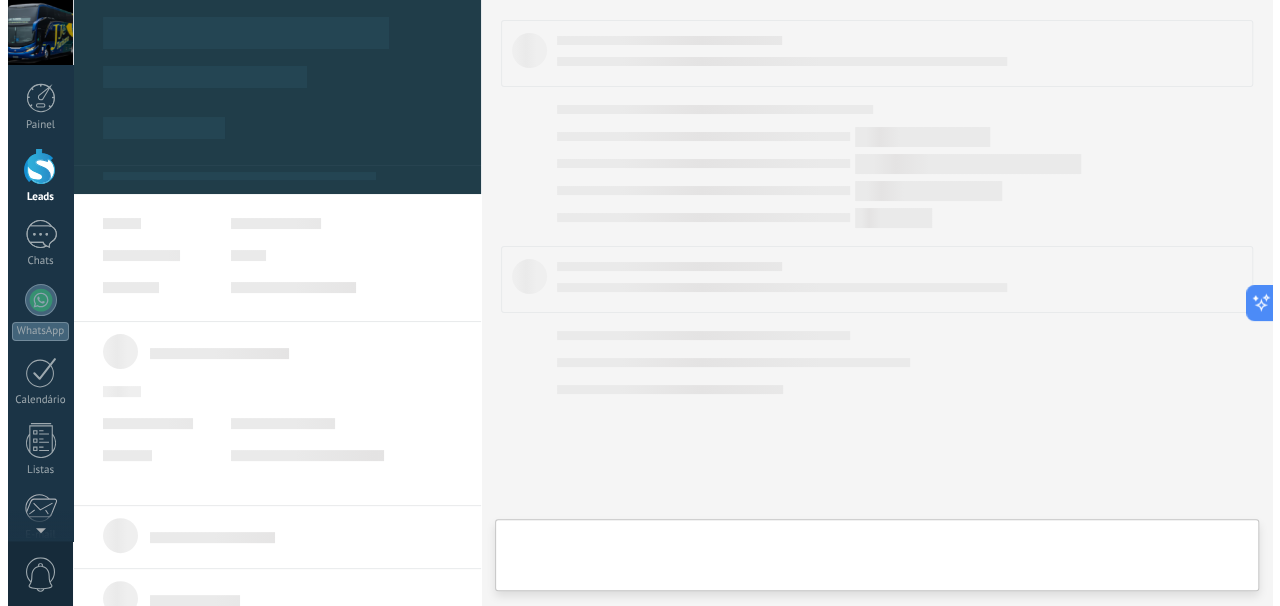 scroll, scrollTop: 0, scrollLeft: 122, axis: horizontal 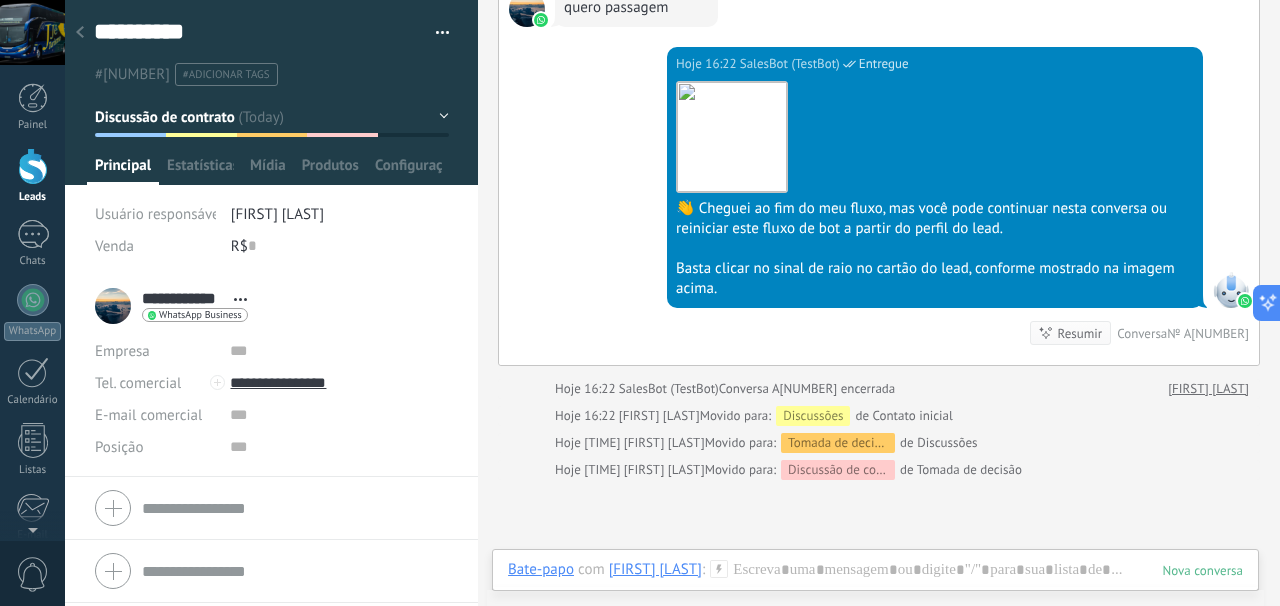 click on "WhatsApp" at bounding box center [32, 312] 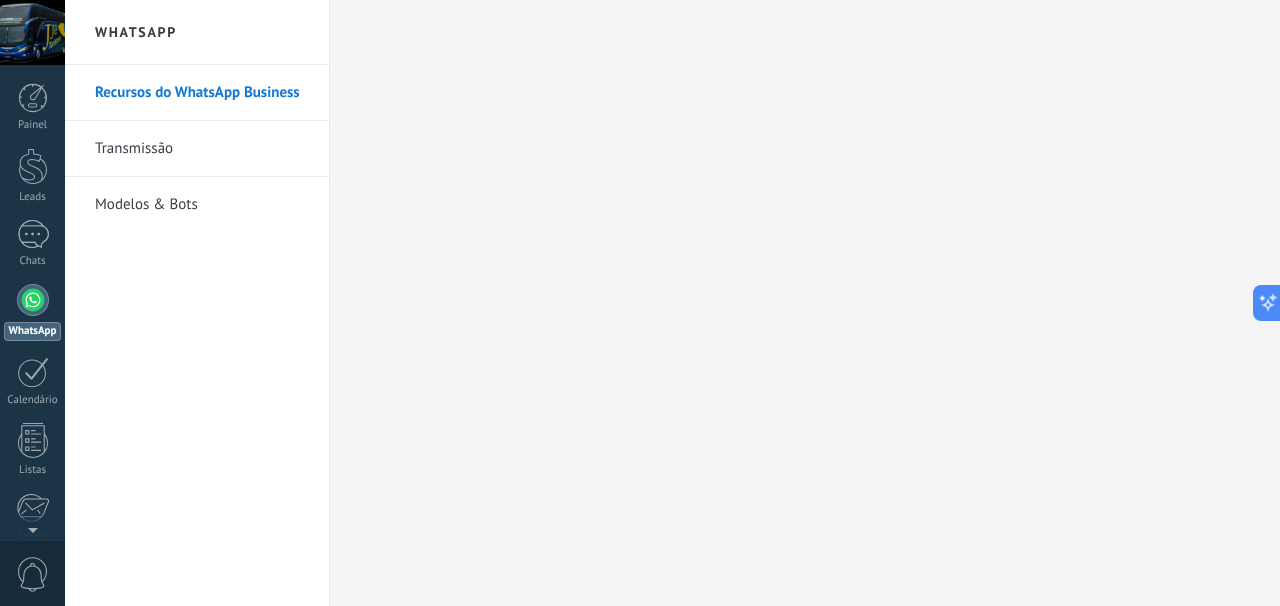 click on "Painel" at bounding box center (32, 107) 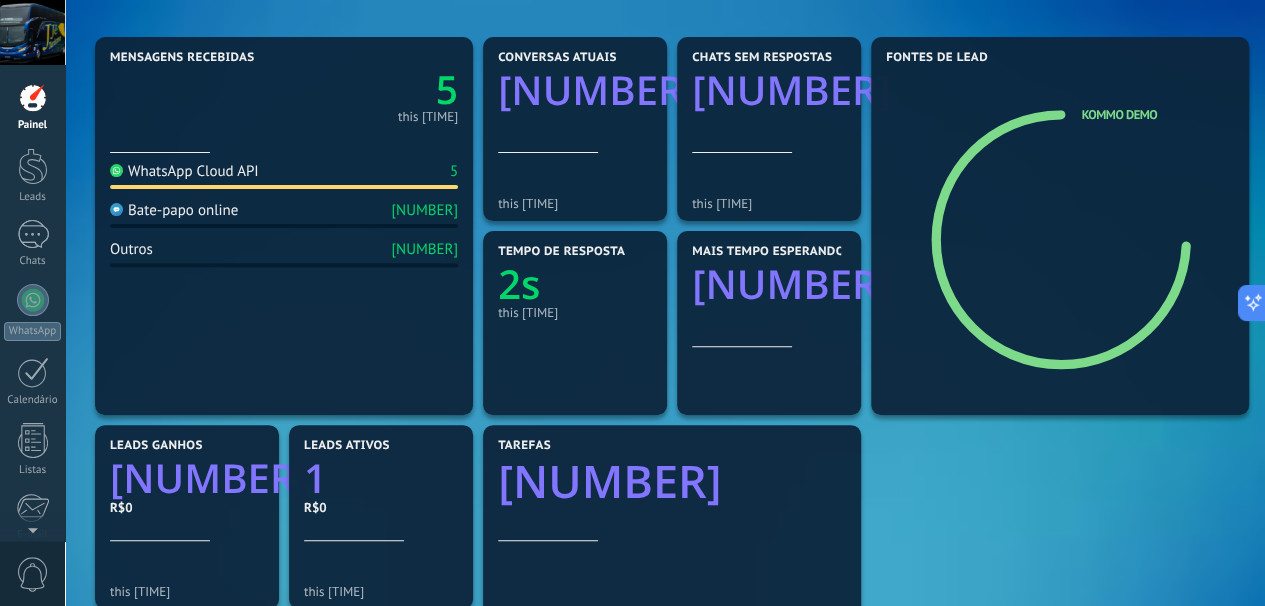 scroll, scrollTop: 100, scrollLeft: 0, axis: vertical 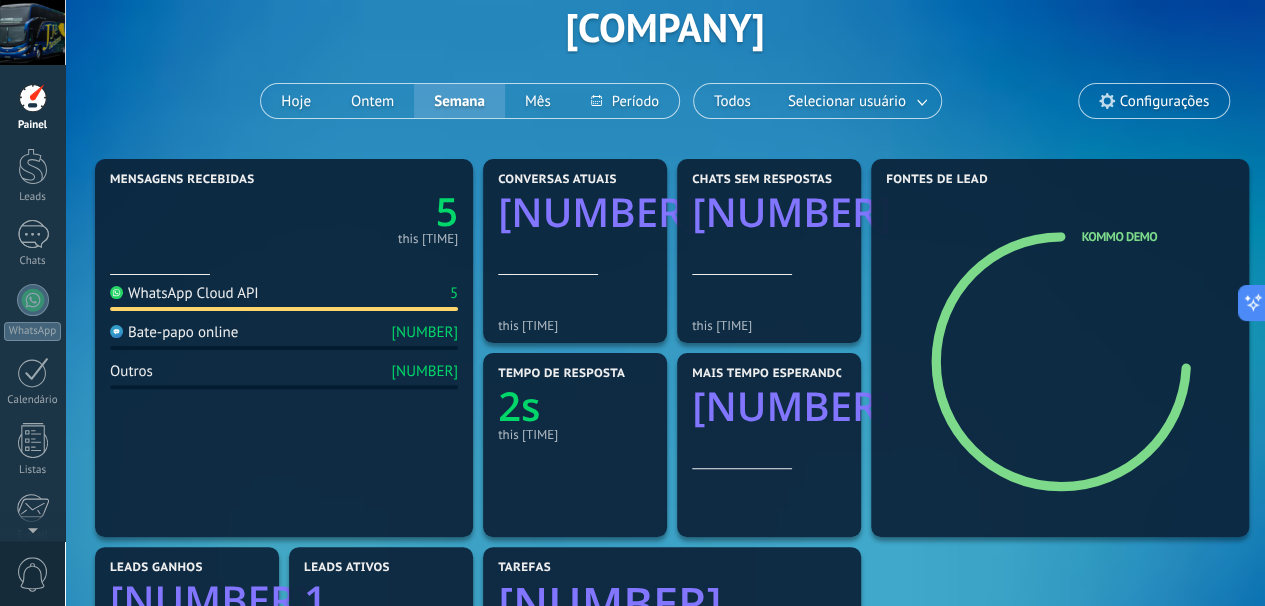 click on "Configurações" at bounding box center [1164, 101] 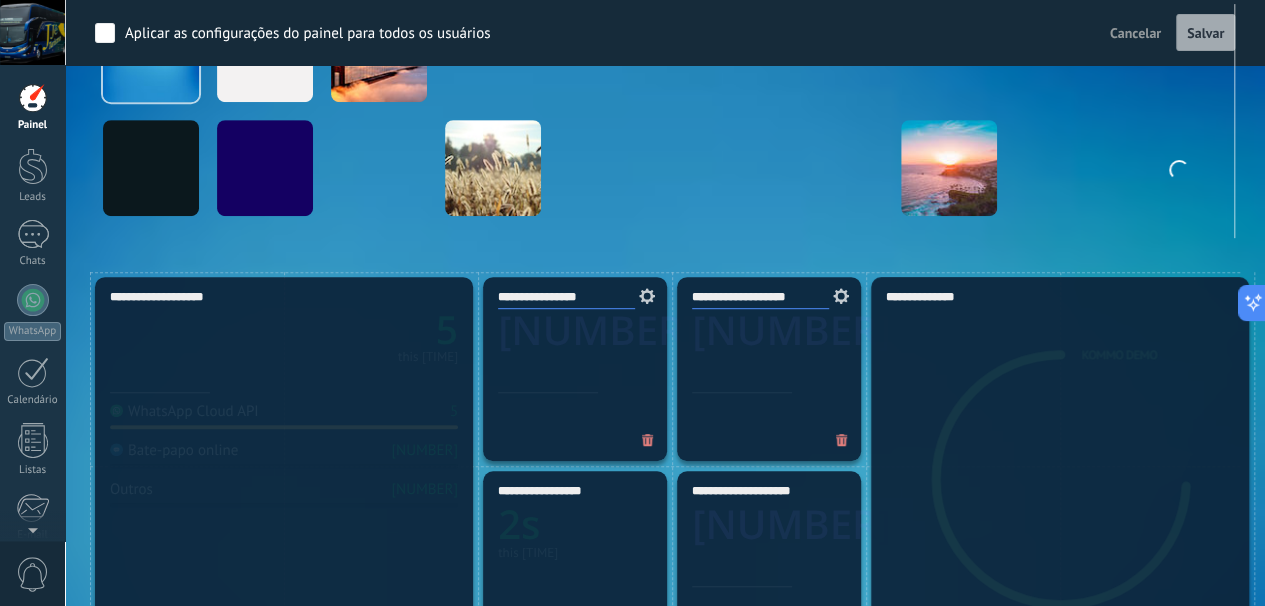 scroll, scrollTop: 0, scrollLeft: 0, axis: both 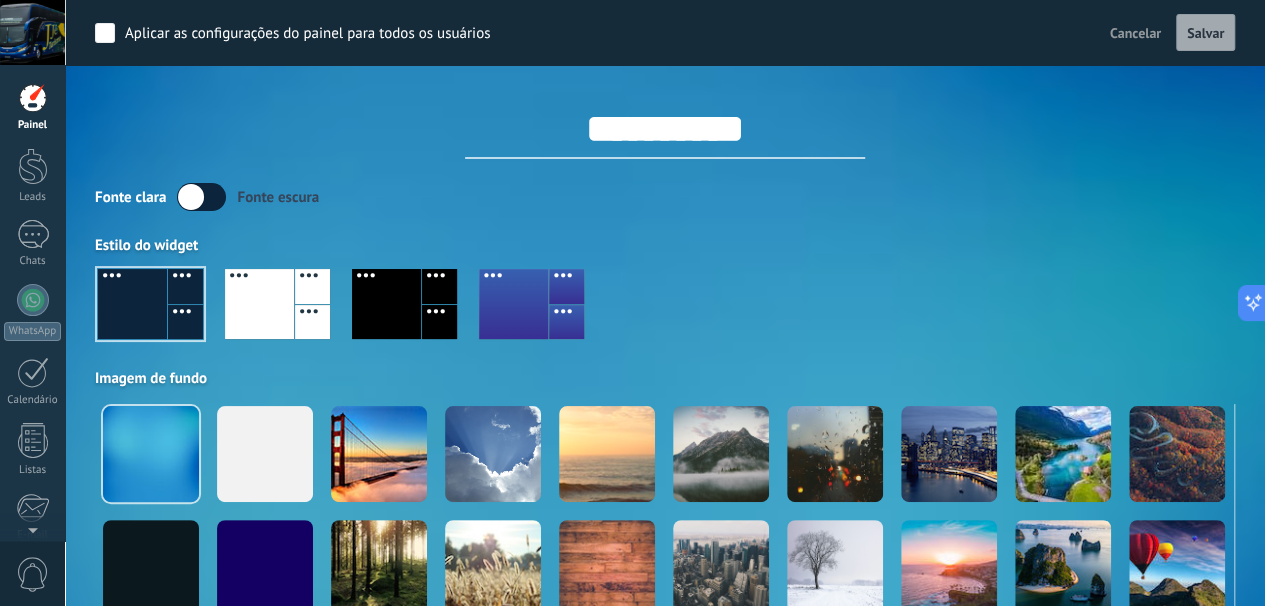click at bounding box center [33, 98] 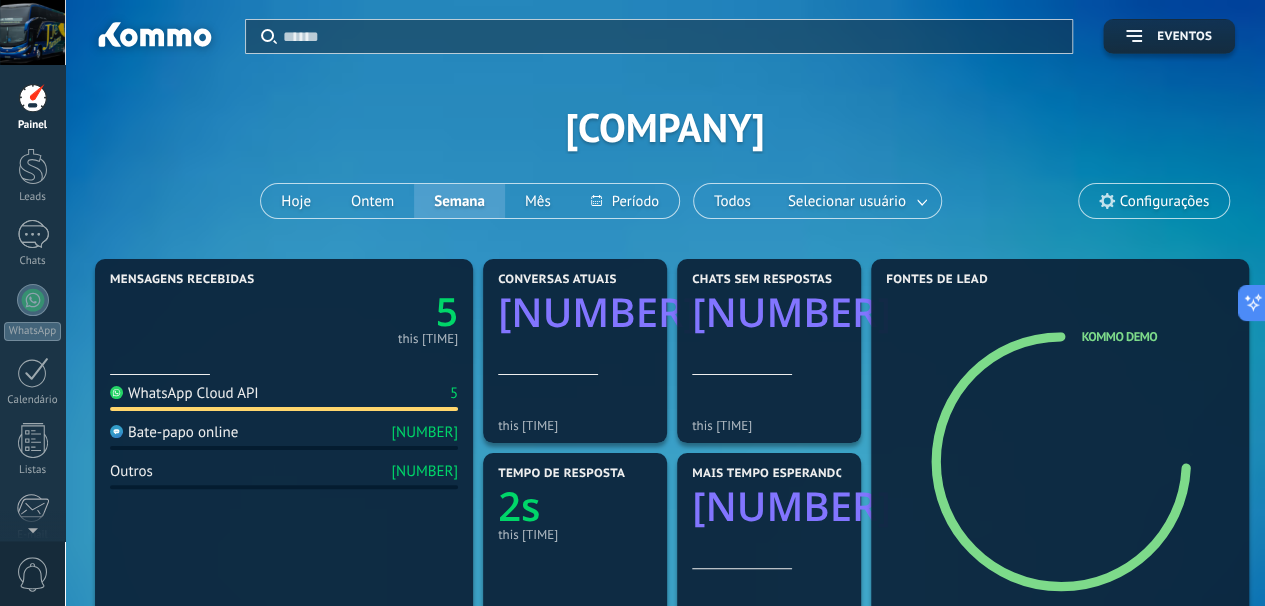 click on "1" at bounding box center (33, 234) 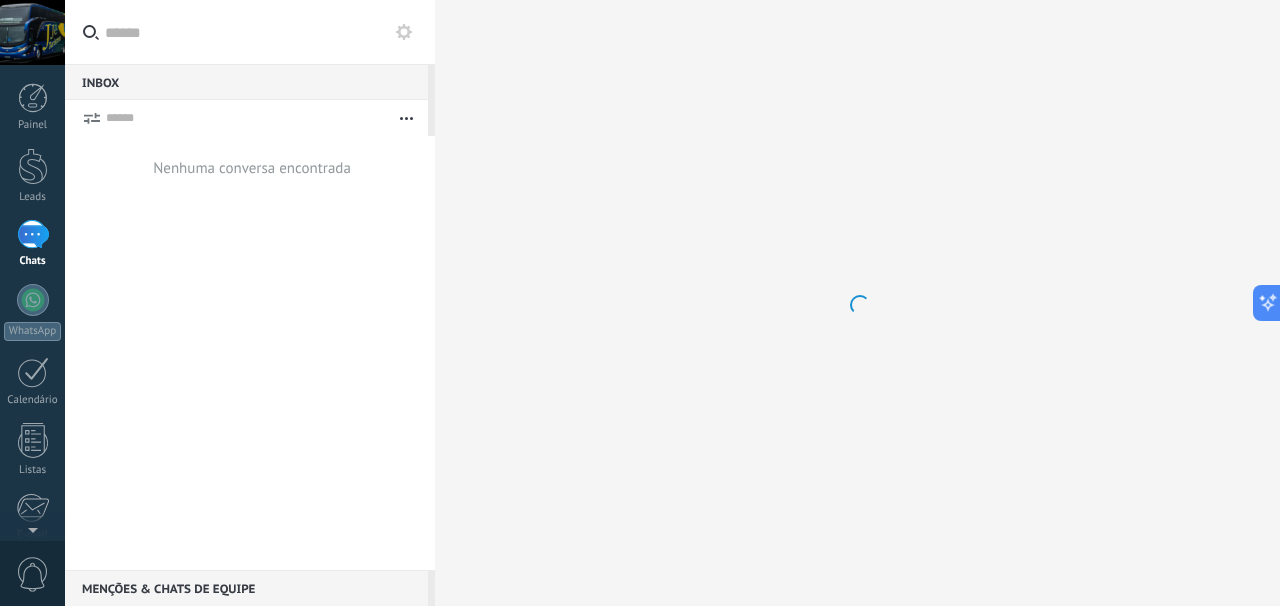 click at bounding box center [33, 166] 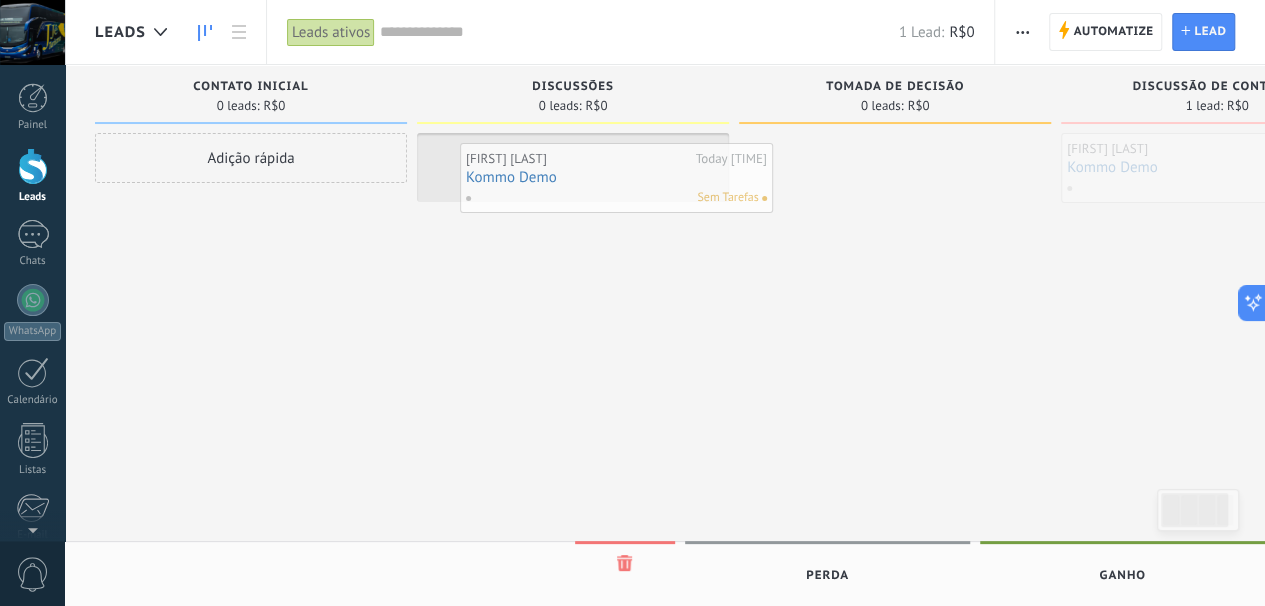 drag, startPoint x: 1144, startPoint y: 161, endPoint x: 542, endPoint y: 171, distance: 602.08307 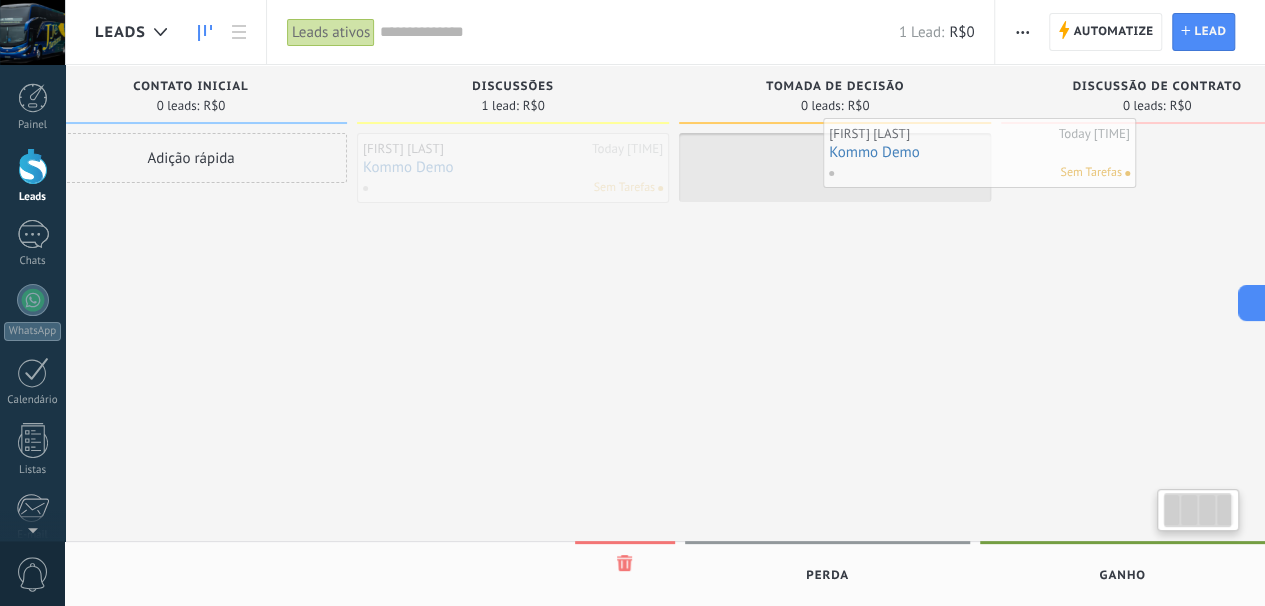 drag, startPoint x: 458, startPoint y: 182, endPoint x: 864, endPoint y: 167, distance: 406.277 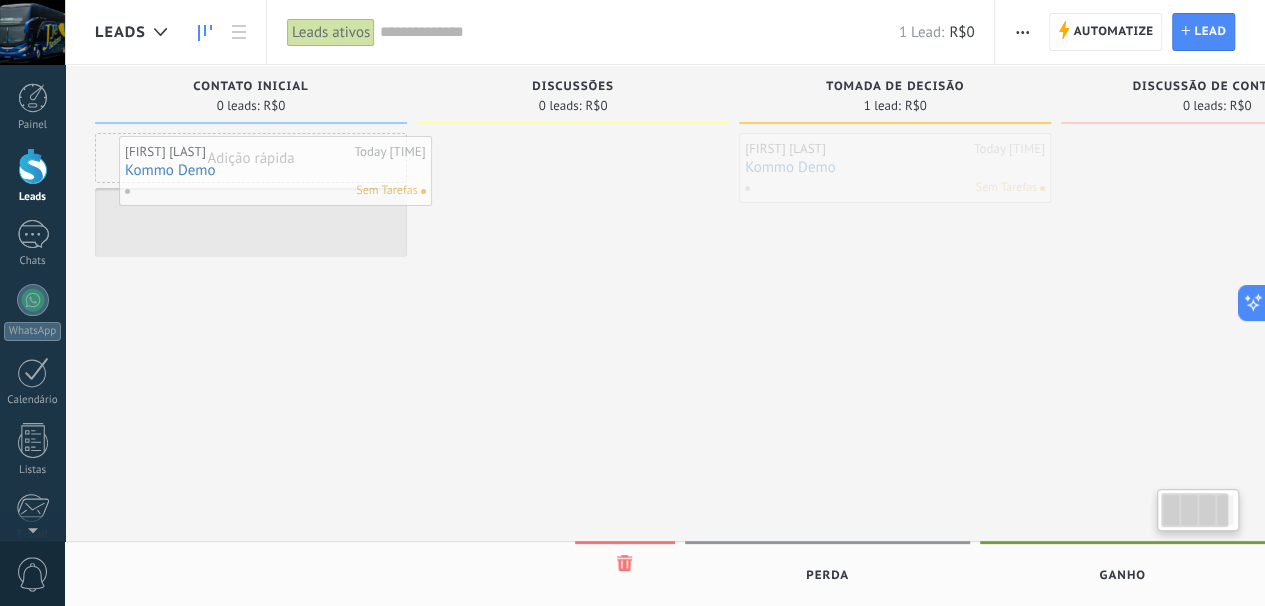scroll, scrollTop: 0, scrollLeft: 0, axis: both 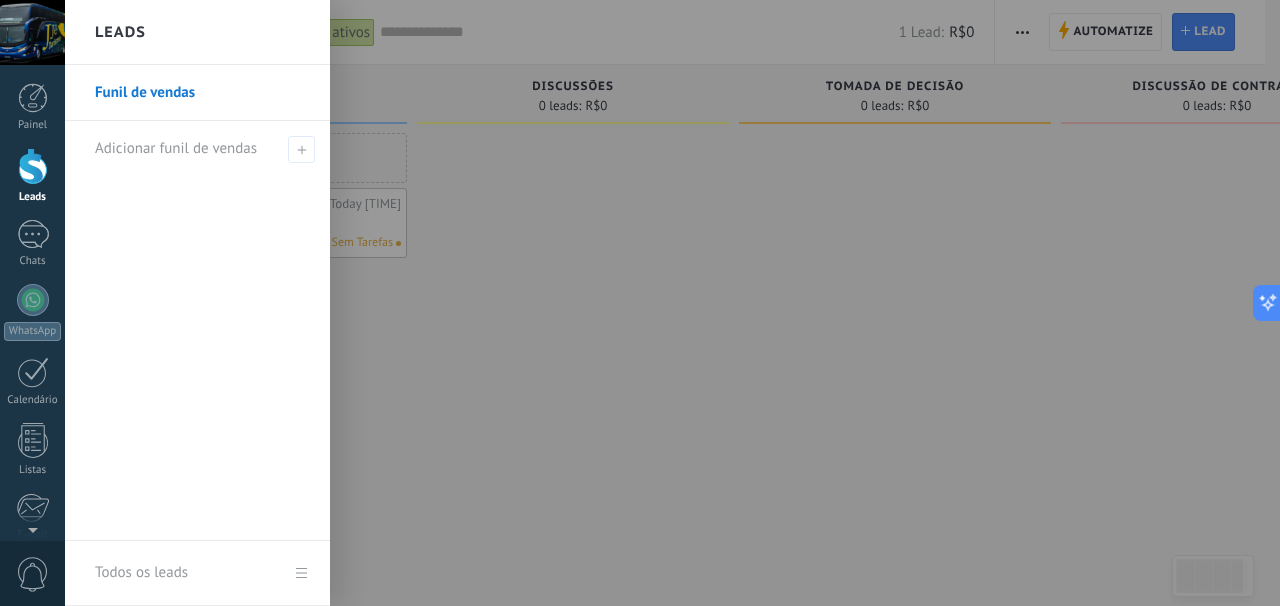 click at bounding box center (33, 440) 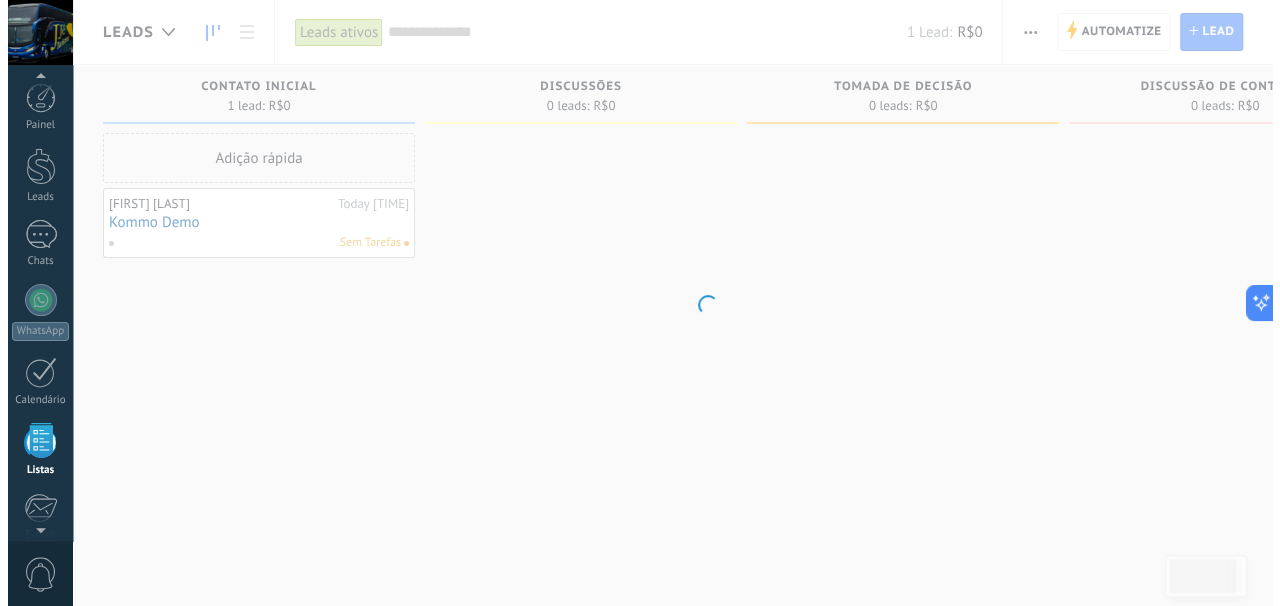 scroll, scrollTop: 123, scrollLeft: 0, axis: vertical 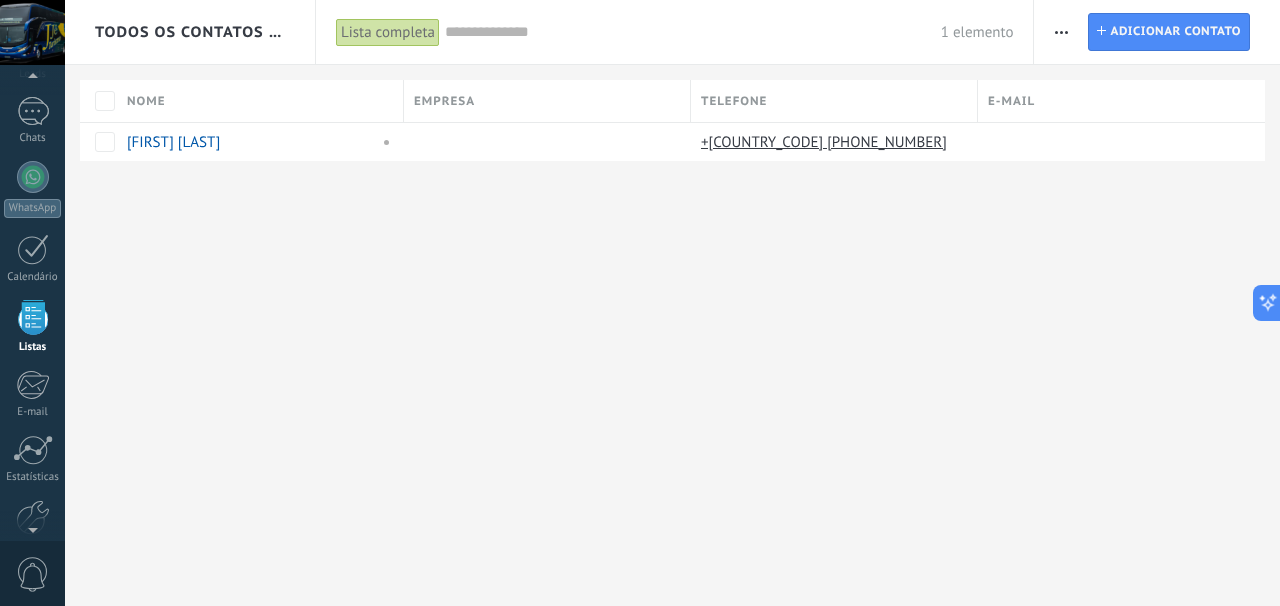 click on "WhatsApp" at bounding box center (32, 189) 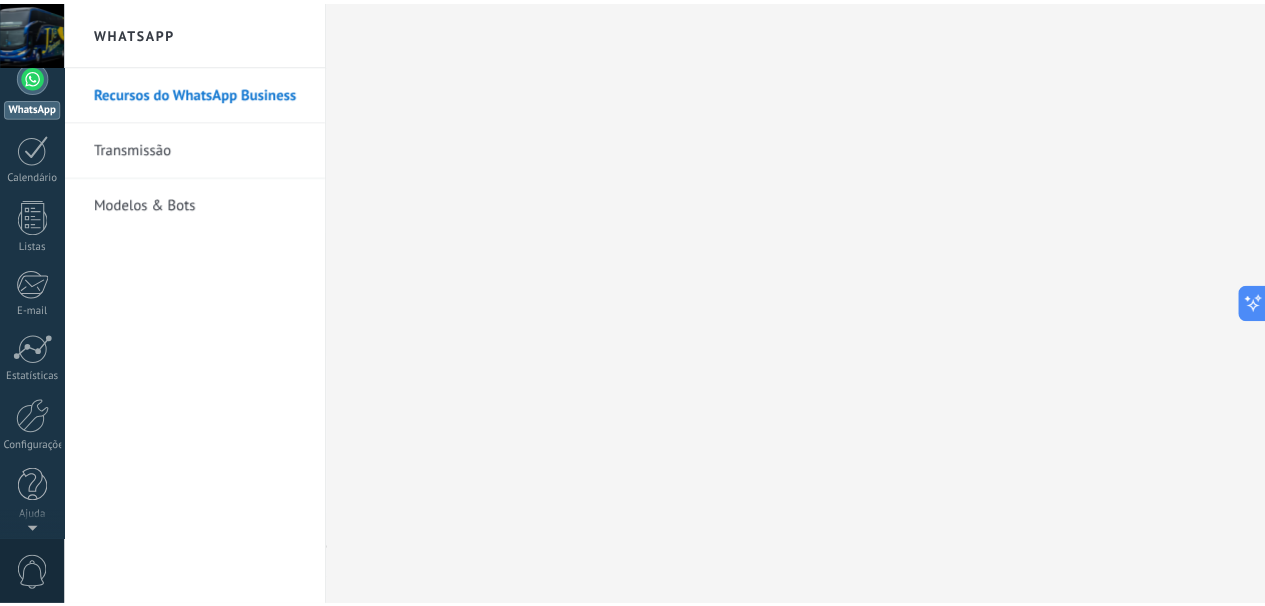 scroll, scrollTop: 0, scrollLeft: 0, axis: both 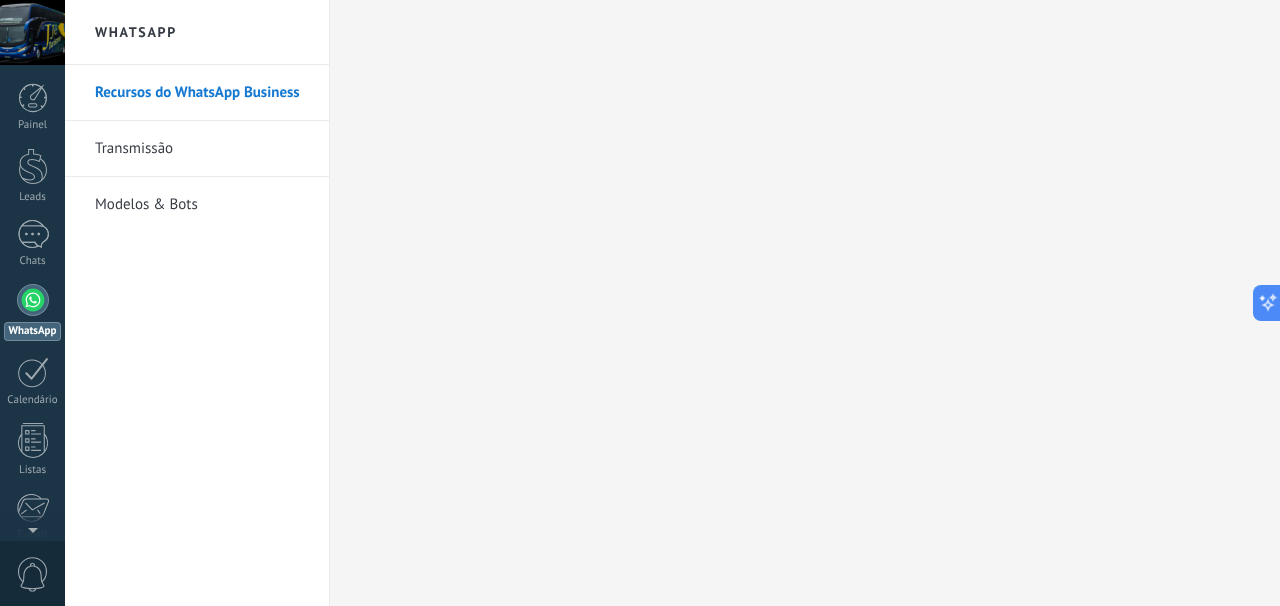 click at bounding box center [33, 98] 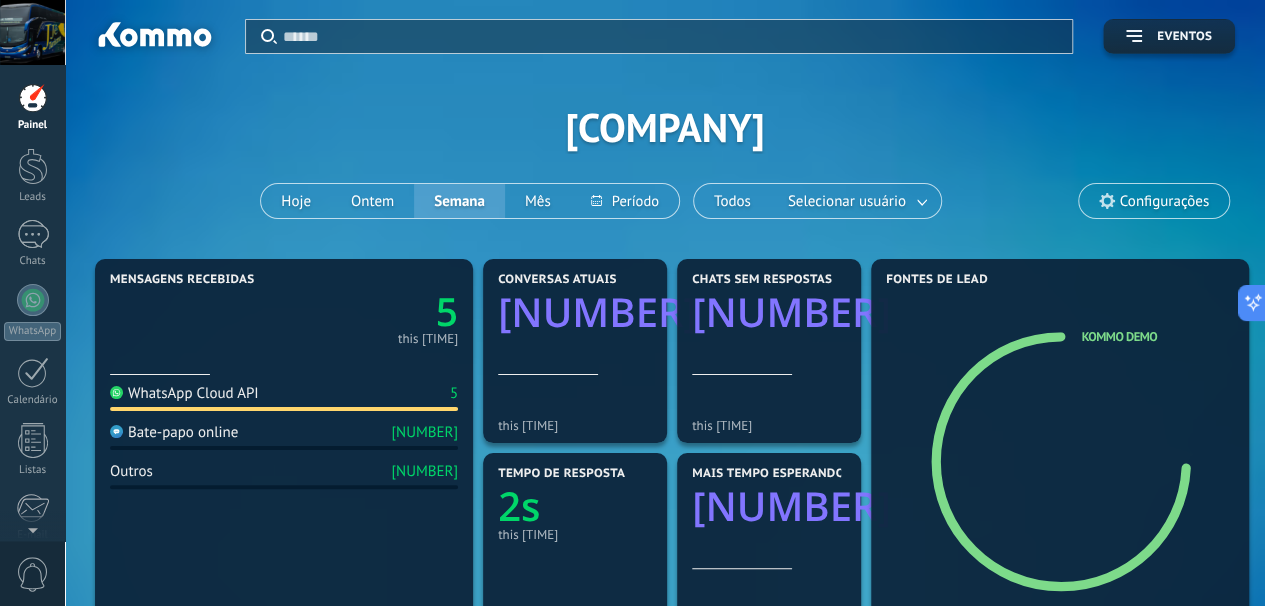 click at bounding box center [33, 166] 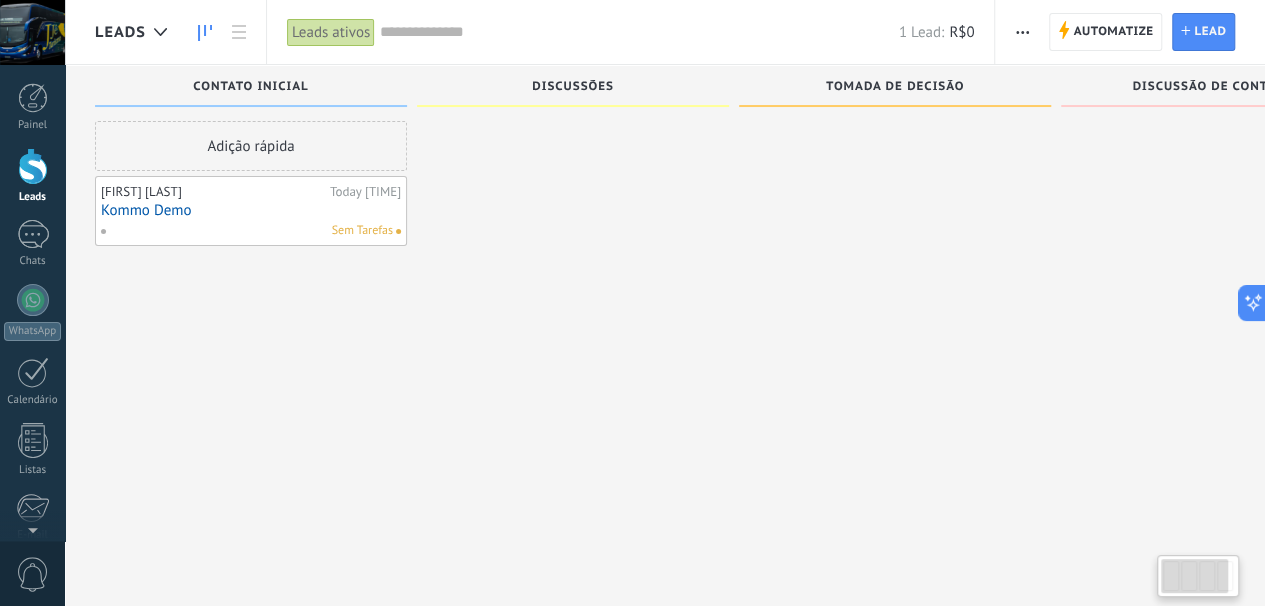 scroll, scrollTop: 0, scrollLeft: 0, axis: both 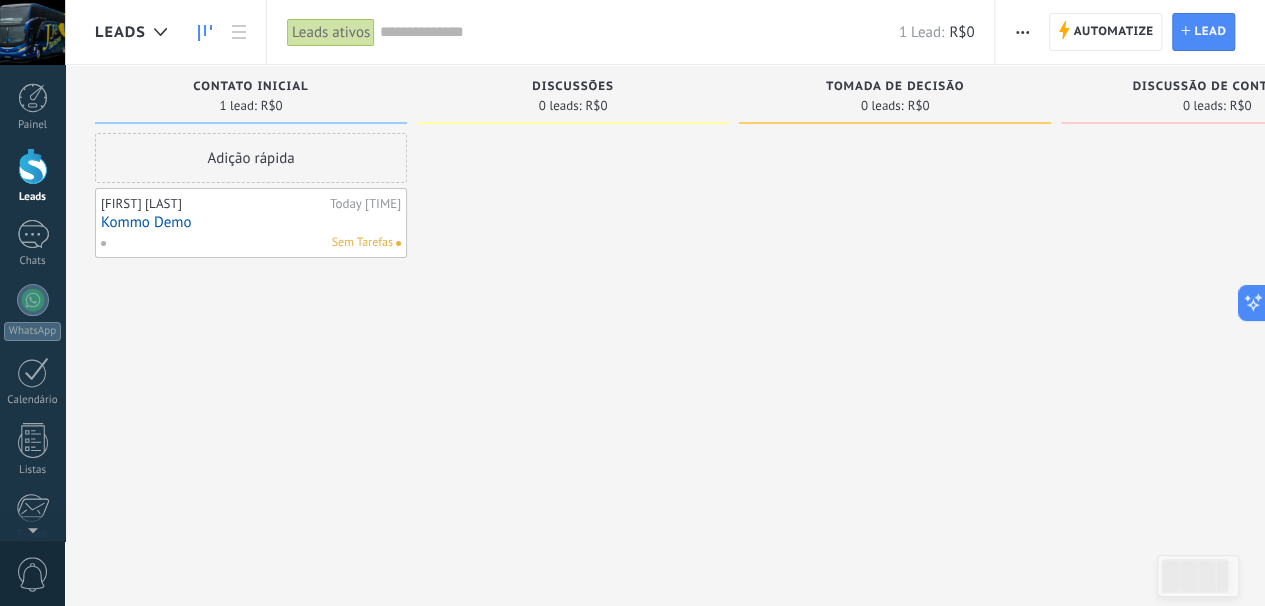 click on "Painel" at bounding box center [32, 107] 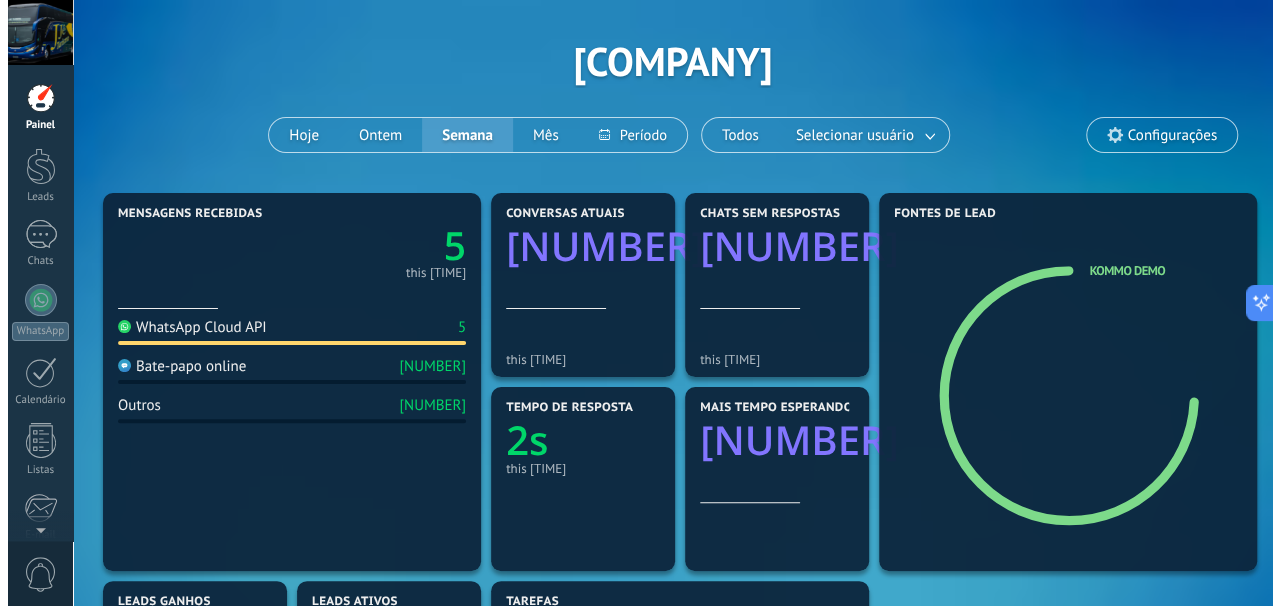 scroll, scrollTop: 0, scrollLeft: 0, axis: both 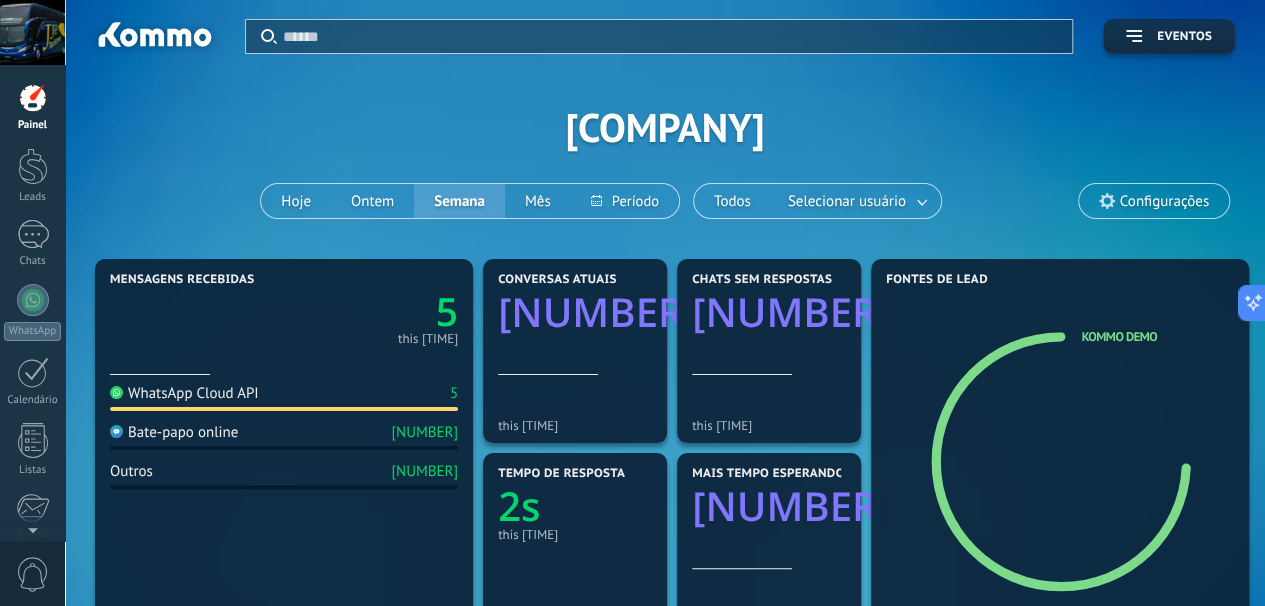 click at bounding box center [33, 166] 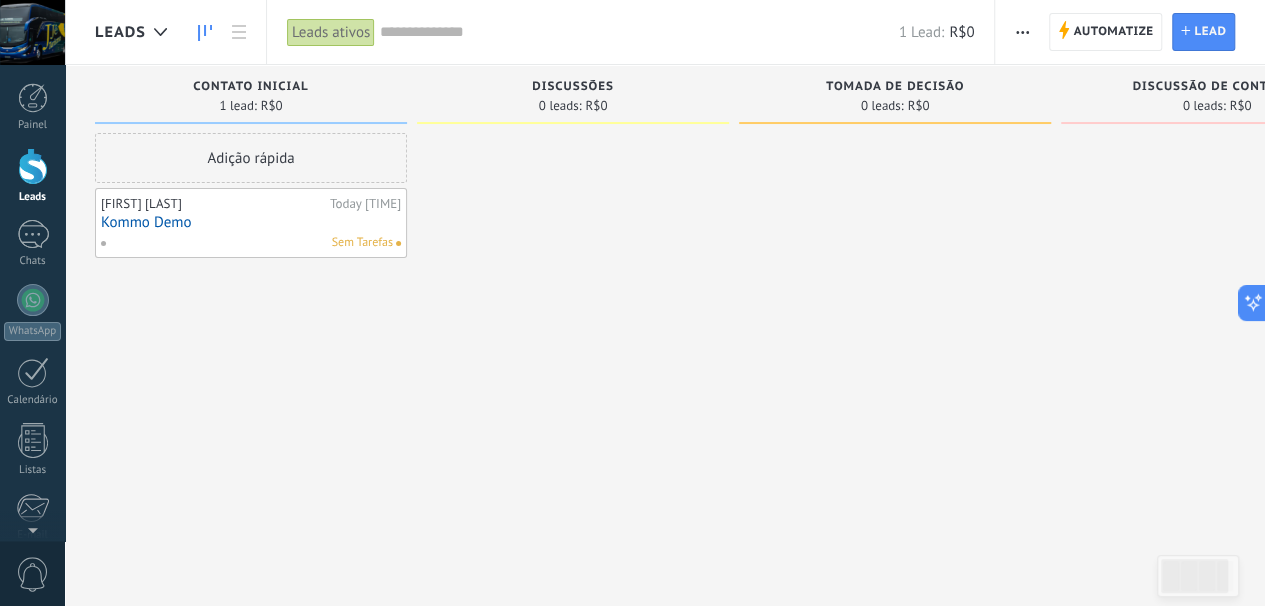 click at bounding box center (573, 305) 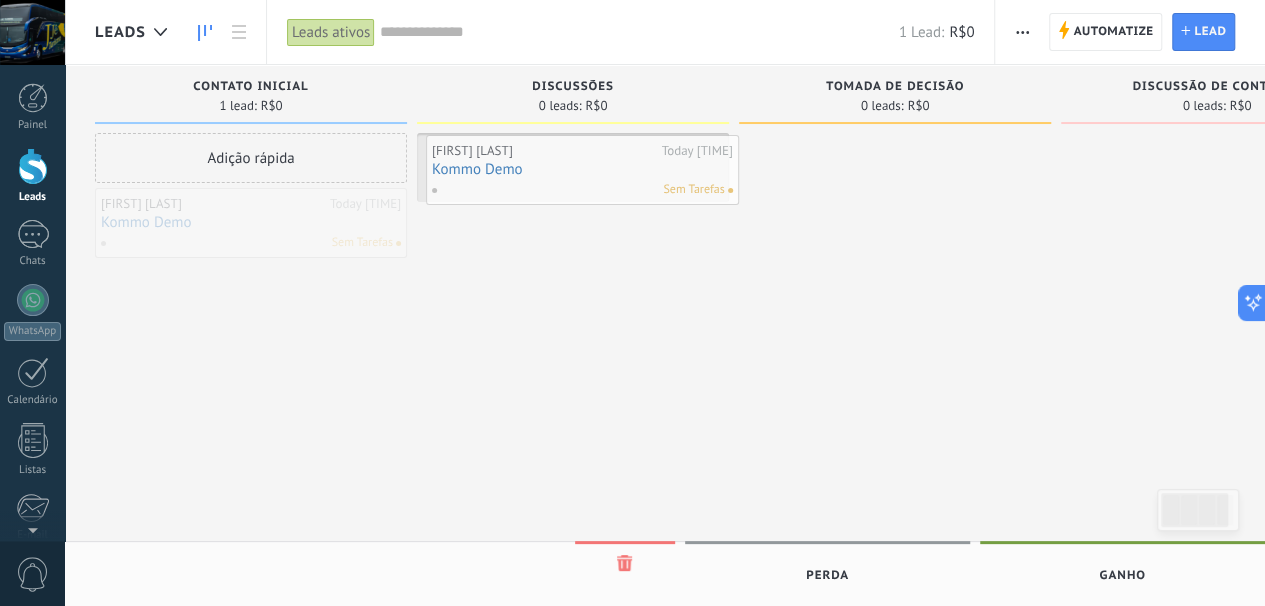 drag, startPoint x: 294, startPoint y: 233, endPoint x: 622, endPoint y: 179, distance: 332.4154 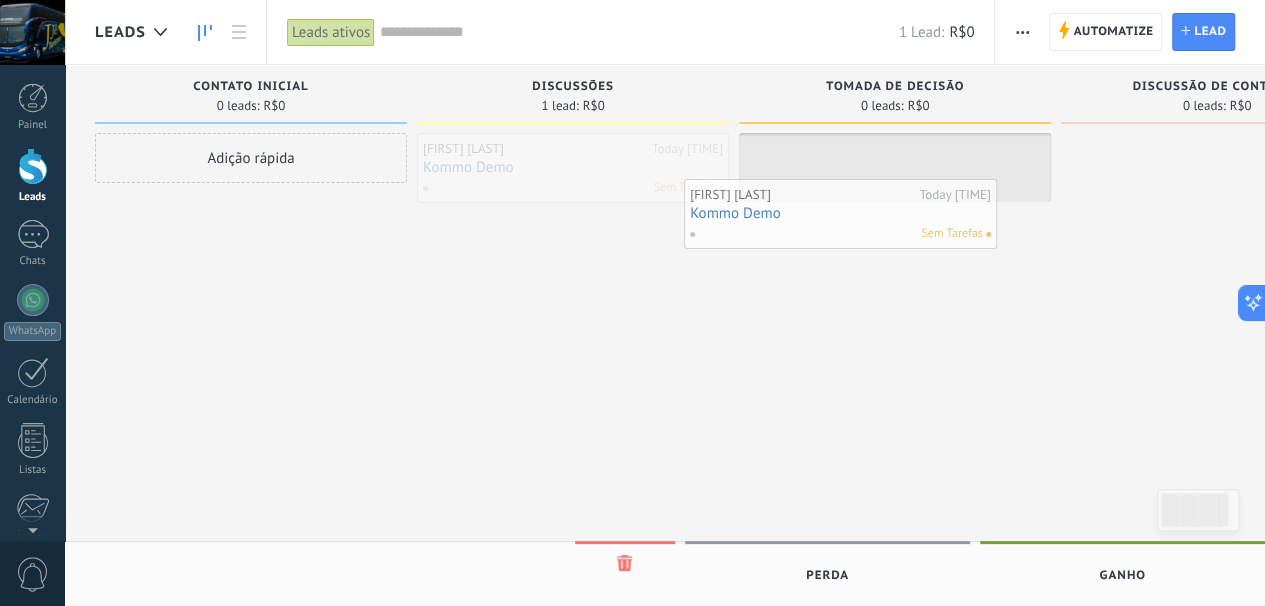 drag, startPoint x: 622, startPoint y: 179, endPoint x: 888, endPoint y: 223, distance: 269.61453 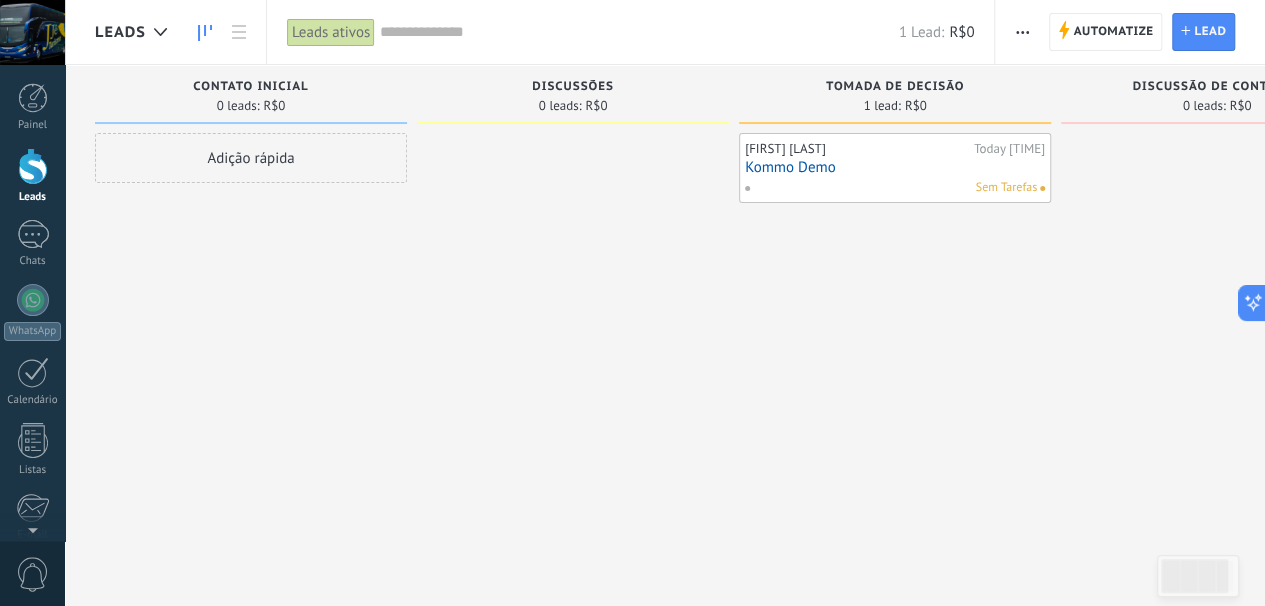 click on "Kommo Demo" at bounding box center (895, 167) 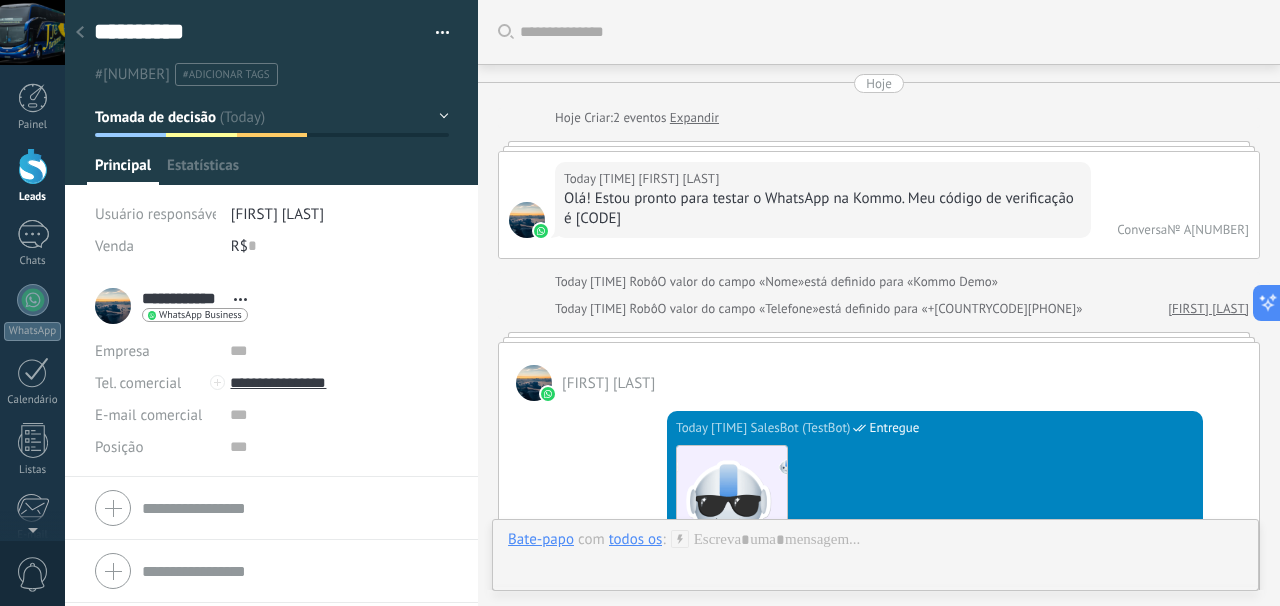 scroll, scrollTop: 2352, scrollLeft: 0, axis: vertical 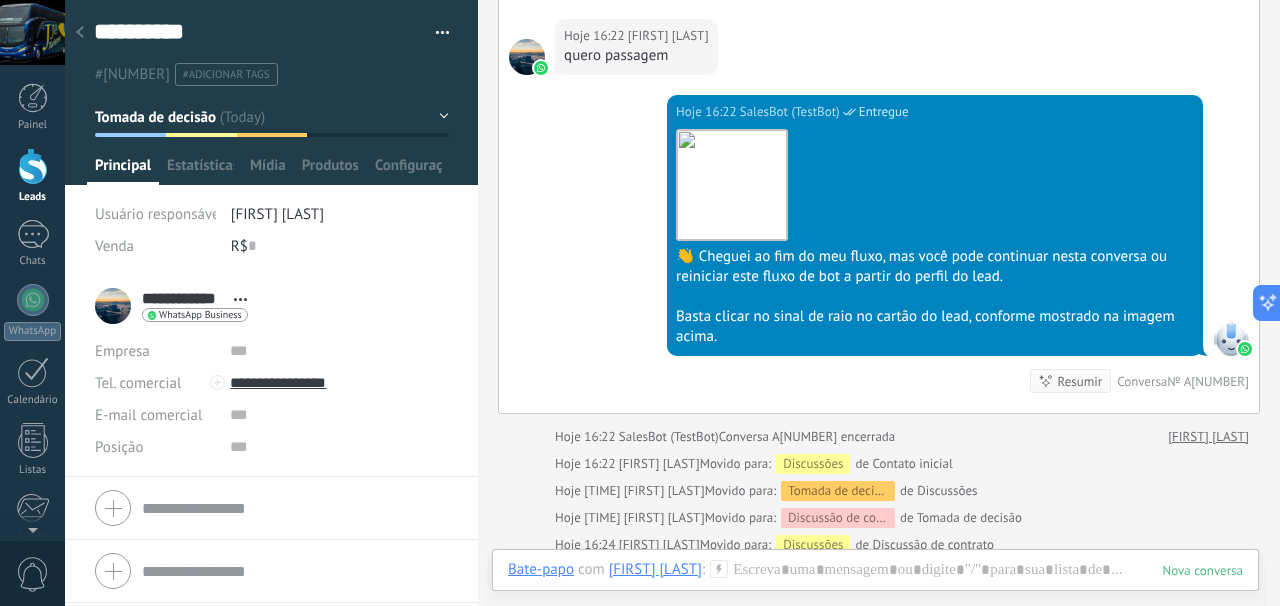 click on "Mídia" at bounding box center [123, 170] 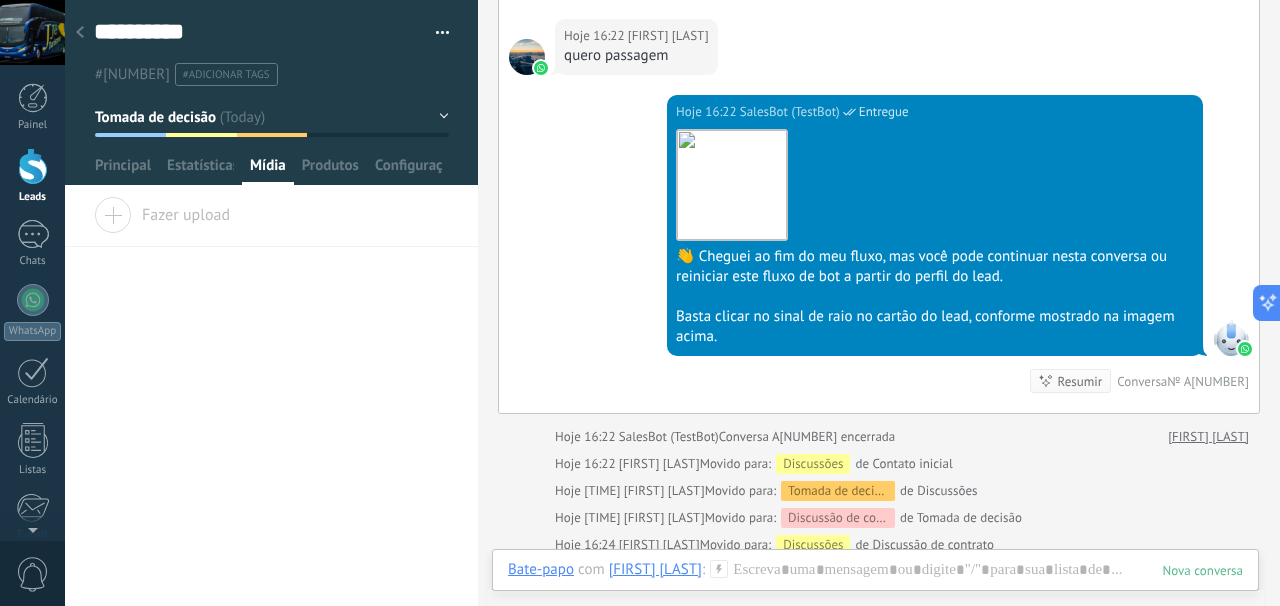 click on "Produtos" at bounding box center (123, 170) 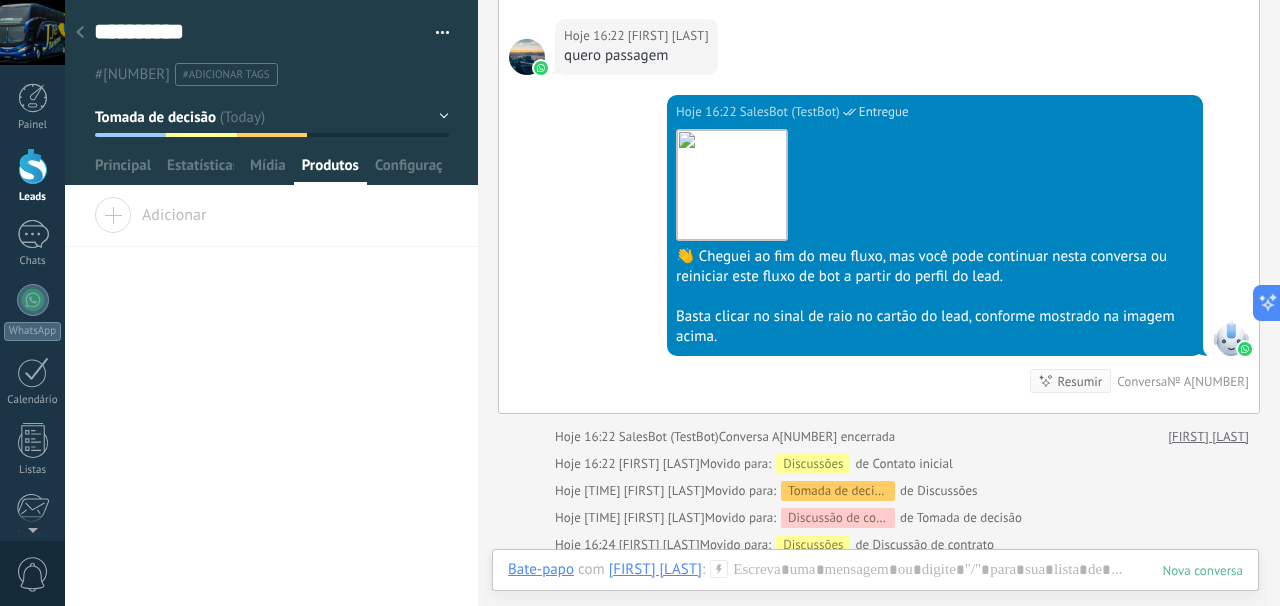 click on "Mídia" at bounding box center (123, 170) 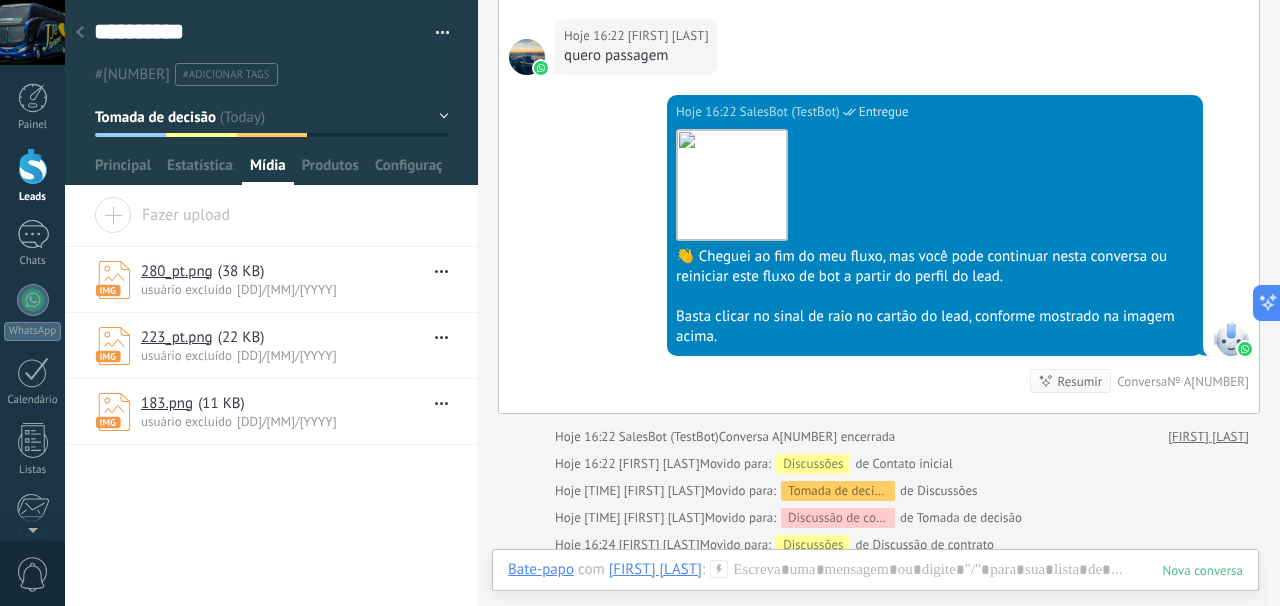 click on "Configurações" at bounding box center (123, 170) 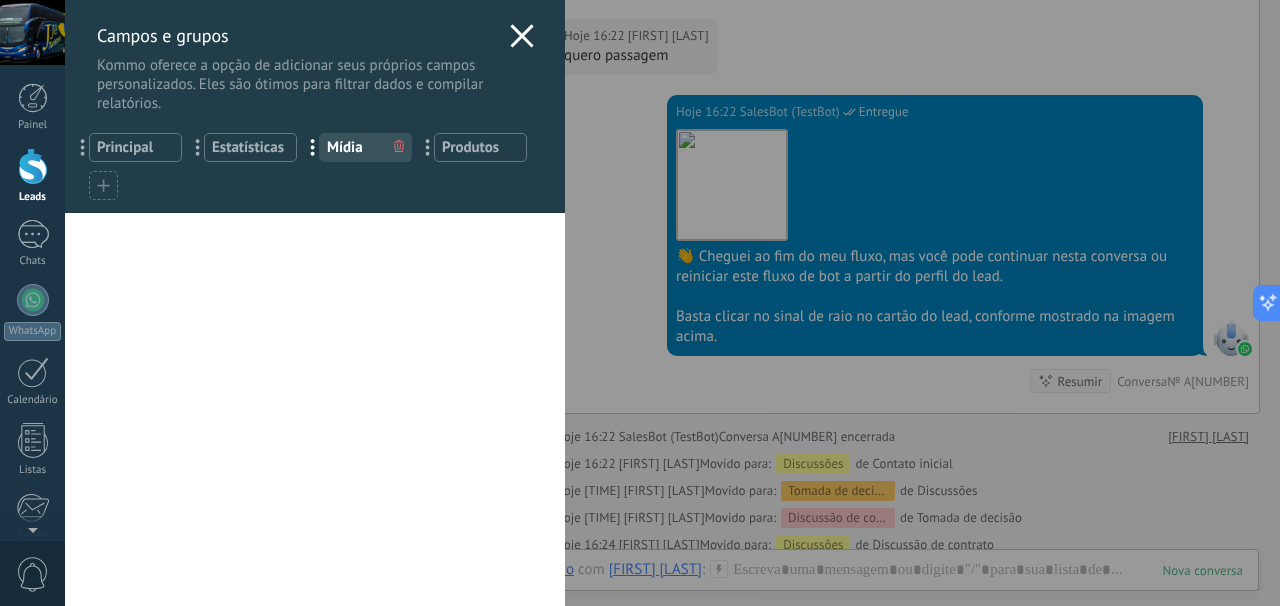 click at bounding box center (522, 36) 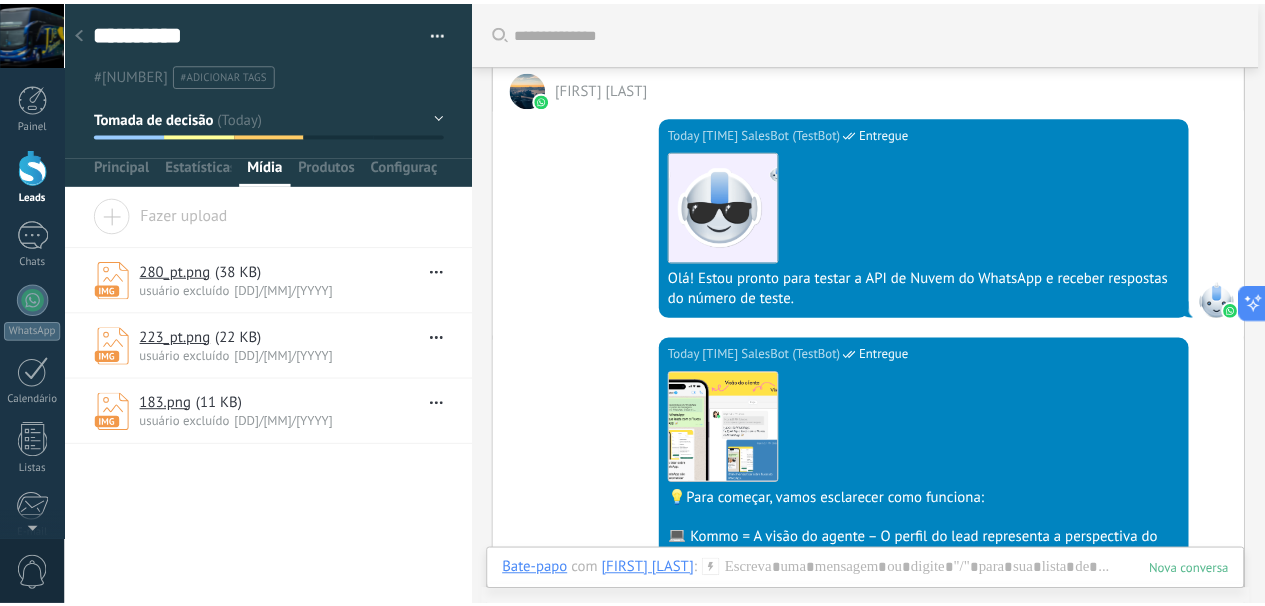 scroll, scrollTop: 52, scrollLeft: 0, axis: vertical 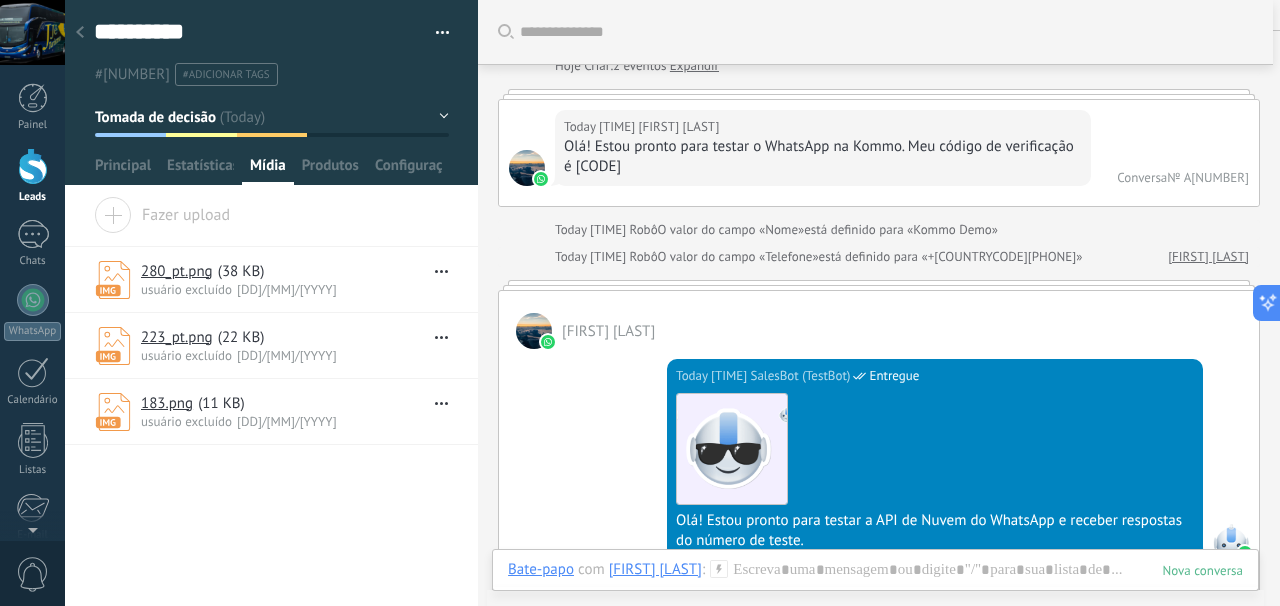 click on "Produtos" at bounding box center [123, 170] 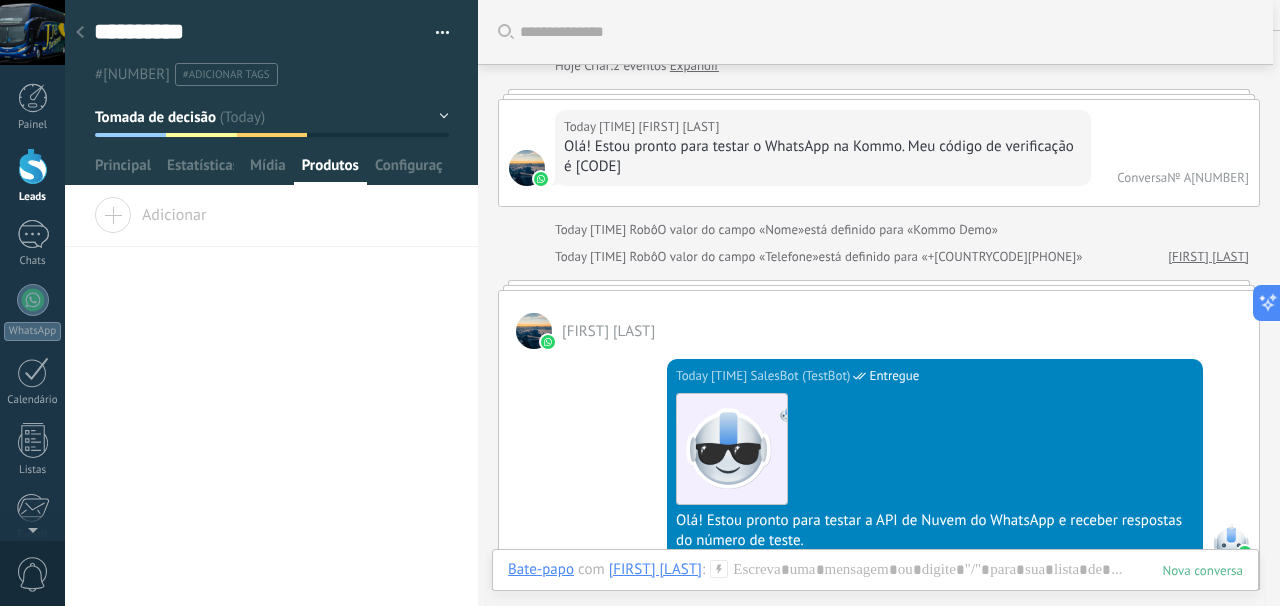 click on "Configurações" at bounding box center (123, 170) 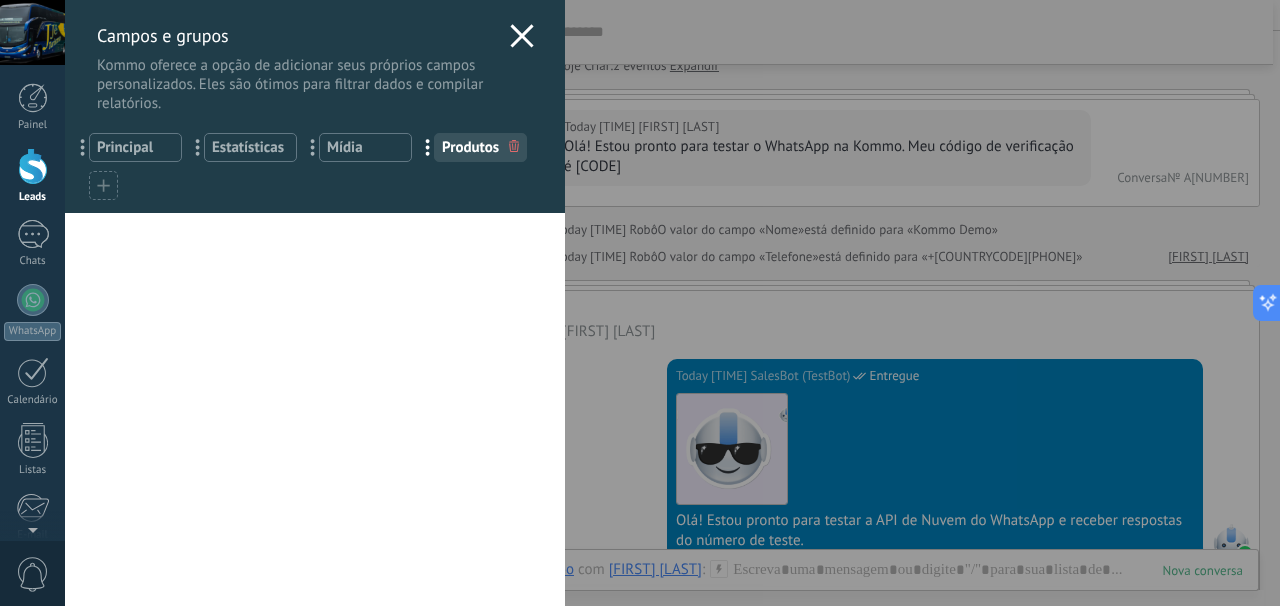 click on "Mídia" at bounding box center [135, 147] 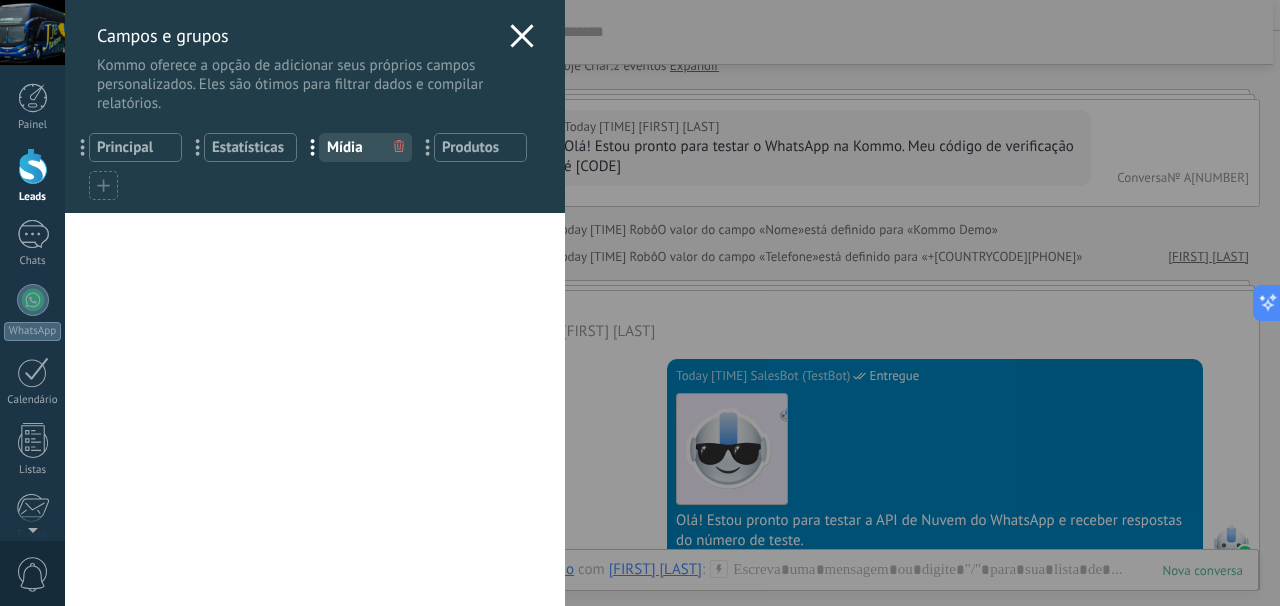 click on "Estatísticas" at bounding box center (135, 147) 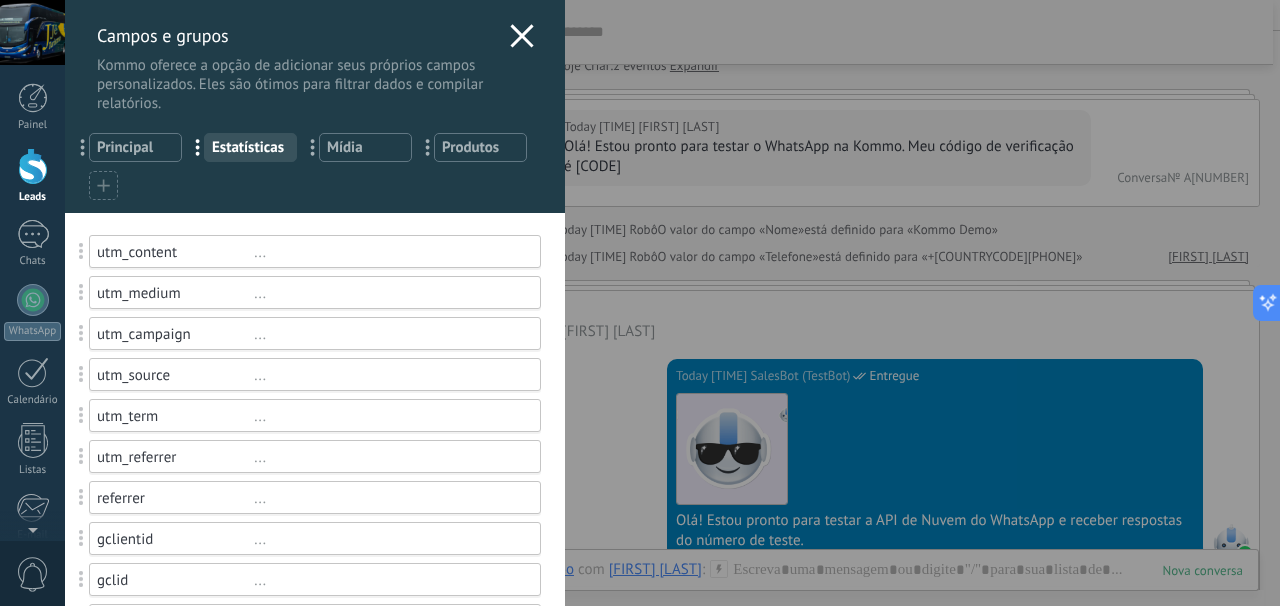 click on "Principal" at bounding box center [135, 147] 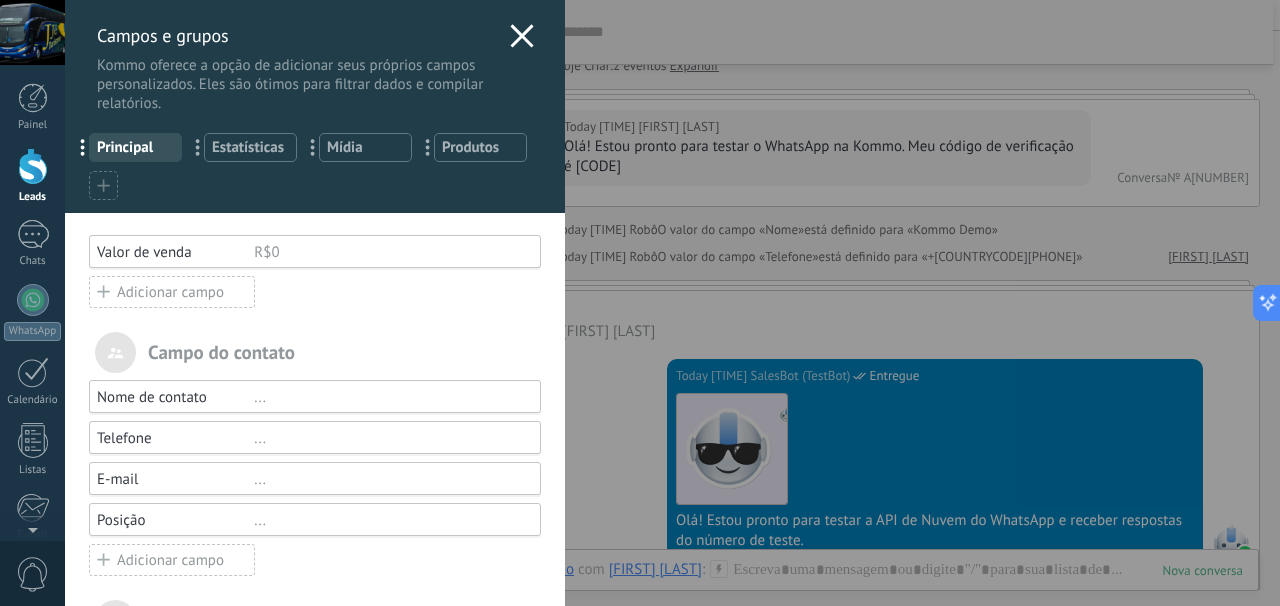 click at bounding box center (522, 36) 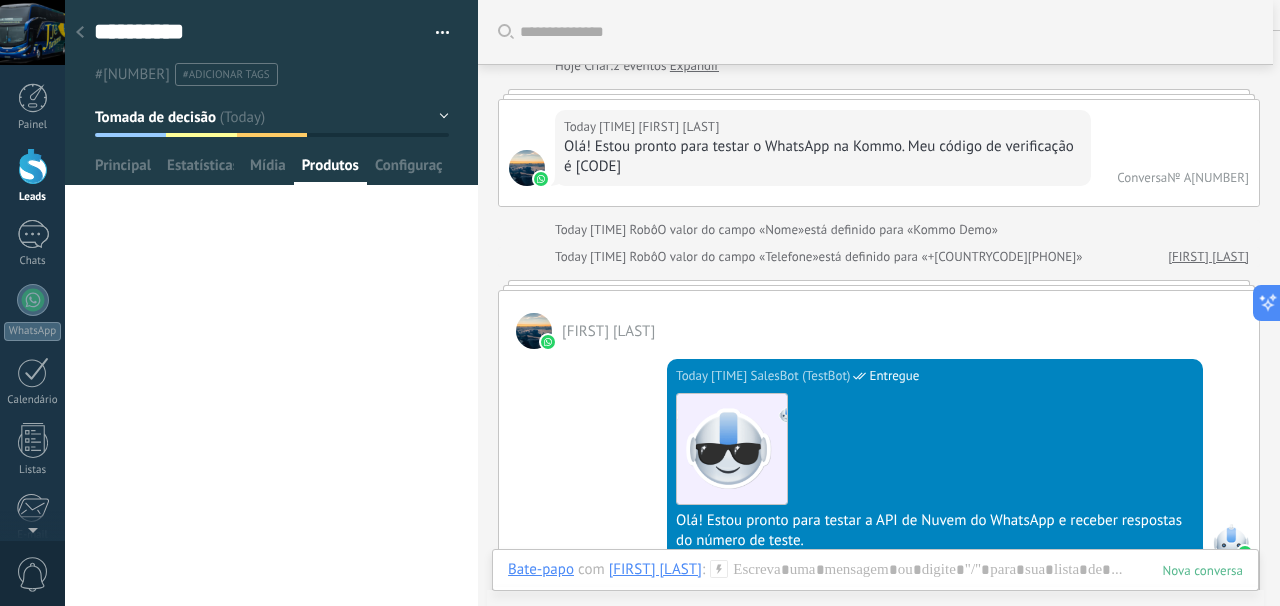 click at bounding box center (435, 33) 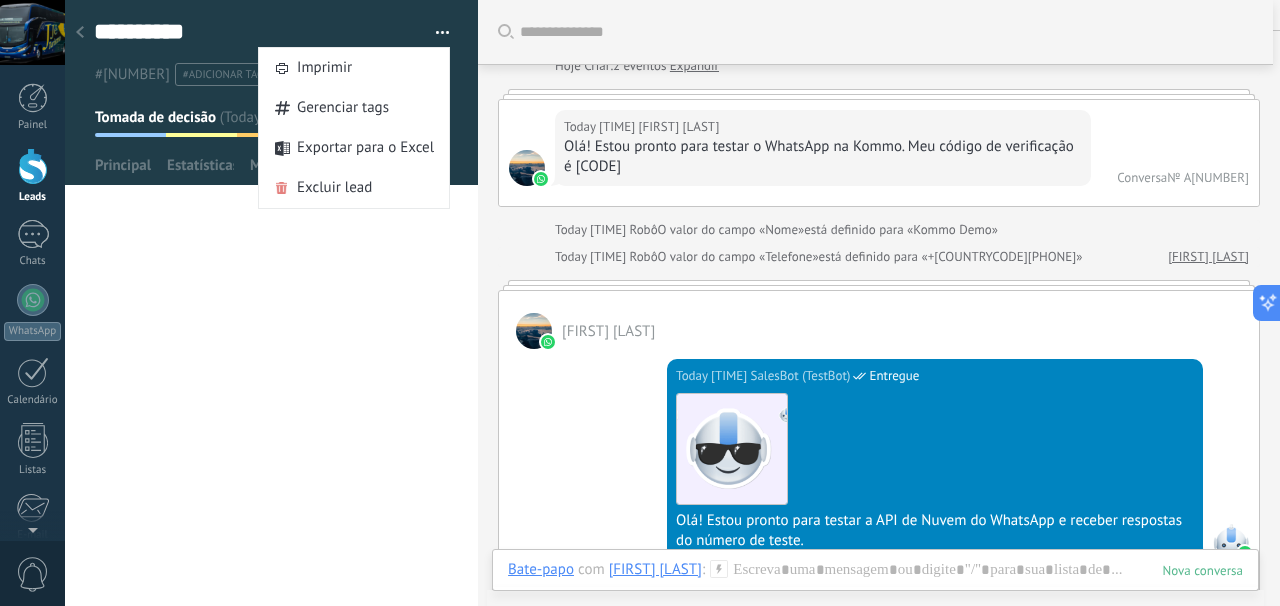 click on "**********" at bounding box center [271, 402] 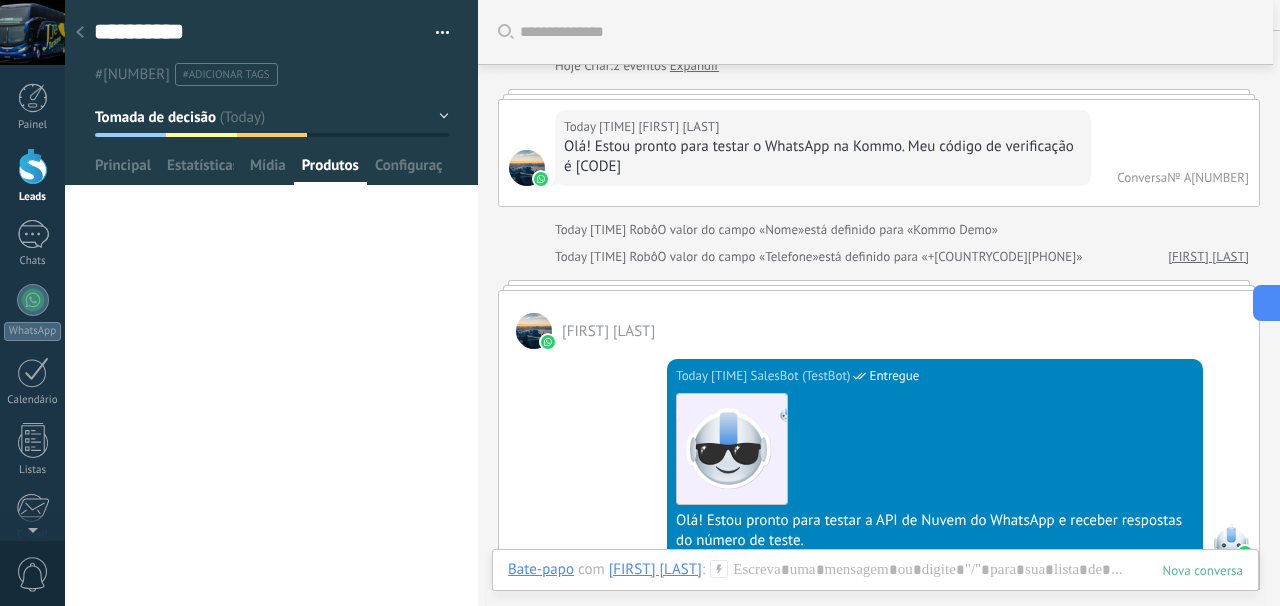 click at bounding box center [33, 98] 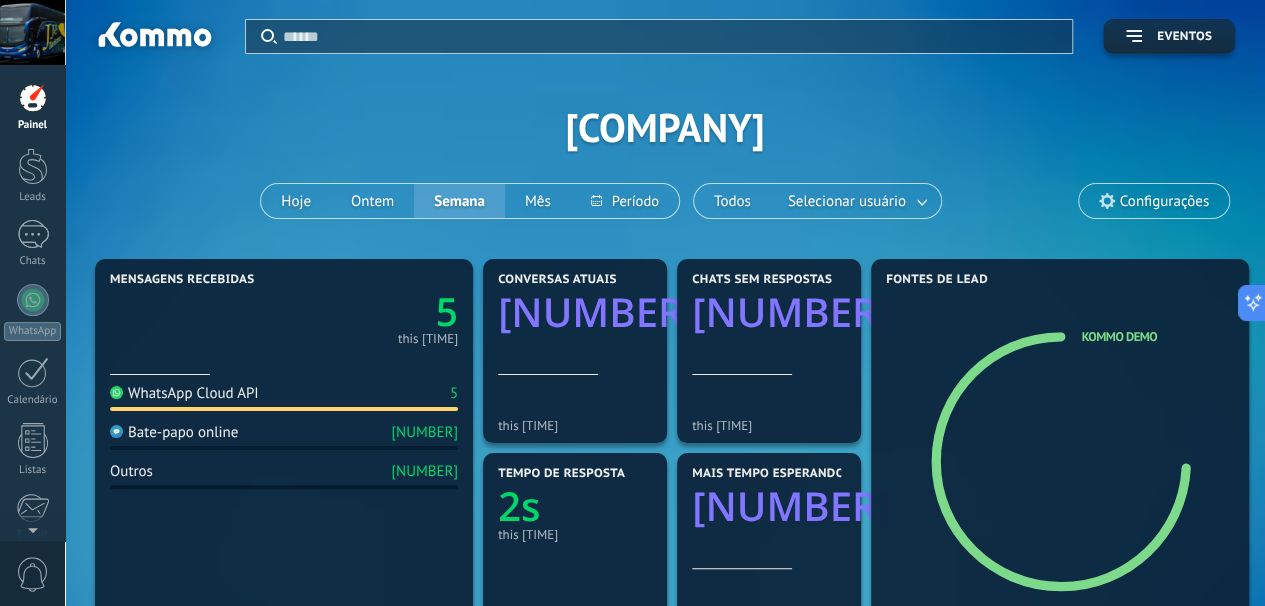 click on "Painel" at bounding box center (32, 107) 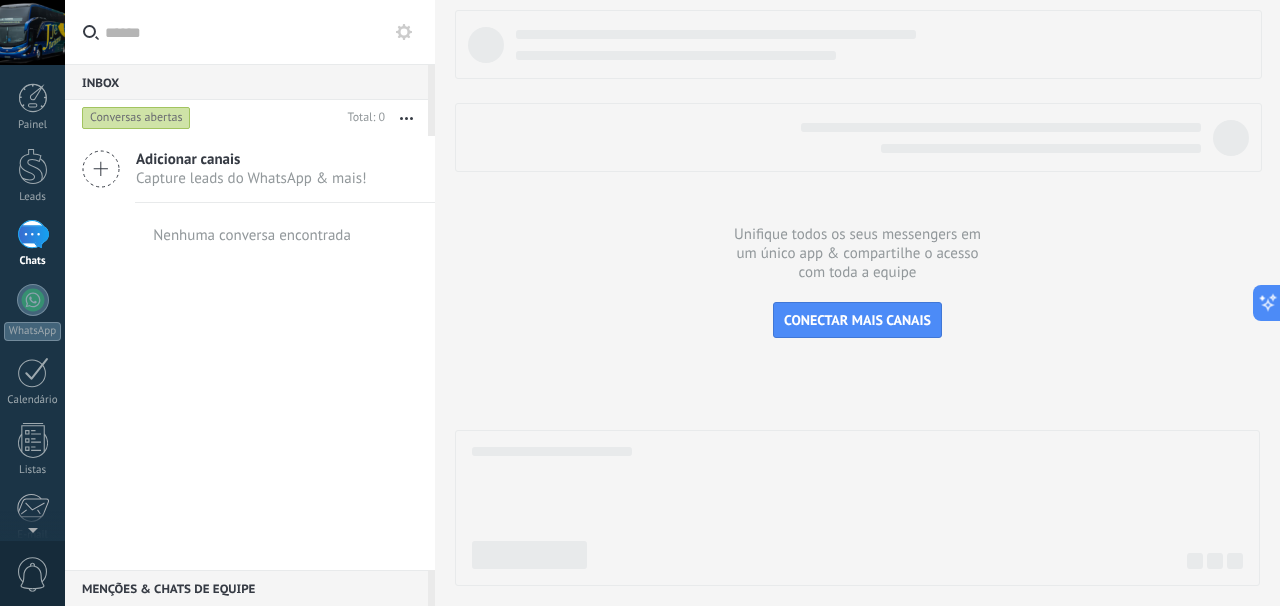 click at bounding box center (33, 166) 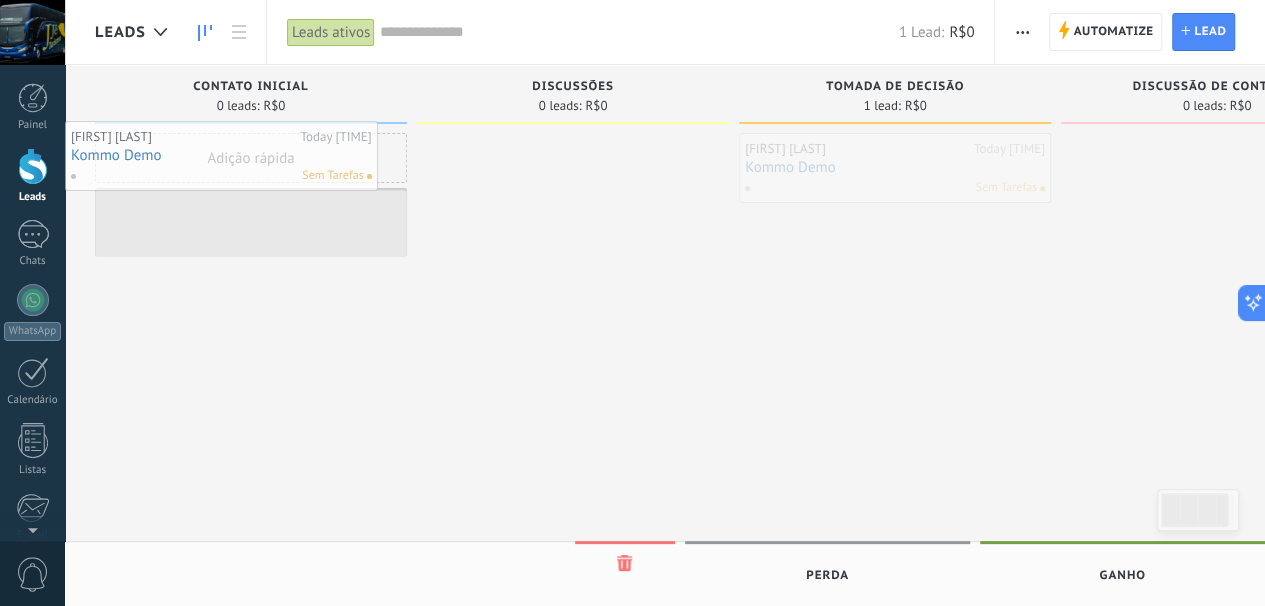 drag, startPoint x: 880, startPoint y: 179, endPoint x: 133, endPoint y: 167, distance: 747.0964 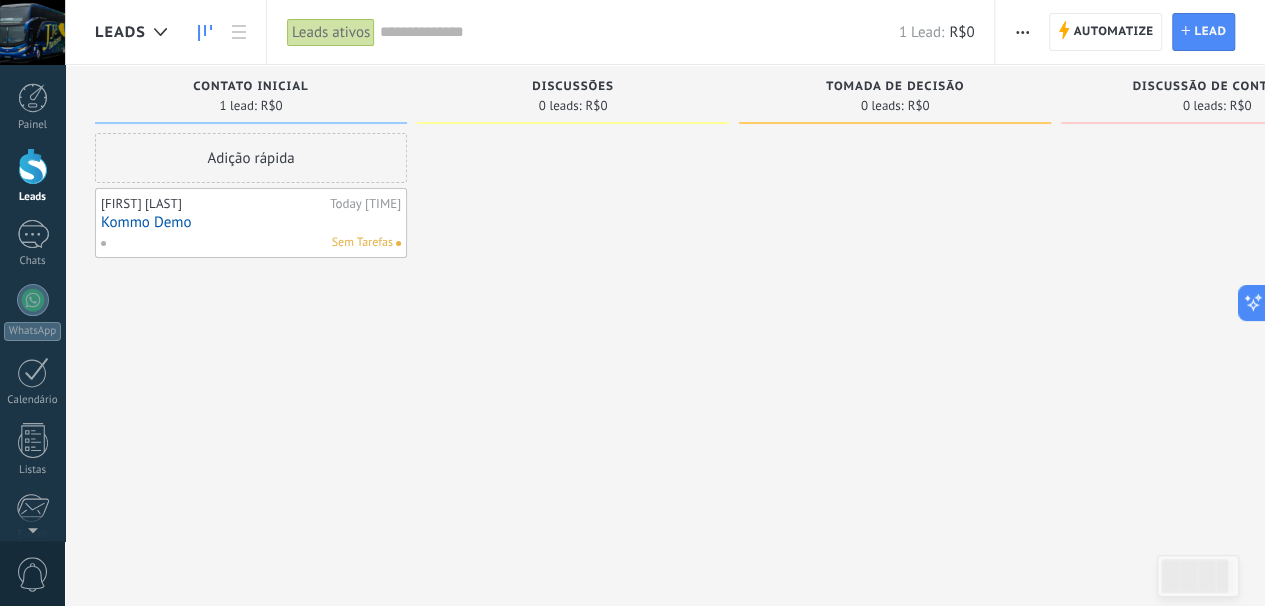 click at bounding box center (1022, 32) 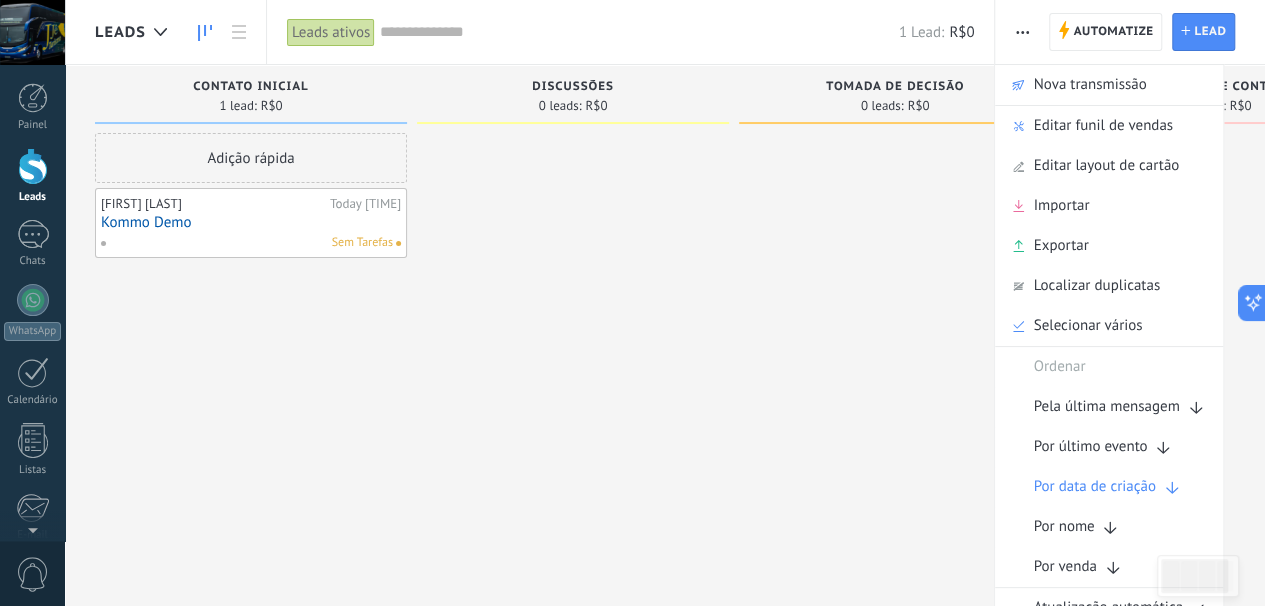 click on "Automatize" at bounding box center [1113, 32] 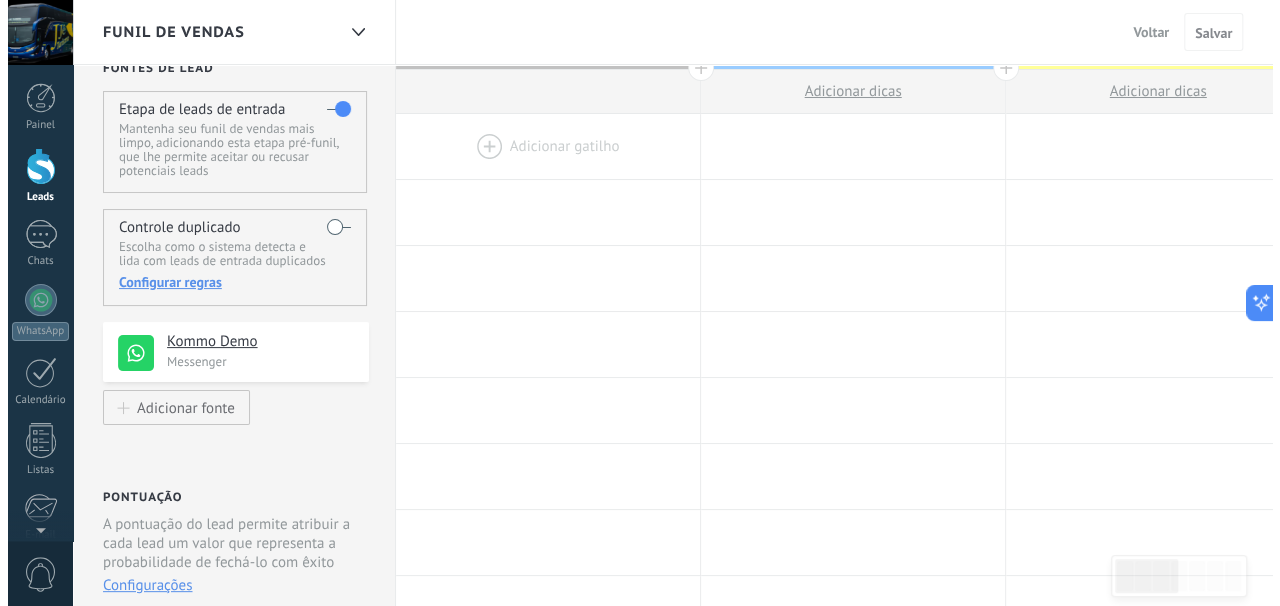 scroll, scrollTop: 0, scrollLeft: 0, axis: both 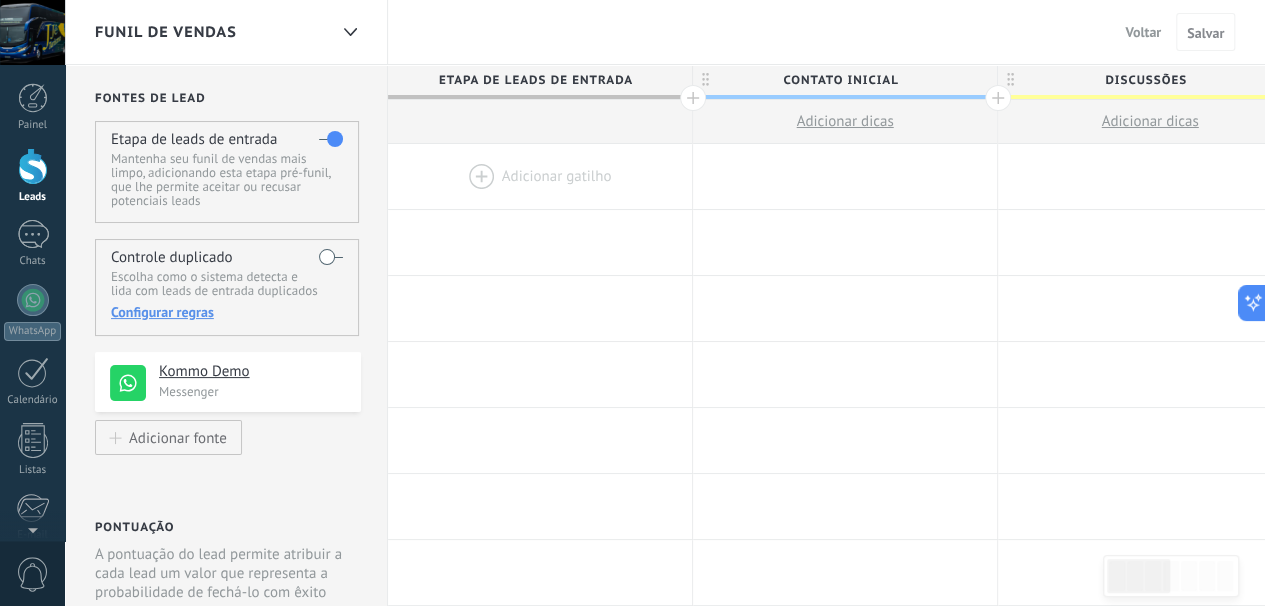 click on "Voltar" at bounding box center (1143, 32) 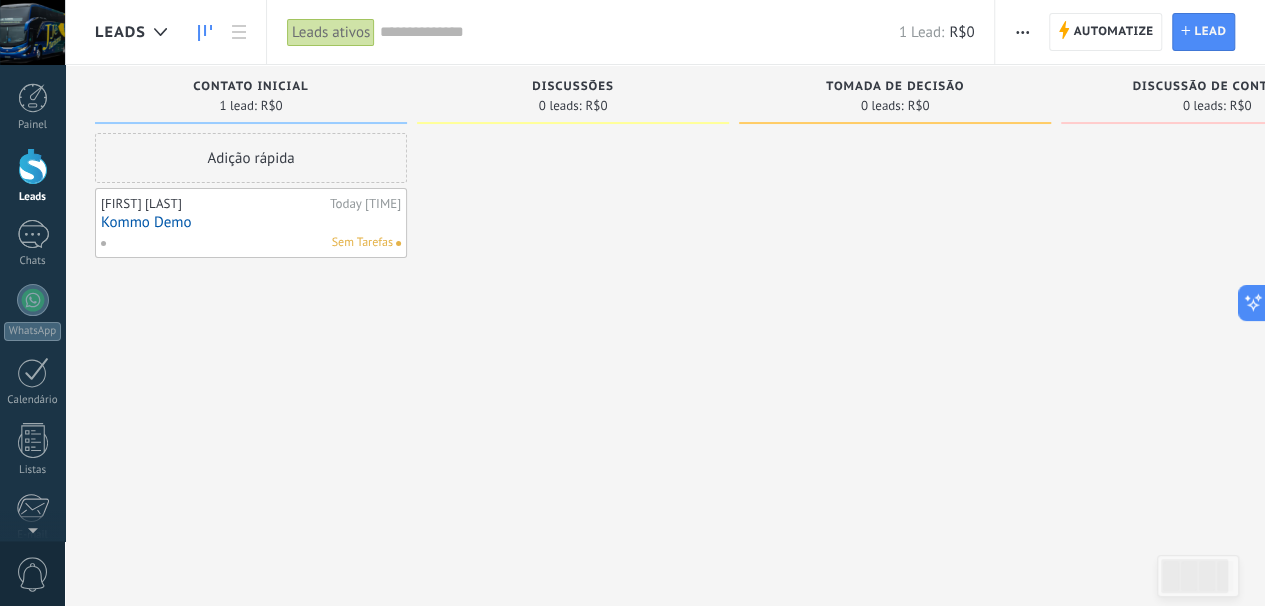 click at bounding box center [1022, 32] 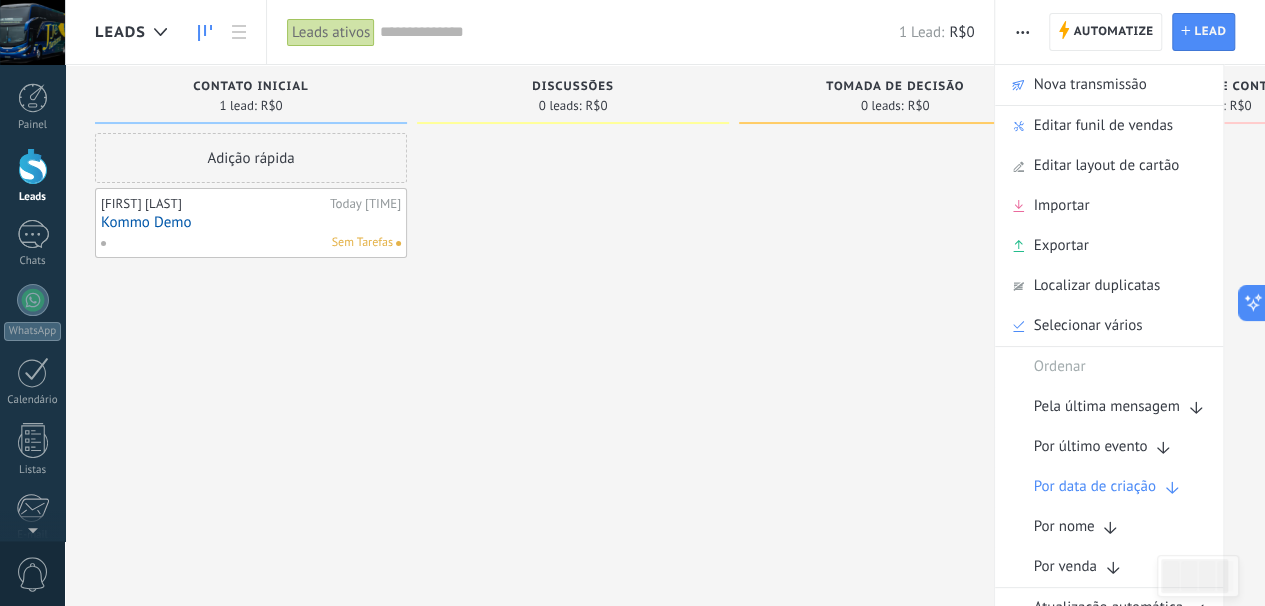 click on "Editar funil de vendas" at bounding box center [1102, 126] 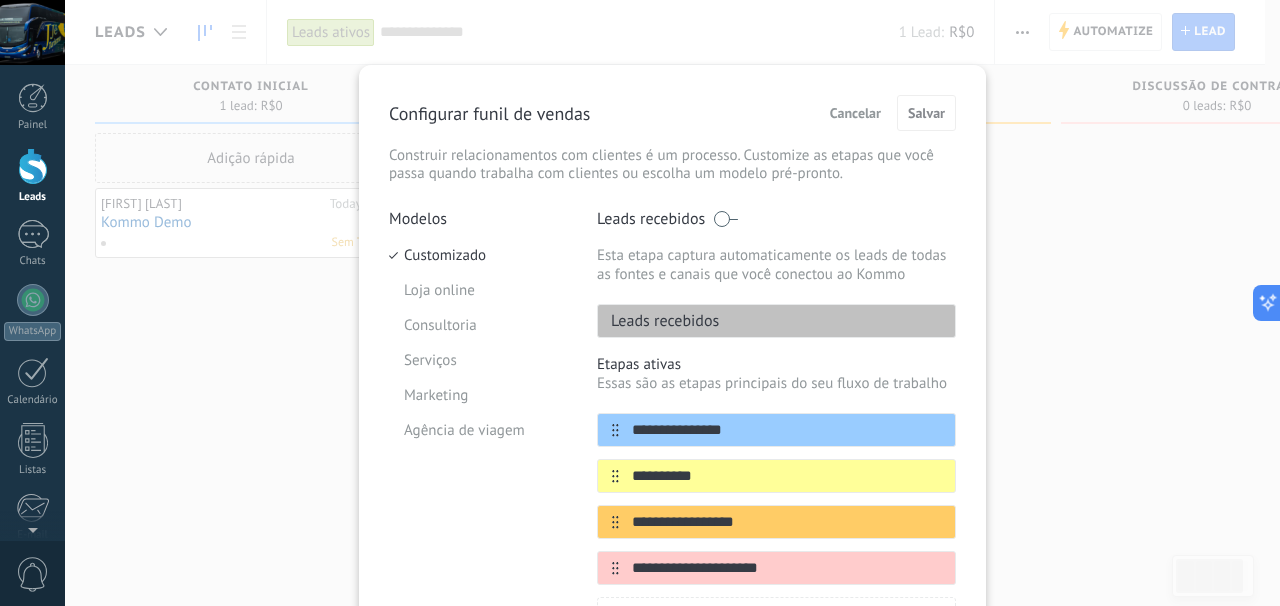 click on "Loja online" at bounding box center (478, 290) 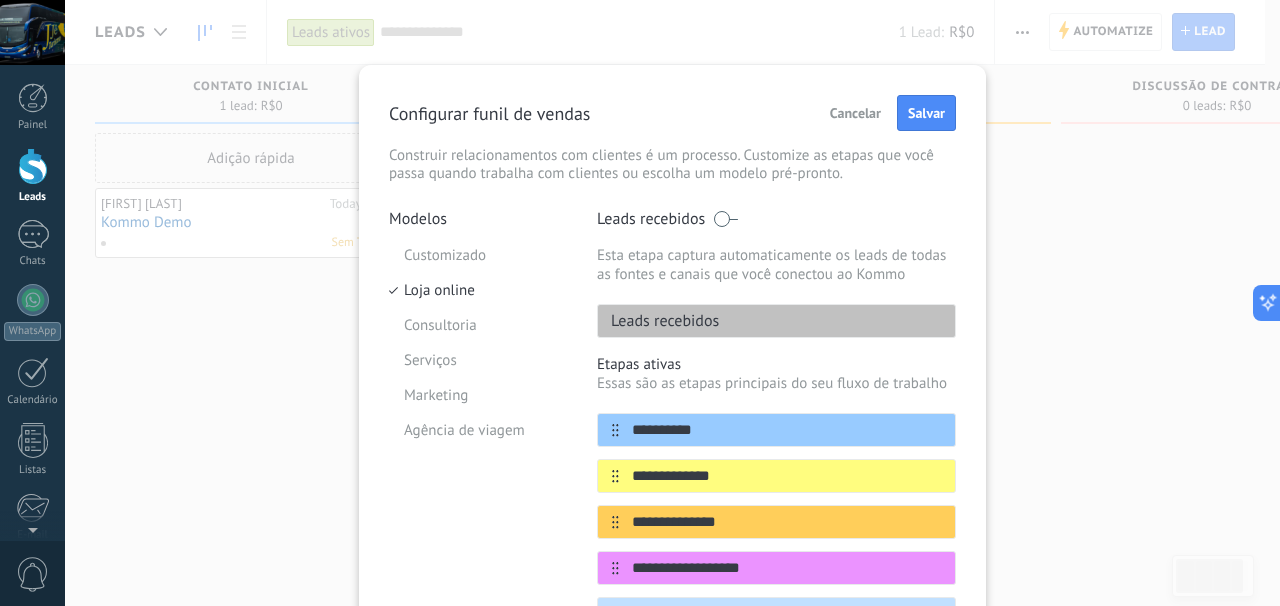 click on "Consultoria" at bounding box center (478, 325) 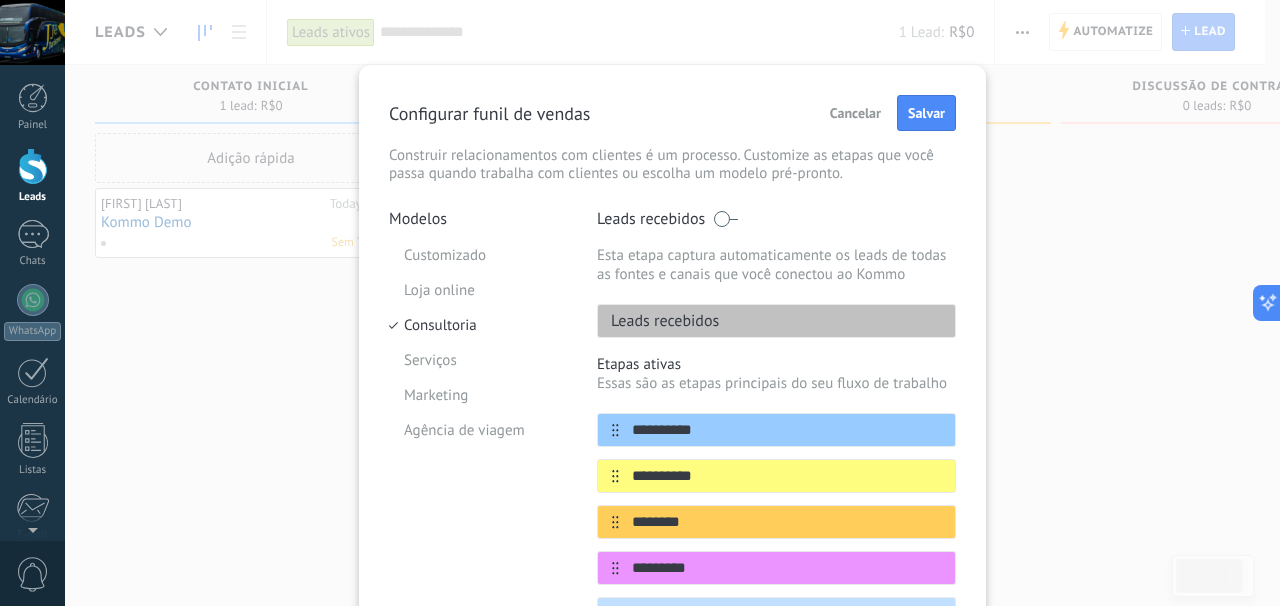 click on "Serviços" at bounding box center (478, 360) 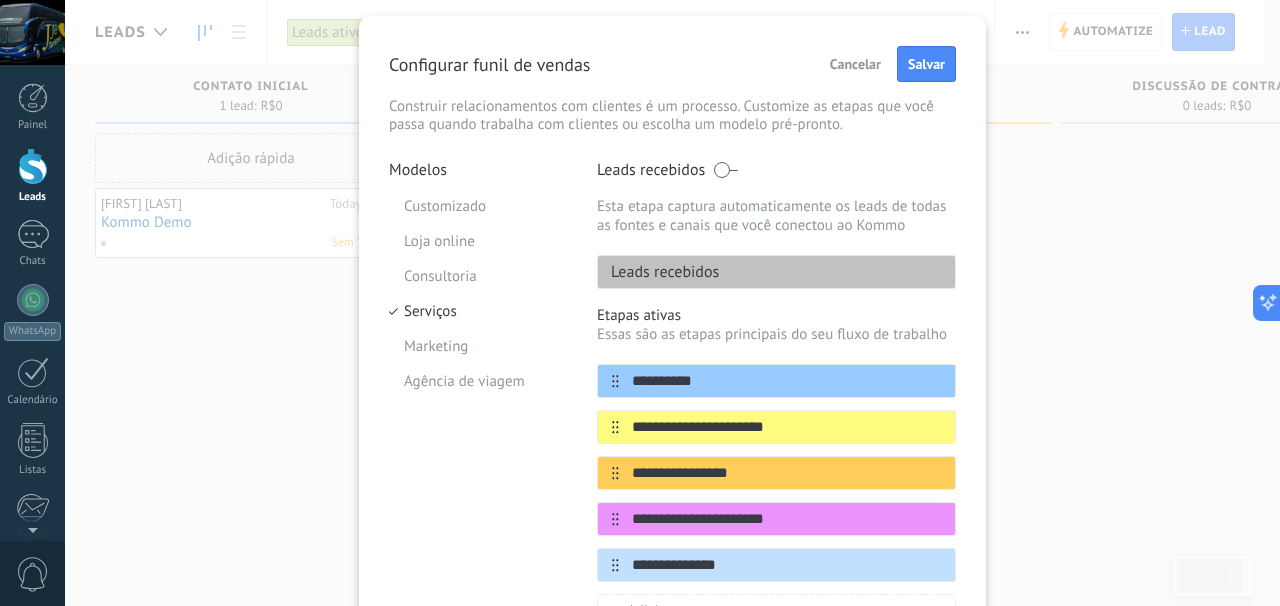 scroll, scrollTop: 0, scrollLeft: 0, axis: both 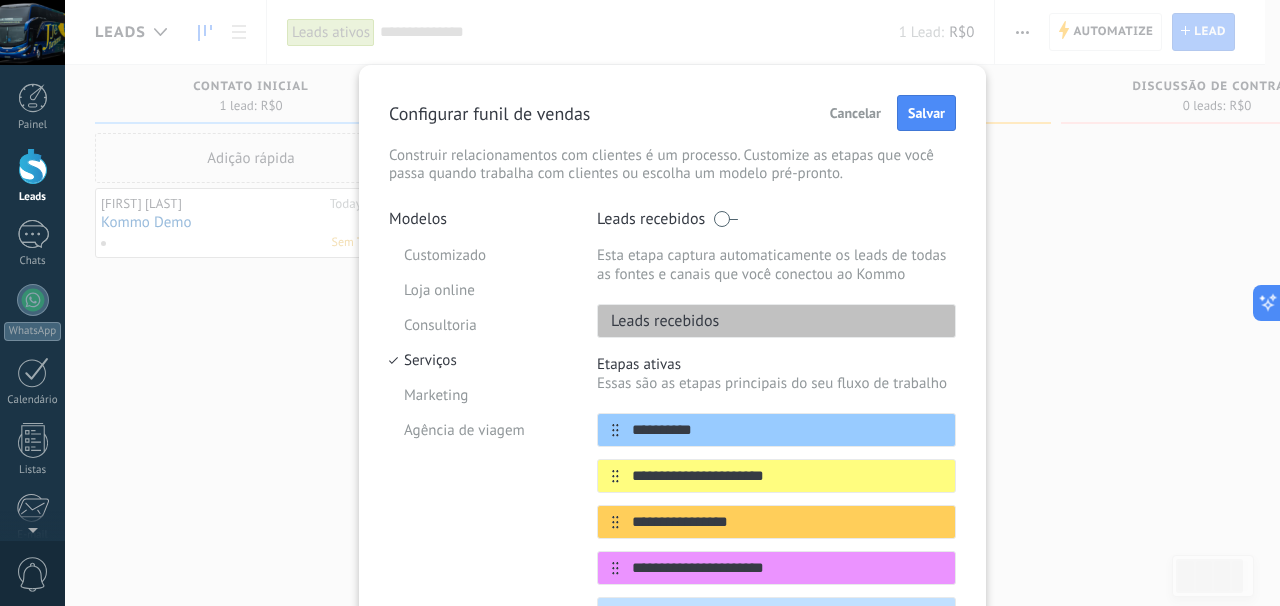 click on "Leads recebidos" at bounding box center [776, 321] 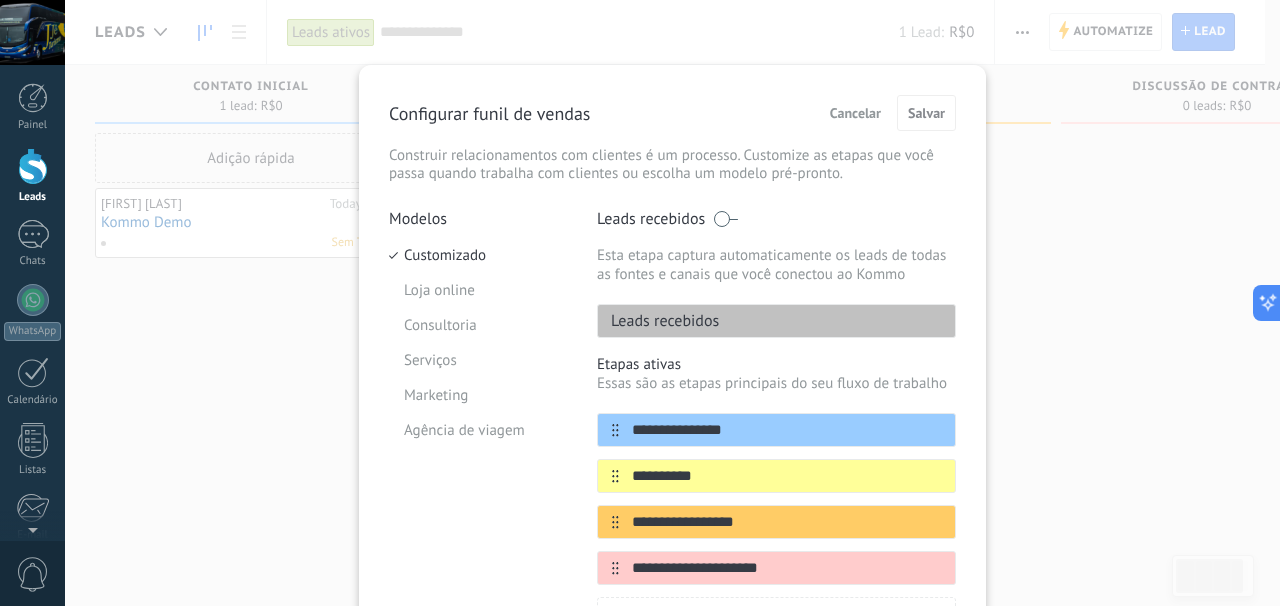 click at bounding box center [0, 0] 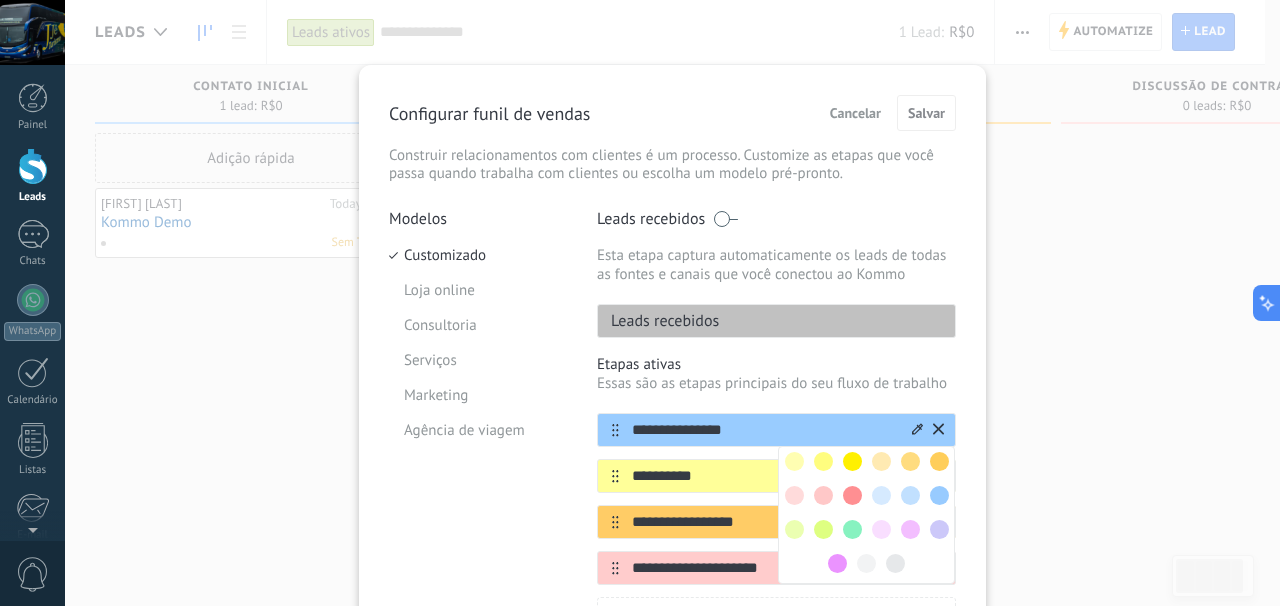 click on "**********" at bounding box center [764, 430] 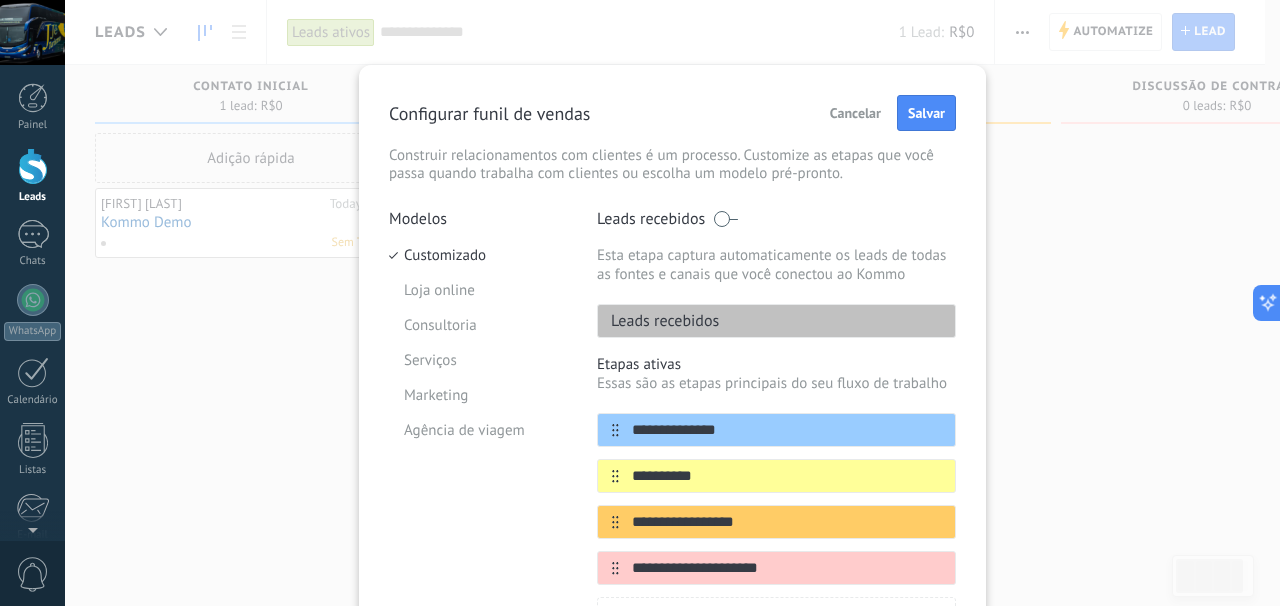 type on "**********" 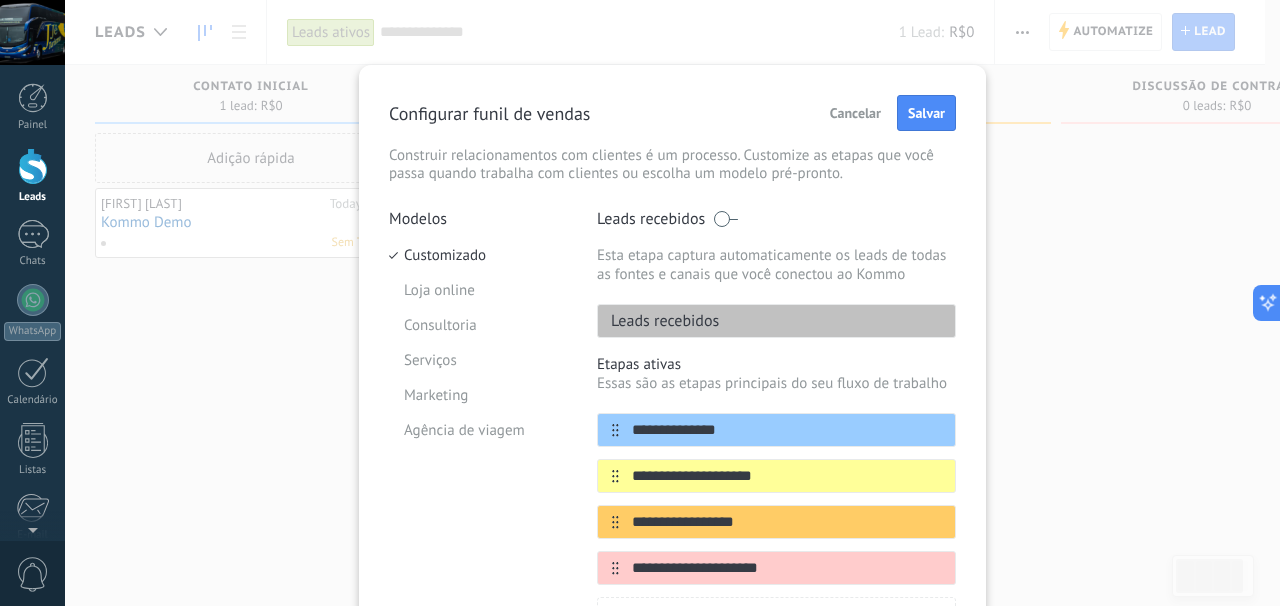 type on "**********" 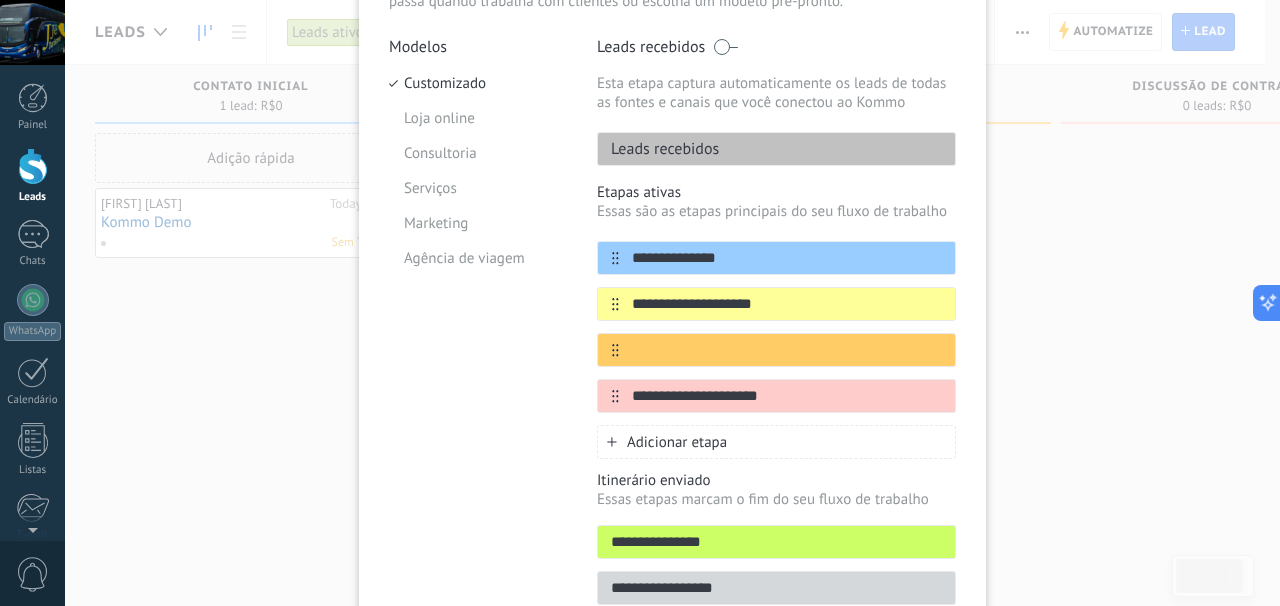 scroll, scrollTop: 274, scrollLeft: 0, axis: vertical 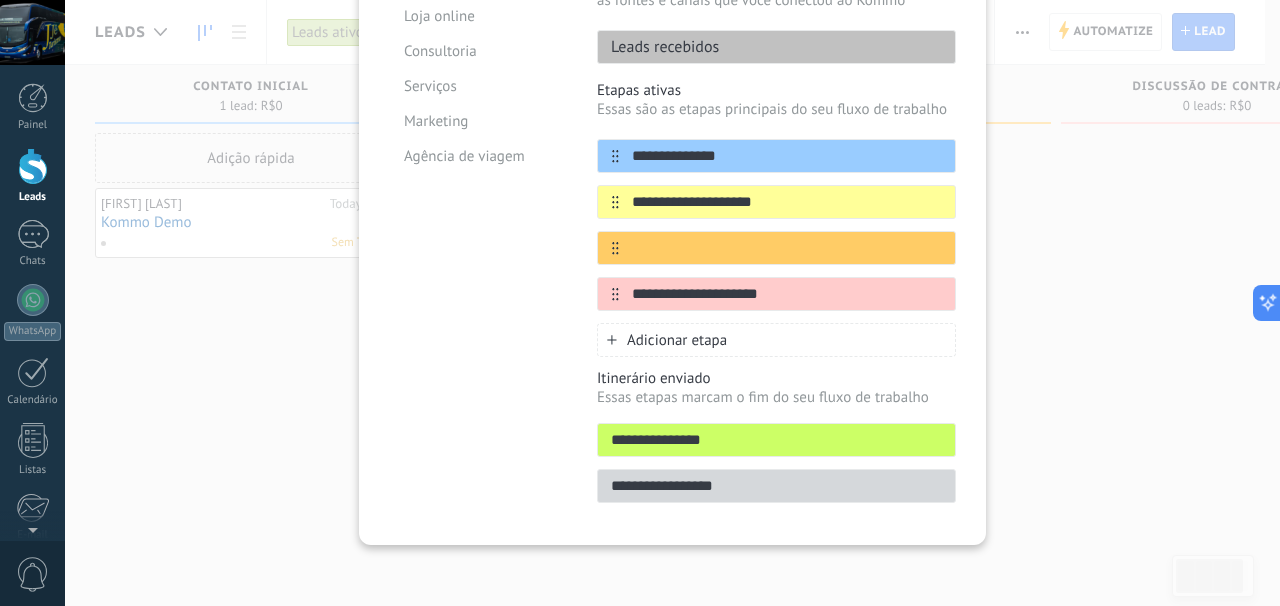 click at bounding box center [787, 156] 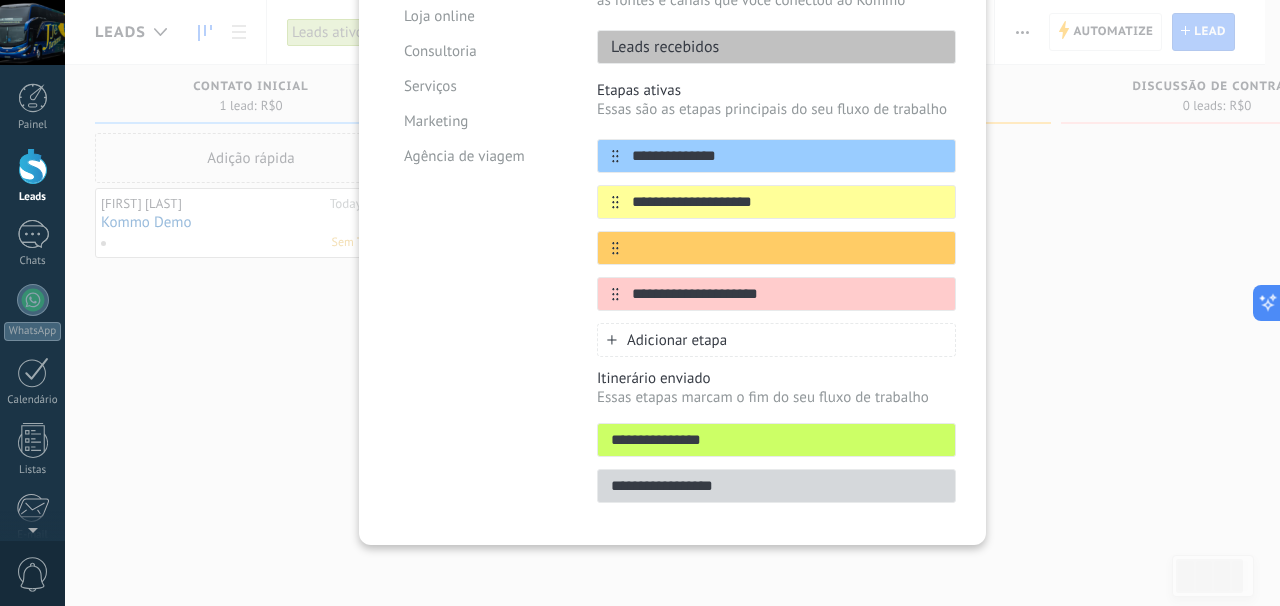 click at bounding box center [787, 156] 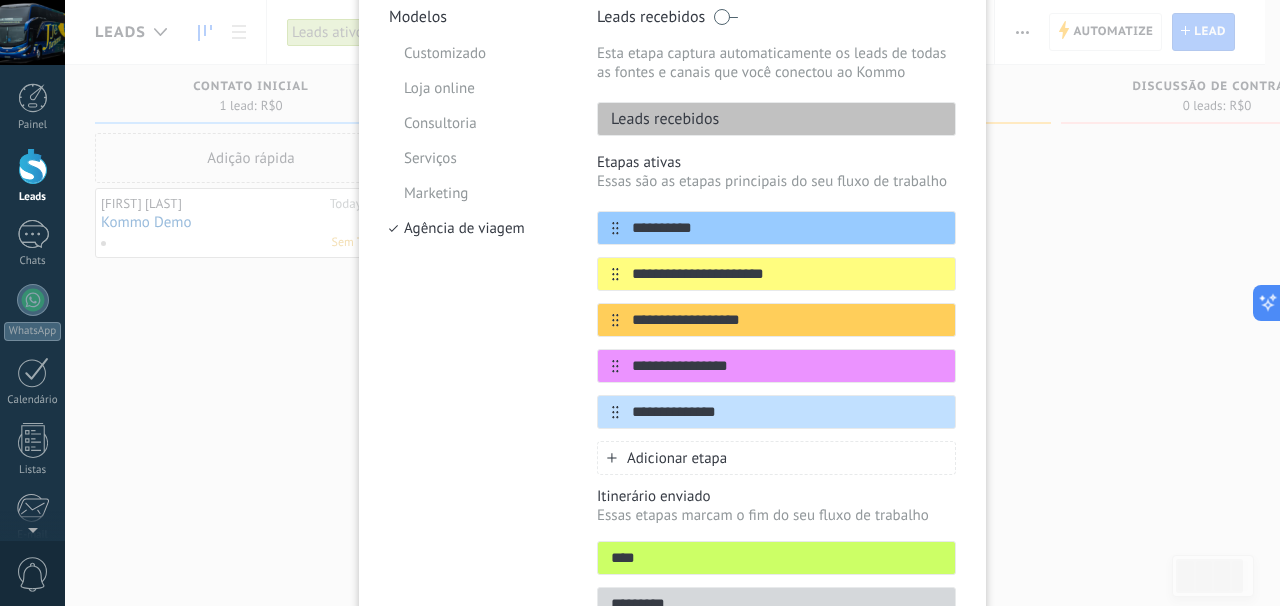 scroll, scrollTop: 174, scrollLeft: 0, axis: vertical 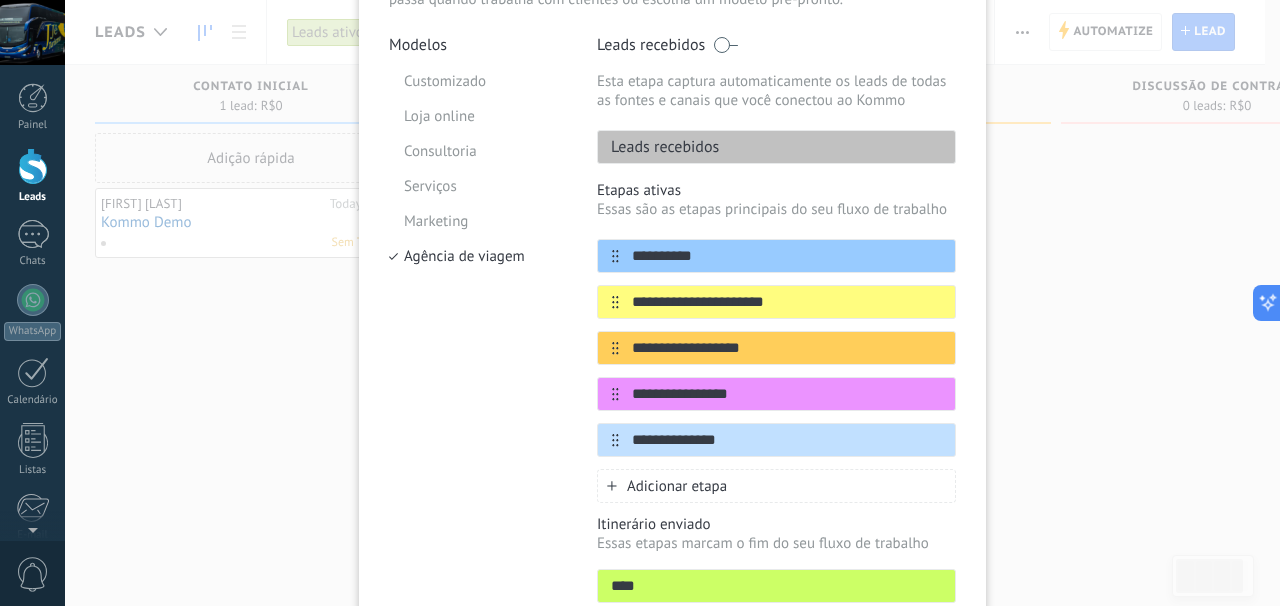 click on "Customizado" at bounding box center [478, 81] 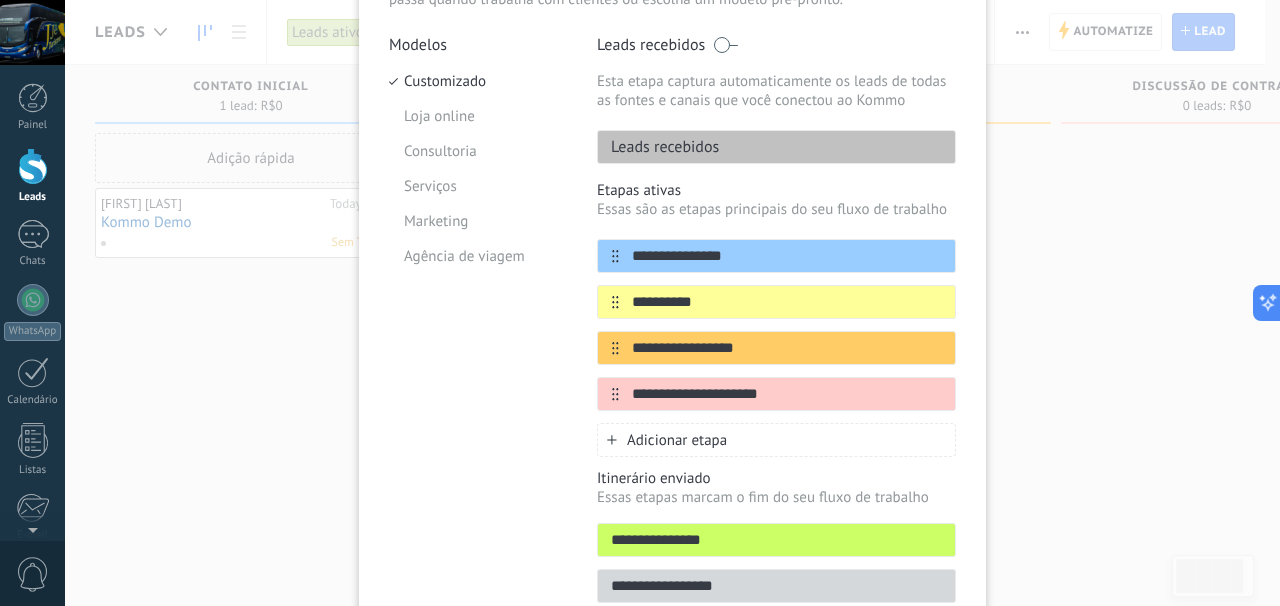 click on "Loja online" at bounding box center [478, 116] 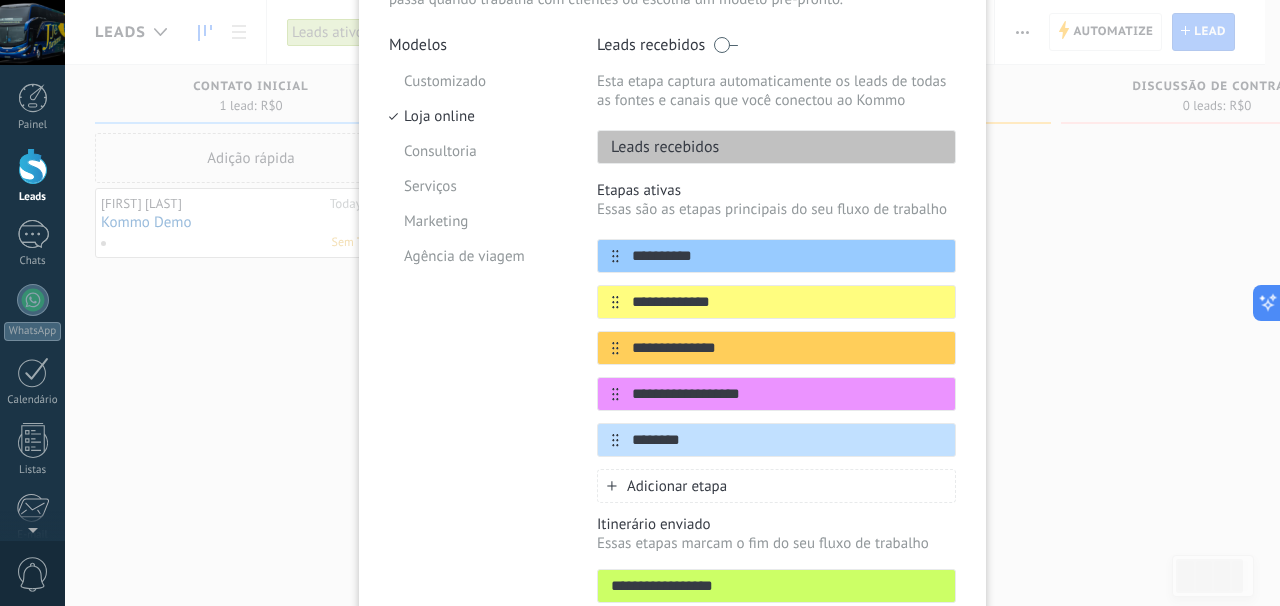 click on "Customizado" at bounding box center (478, 81) 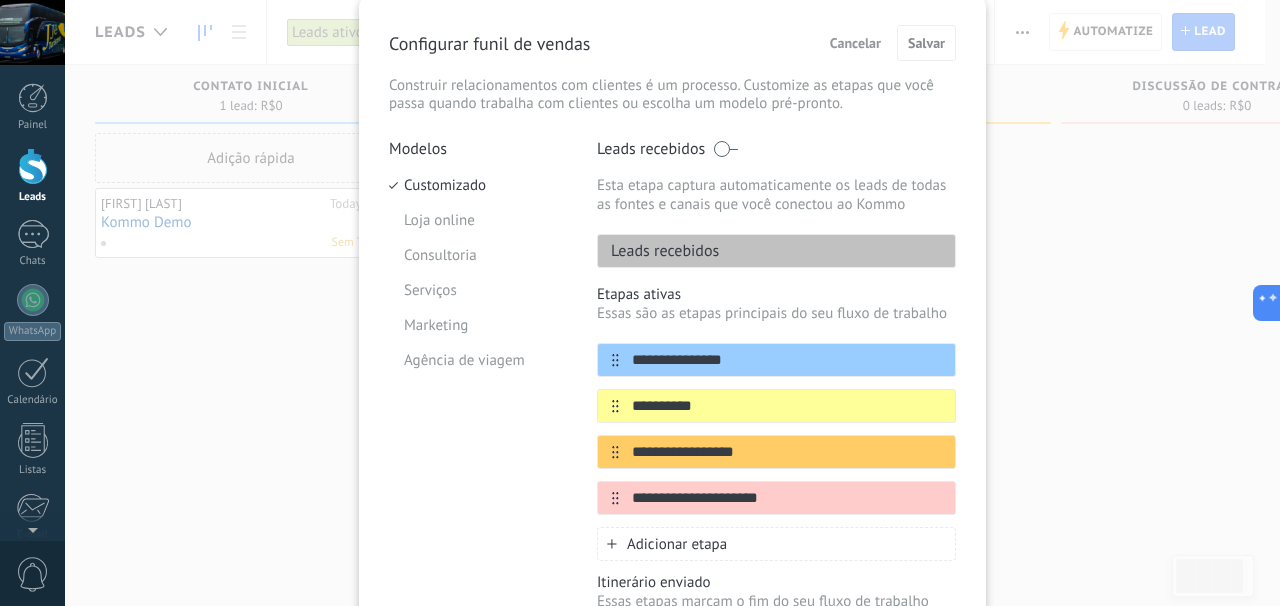 scroll, scrollTop: 0, scrollLeft: 0, axis: both 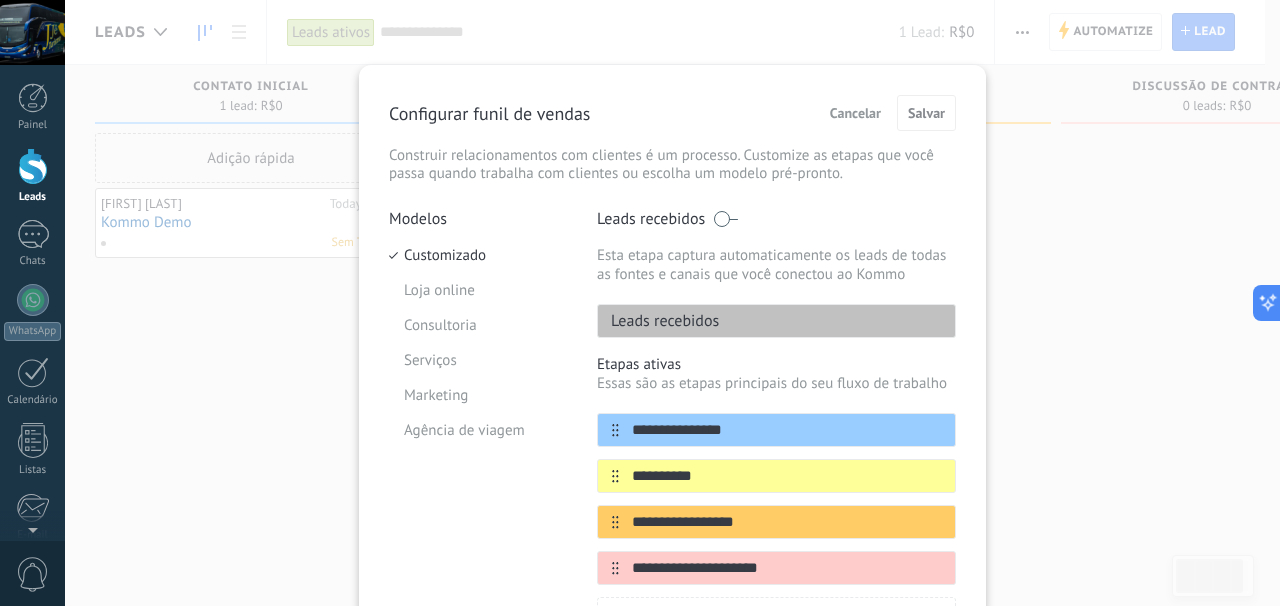 click on "Marketing" at bounding box center (478, 395) 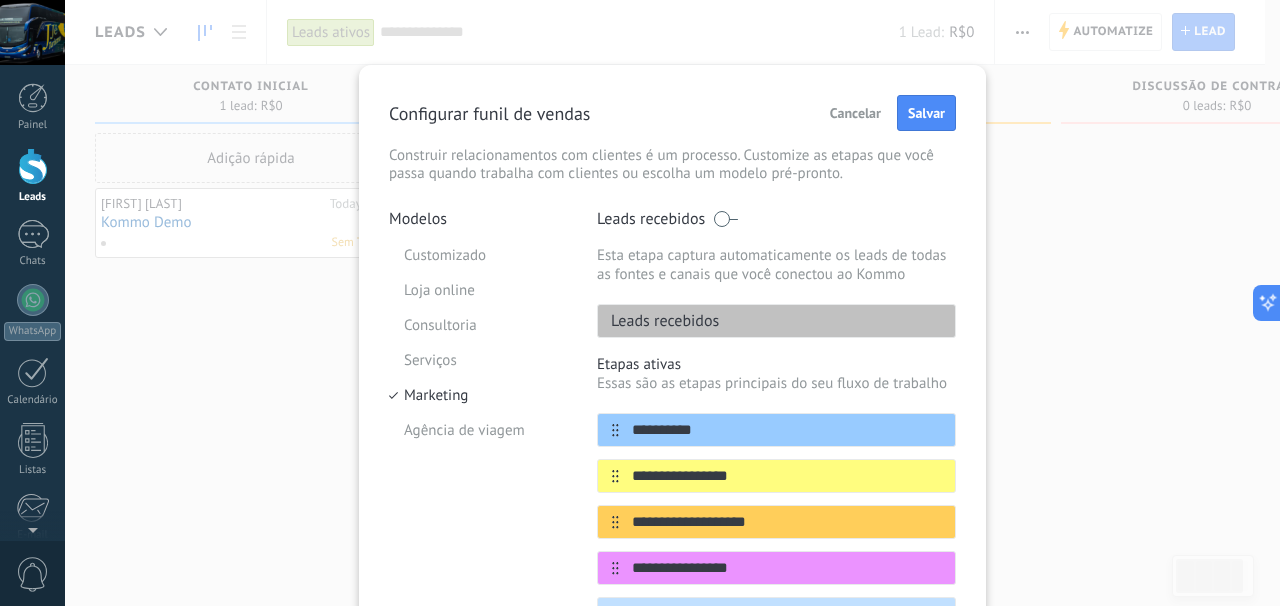 scroll, scrollTop: 100, scrollLeft: 0, axis: vertical 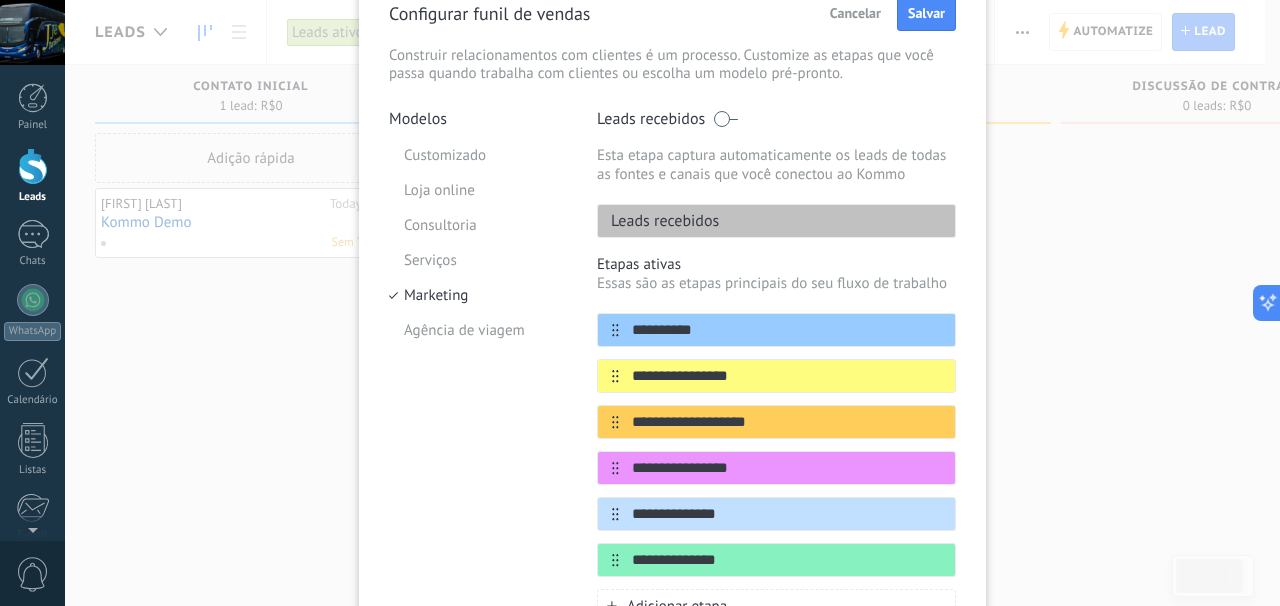 click on "Serviços" at bounding box center (478, 260) 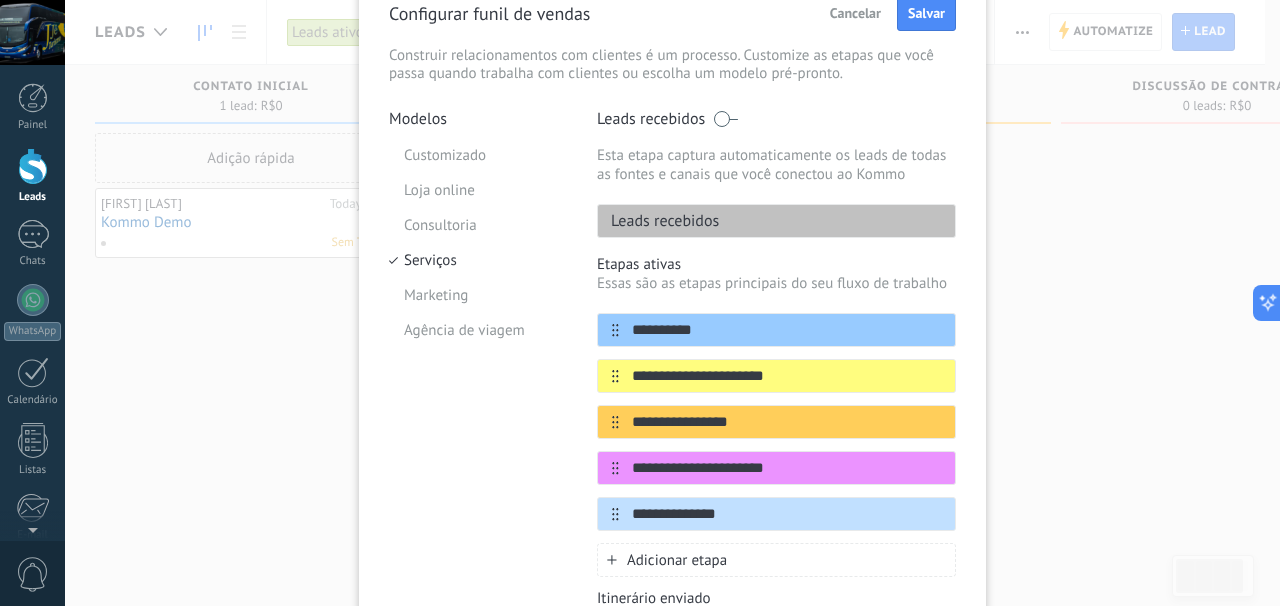 click on "Consultoria" at bounding box center (478, 225) 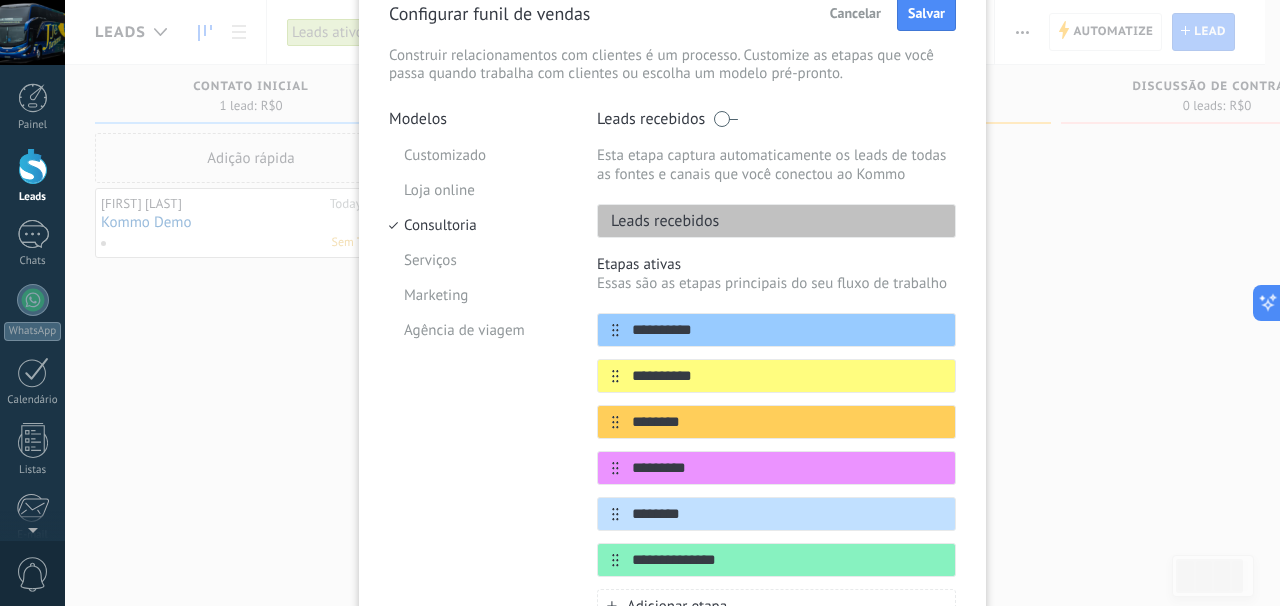 click on "Loja online" at bounding box center (478, 190) 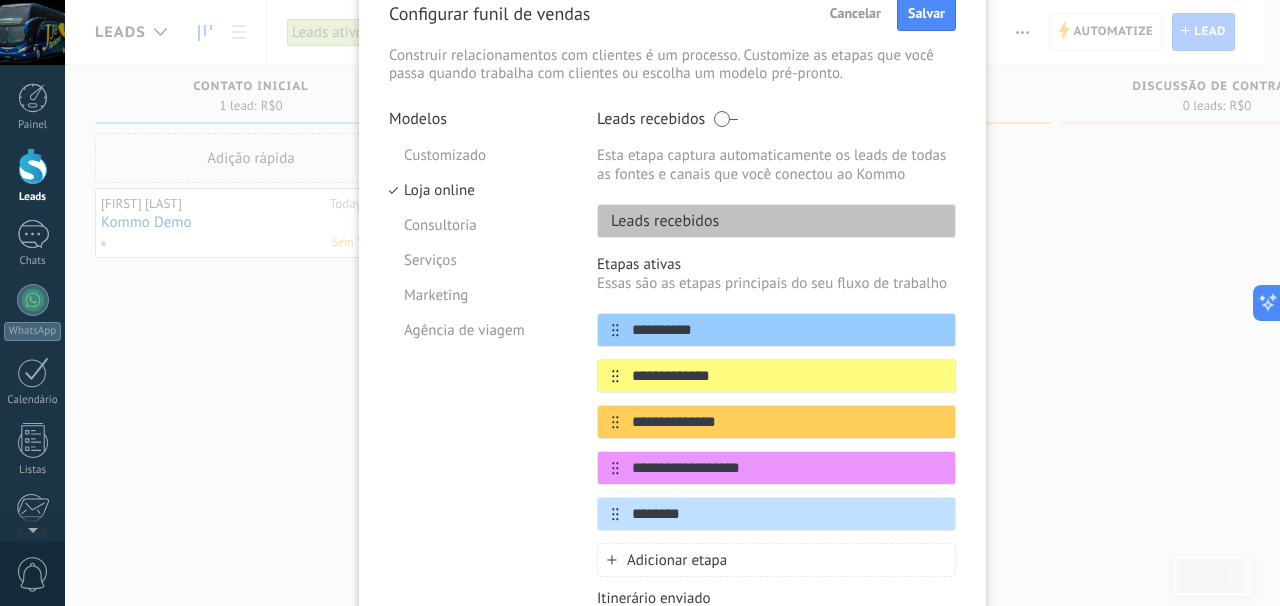 click on "Customizado" at bounding box center (478, 155) 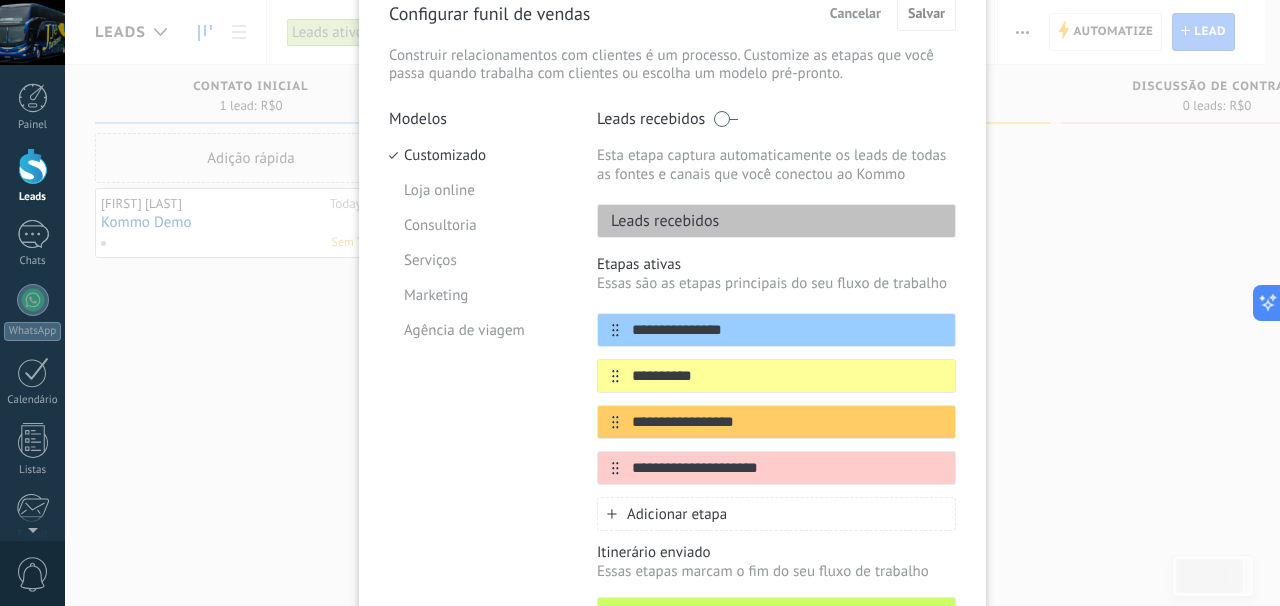 click on "Agência de viagem" at bounding box center (478, 330) 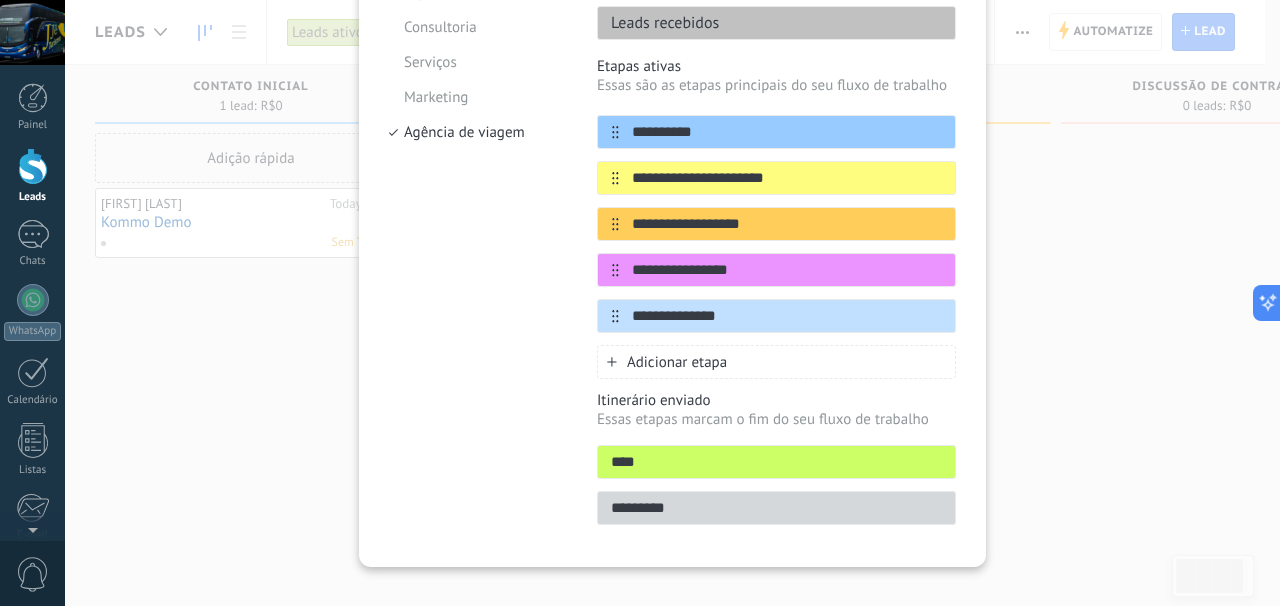 scroll, scrollTop: 300, scrollLeft: 0, axis: vertical 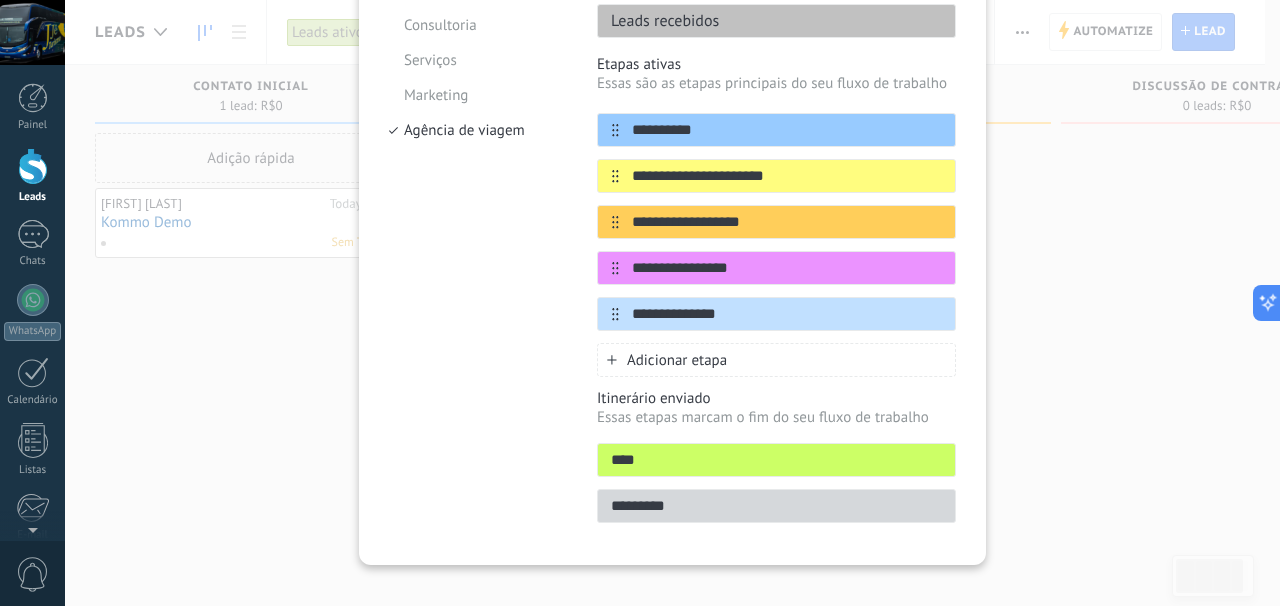 drag, startPoint x: 774, startPoint y: 223, endPoint x: 624, endPoint y: 223, distance: 150 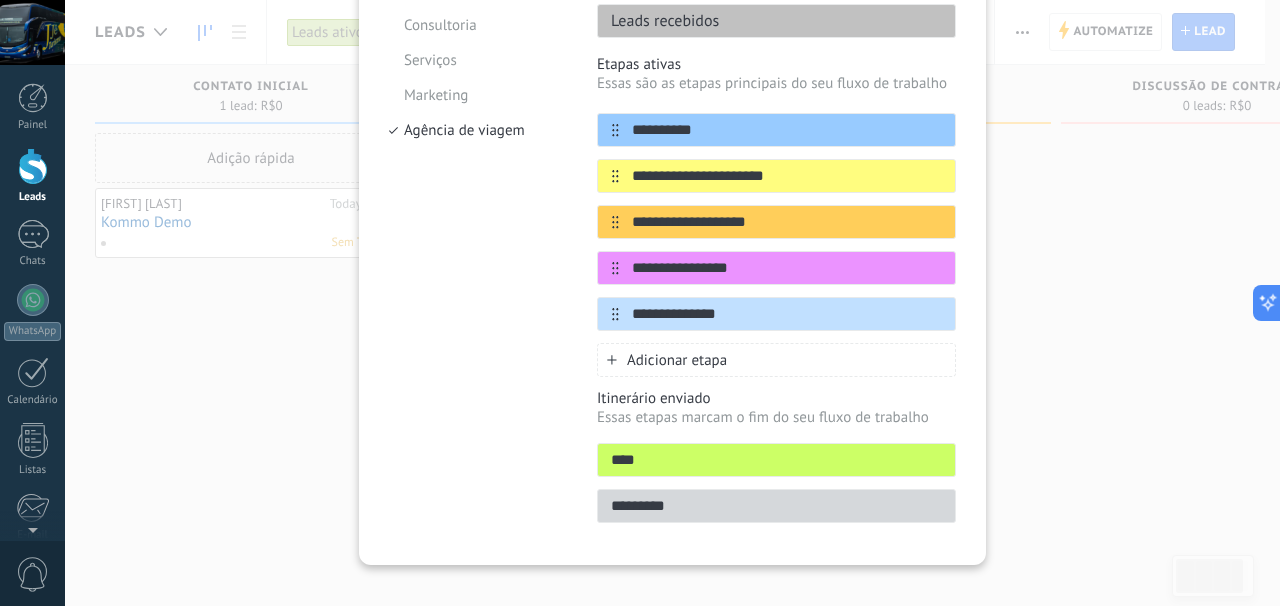 type on "**********" 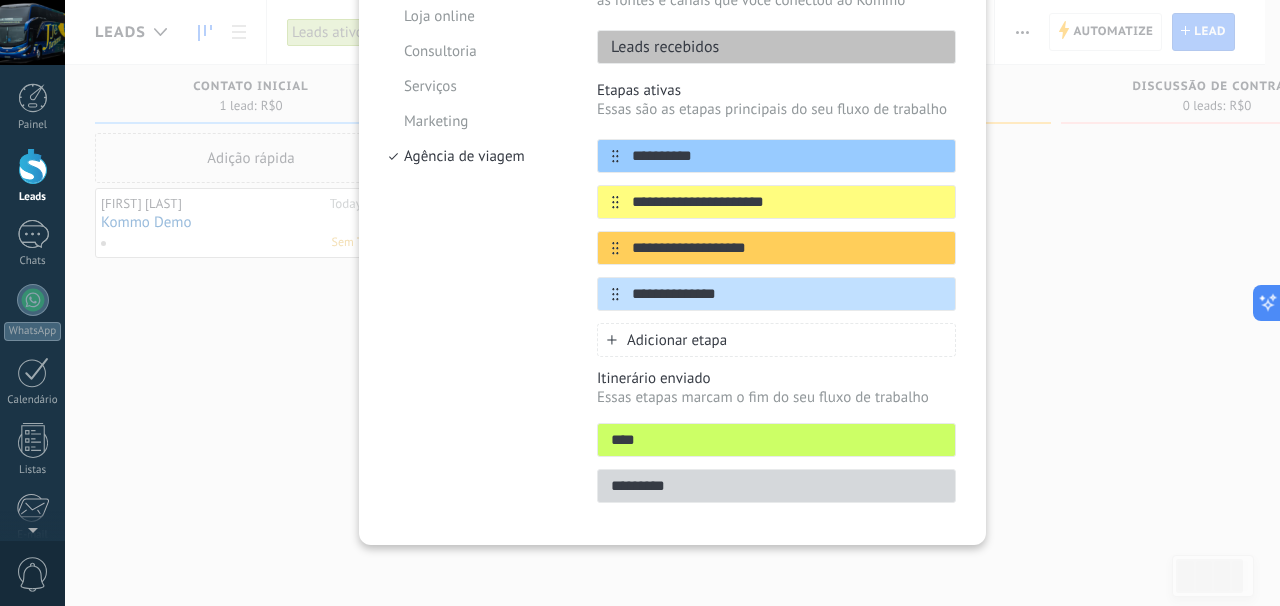 click at bounding box center (0, 0) 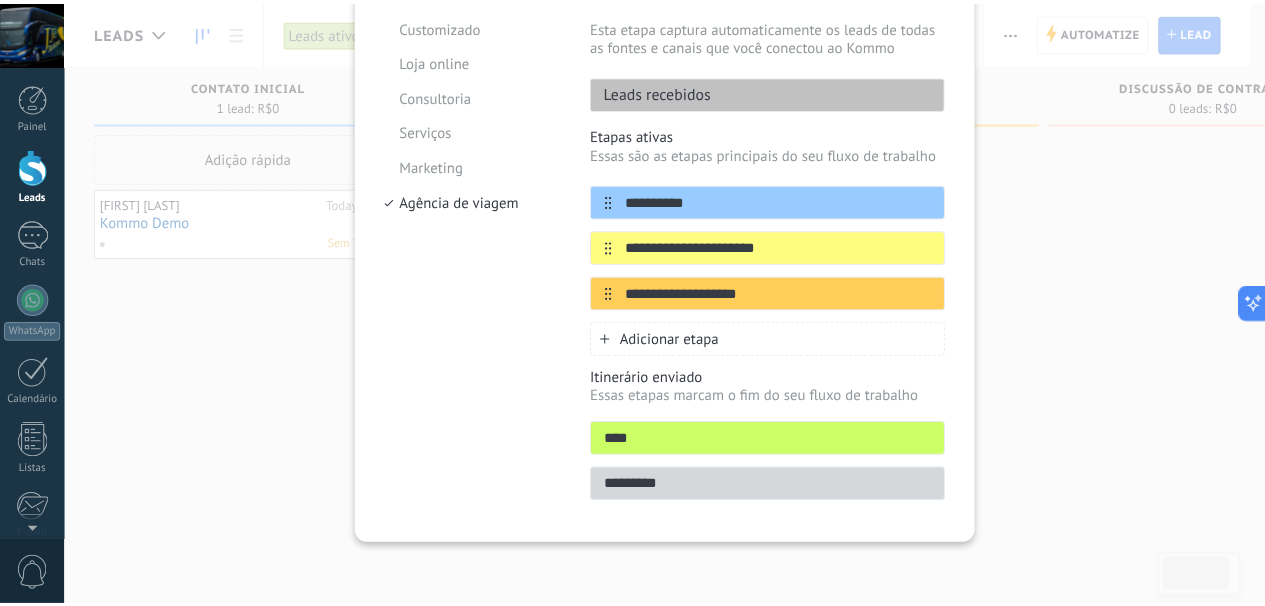 scroll, scrollTop: 0, scrollLeft: 0, axis: both 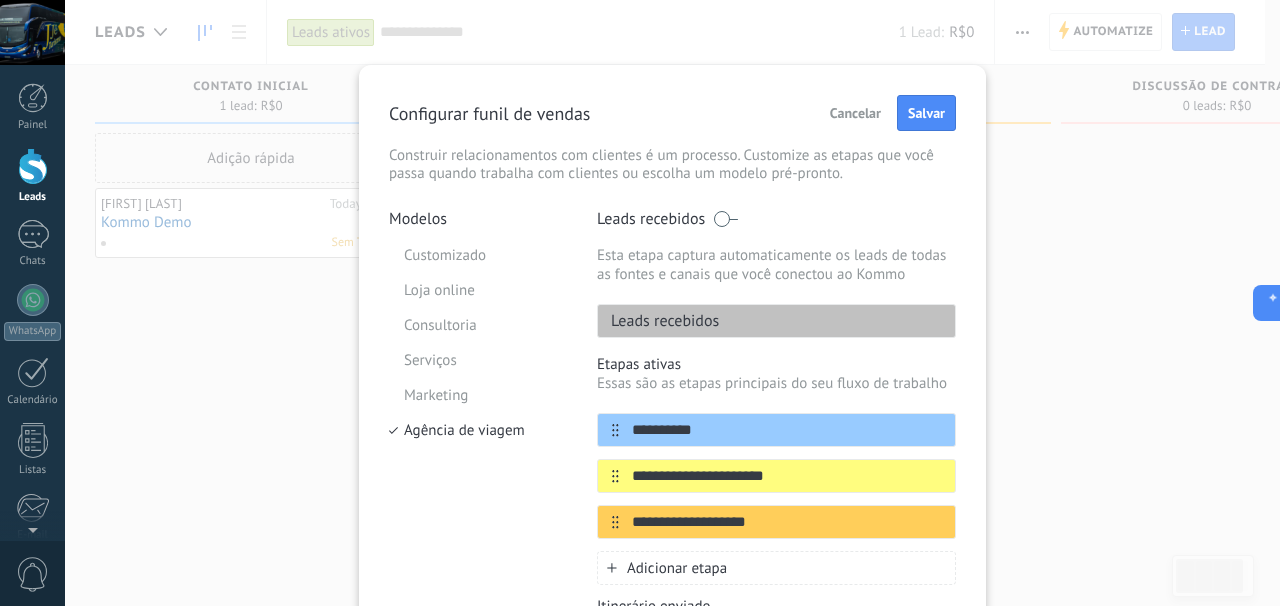 click on "Salvar" at bounding box center [926, 113] 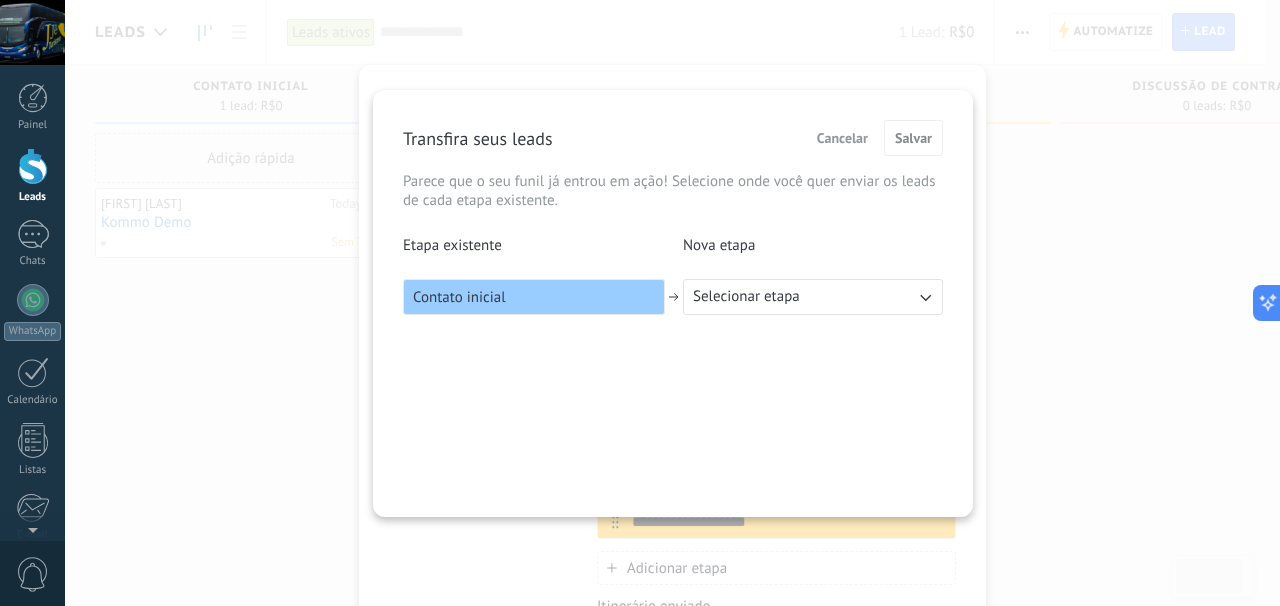 click at bounding box center [925, 297] 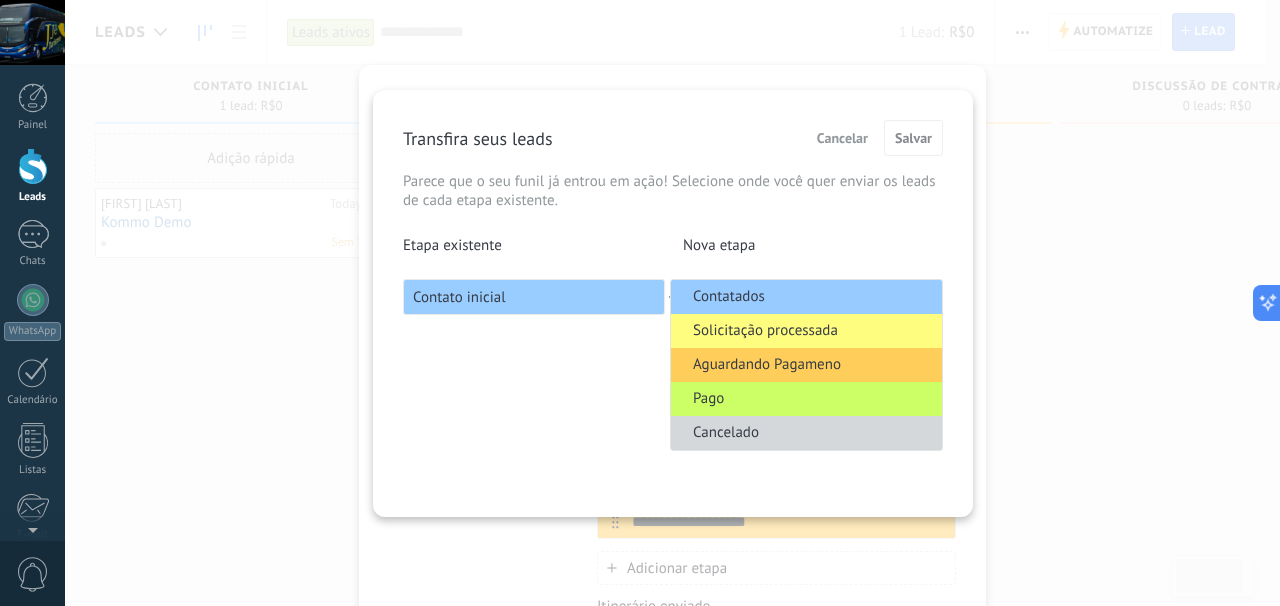 click on "Solicitação processada" at bounding box center [806, 331] 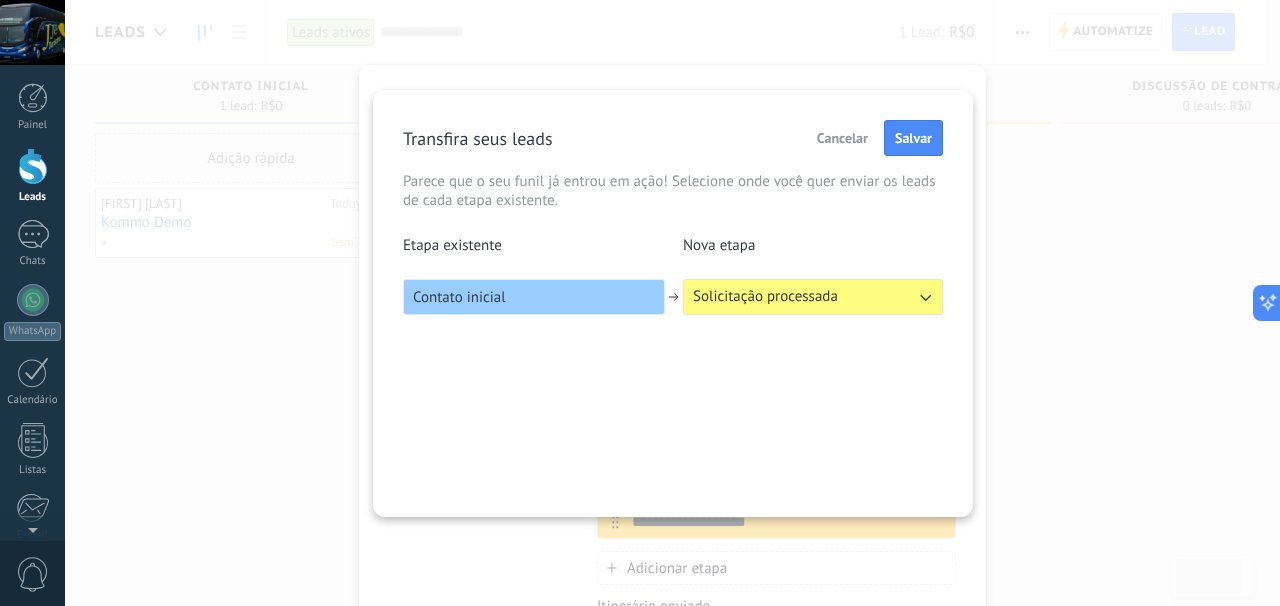 click on "Salvar" at bounding box center [913, 138] 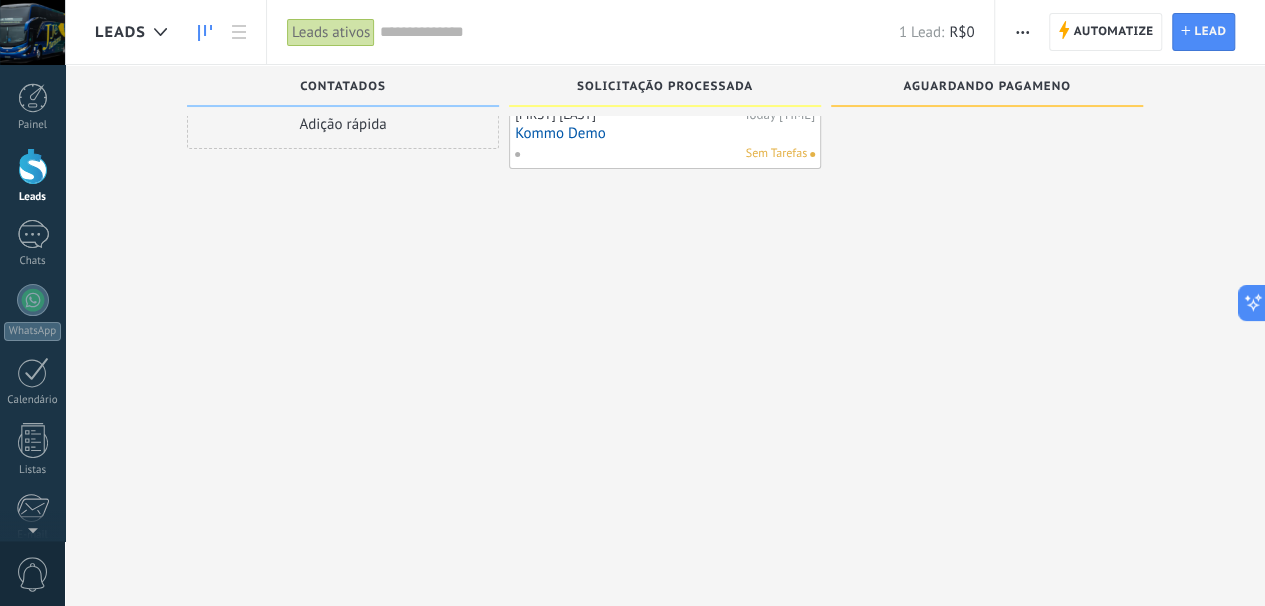 scroll, scrollTop: 0, scrollLeft: 0, axis: both 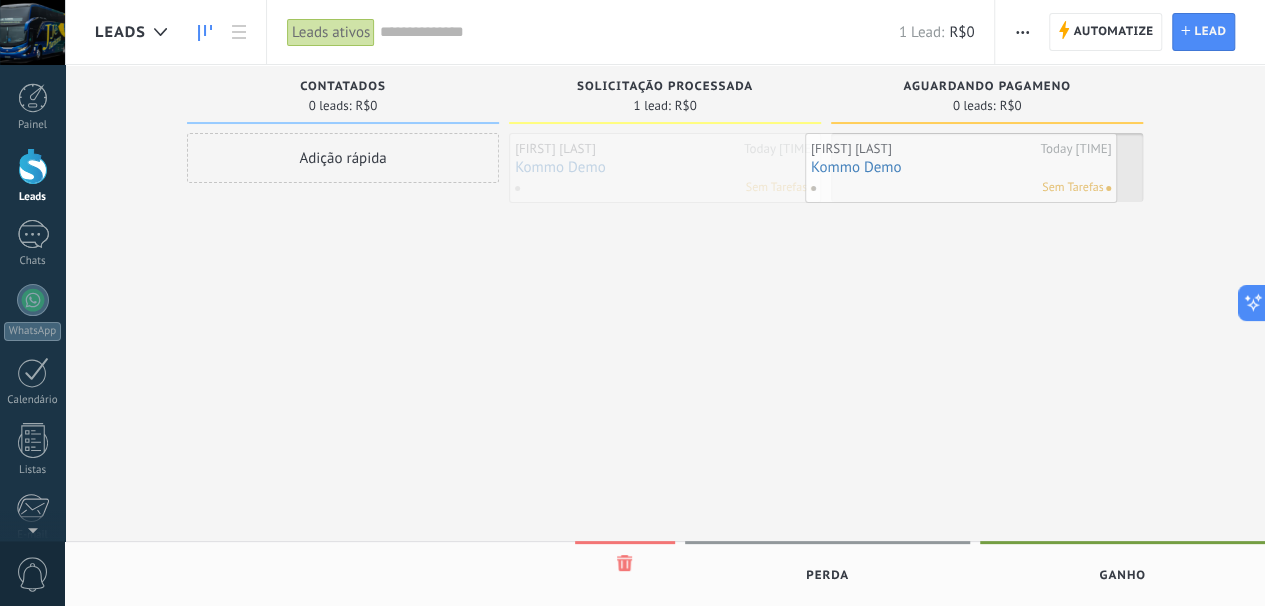 drag, startPoint x: 704, startPoint y: 151, endPoint x: 1000, endPoint y: 151, distance: 296 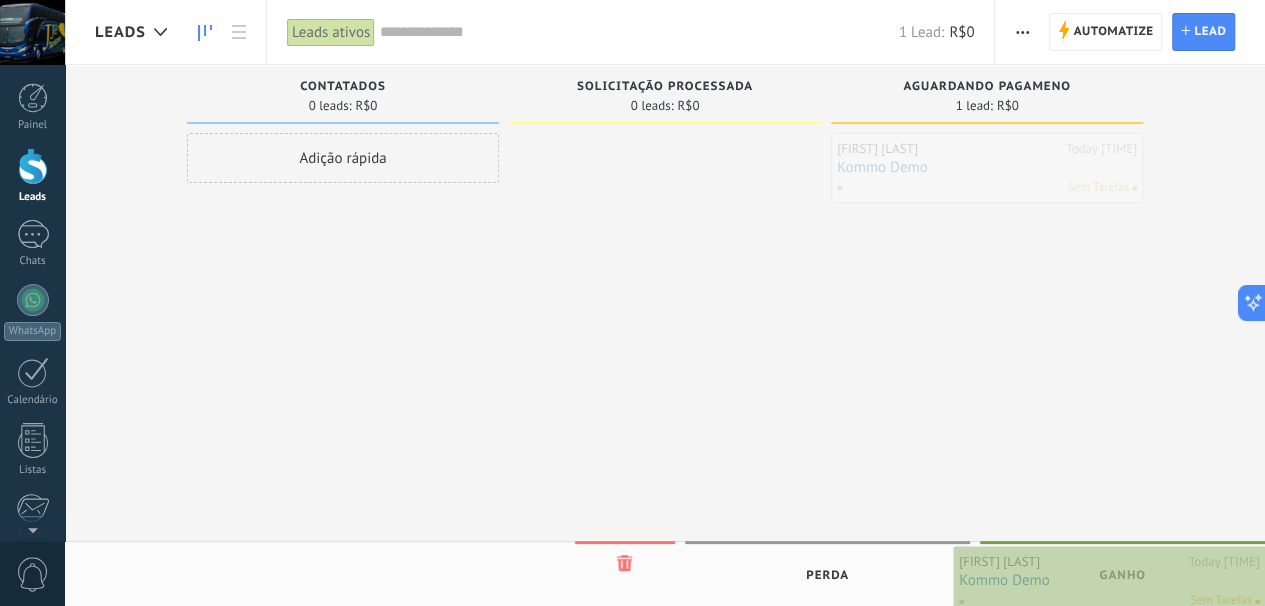 drag, startPoint x: 983, startPoint y: 151, endPoint x: 1129, endPoint y: 564, distance: 438.0468 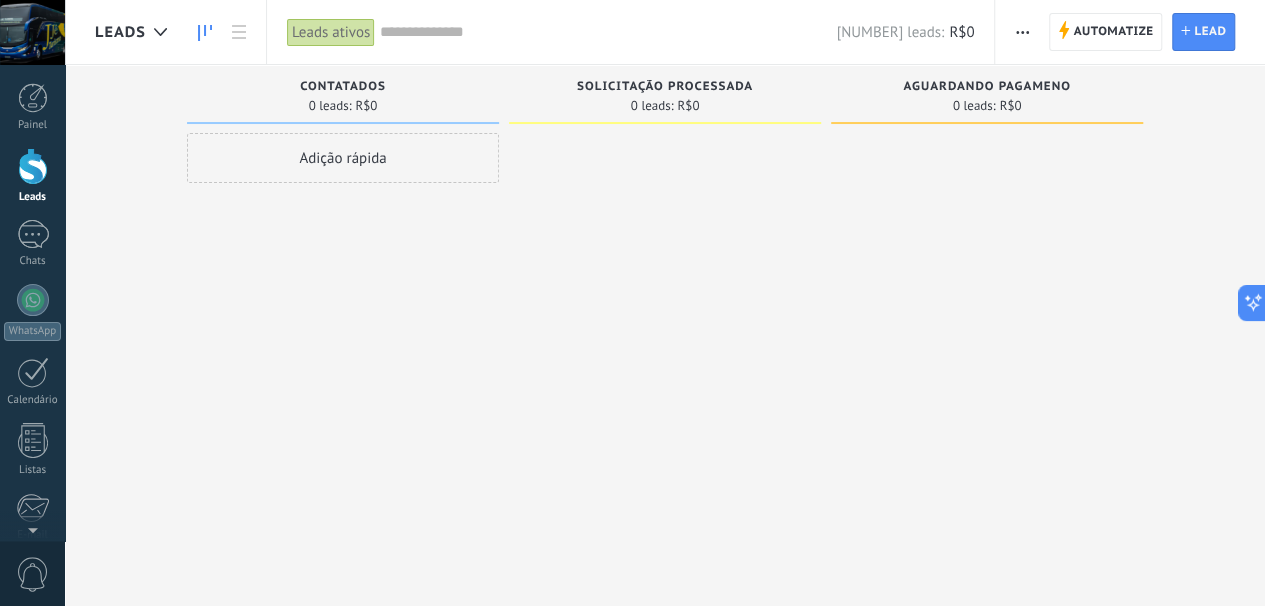 click on "Painel" at bounding box center [32, 107] 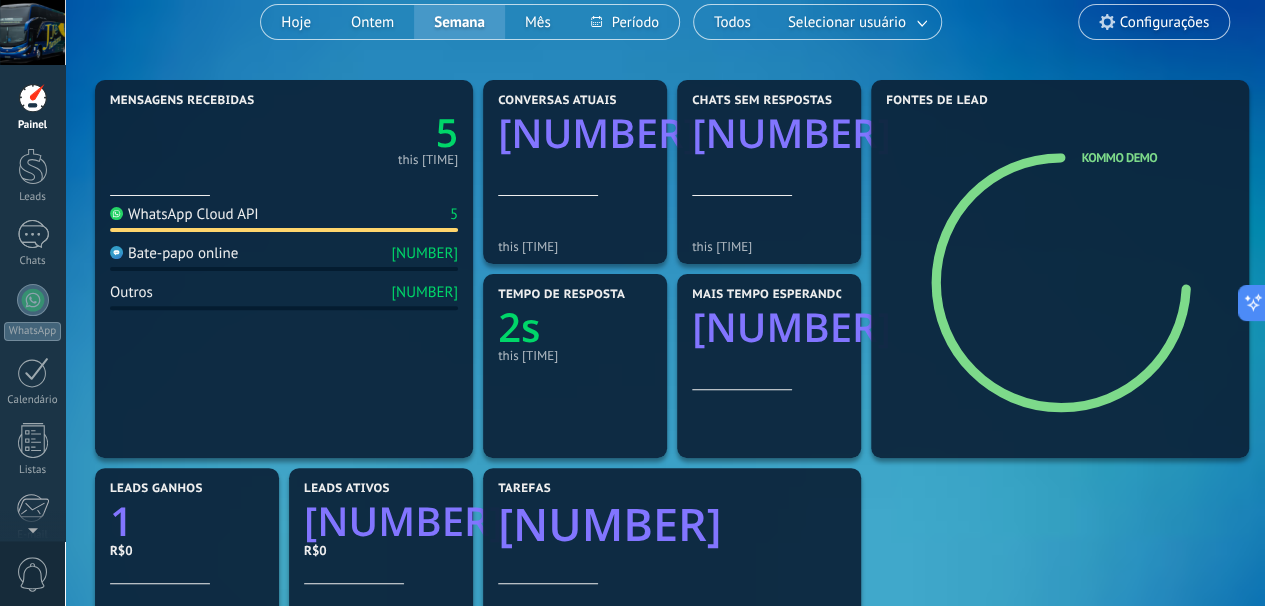 scroll, scrollTop: 0, scrollLeft: 0, axis: both 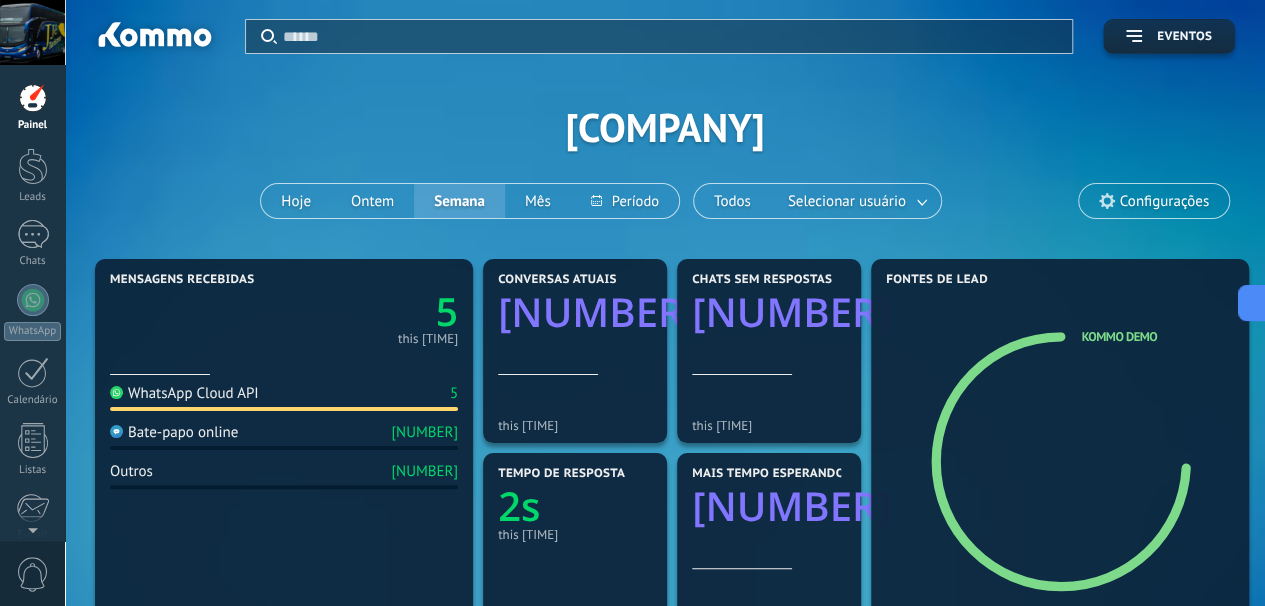 click at bounding box center (1253, 303) 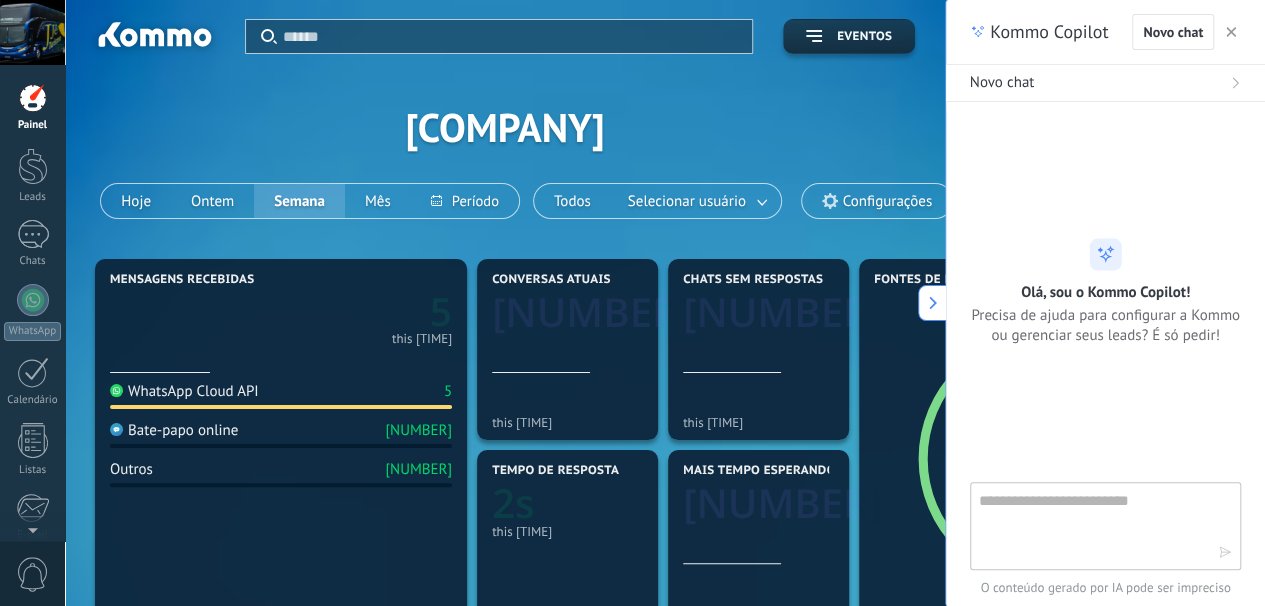 scroll, scrollTop: 19, scrollLeft: 0, axis: vertical 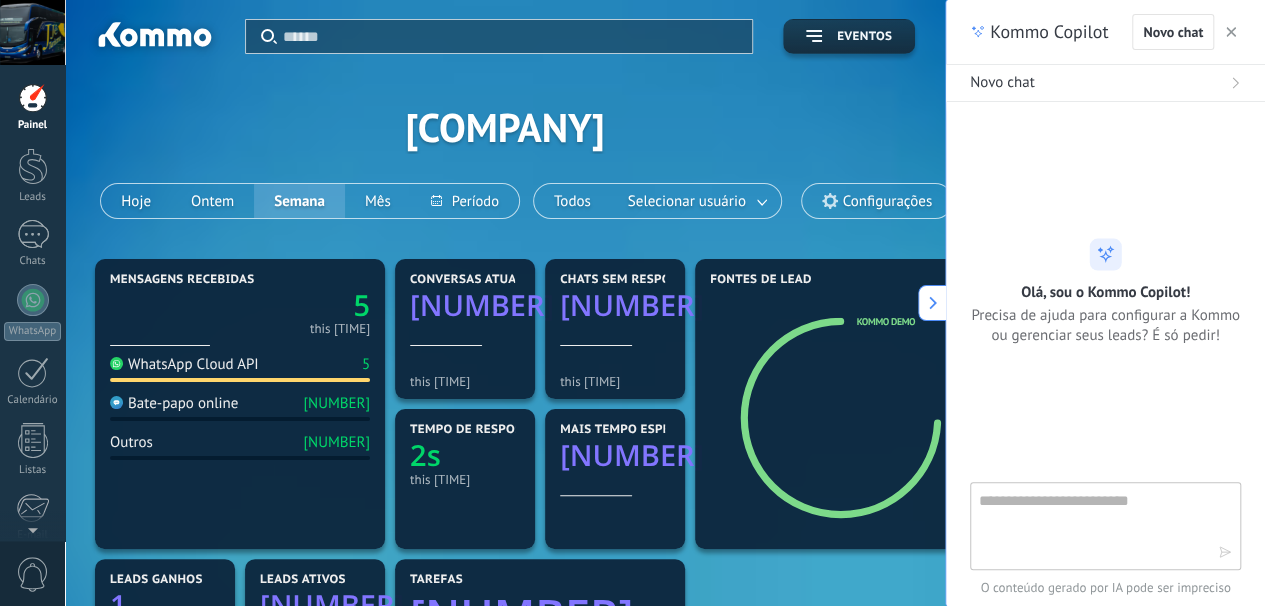 click at bounding box center [1231, 32] 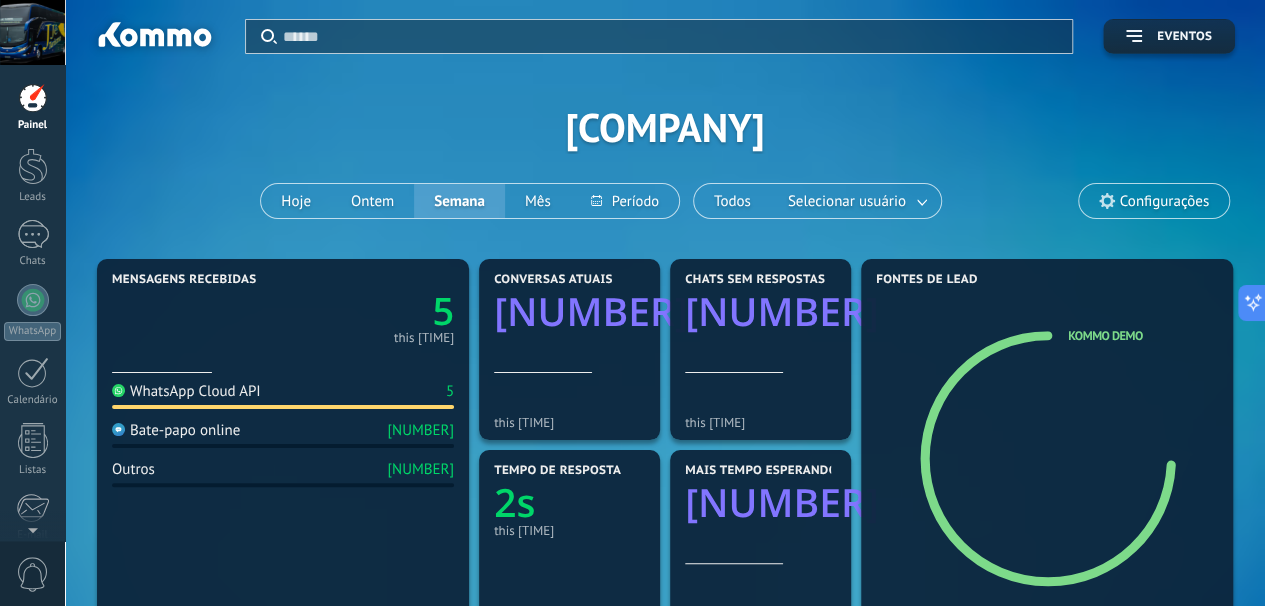 click on "Calendário" at bounding box center (32, 382) 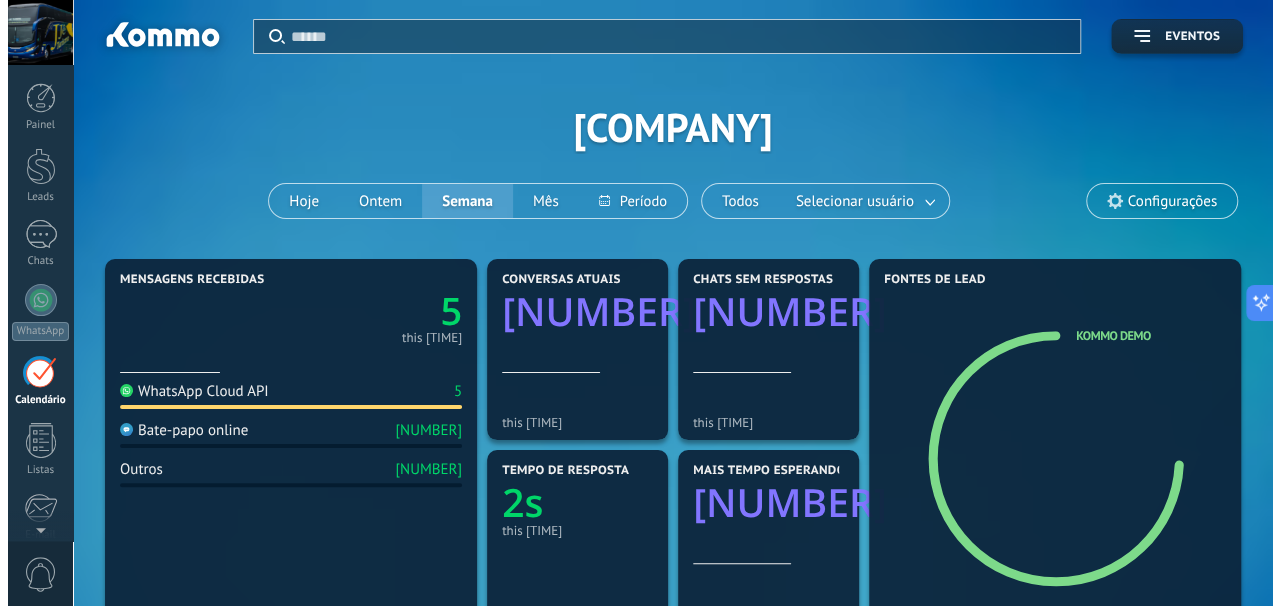 scroll, scrollTop: 57, scrollLeft: 0, axis: vertical 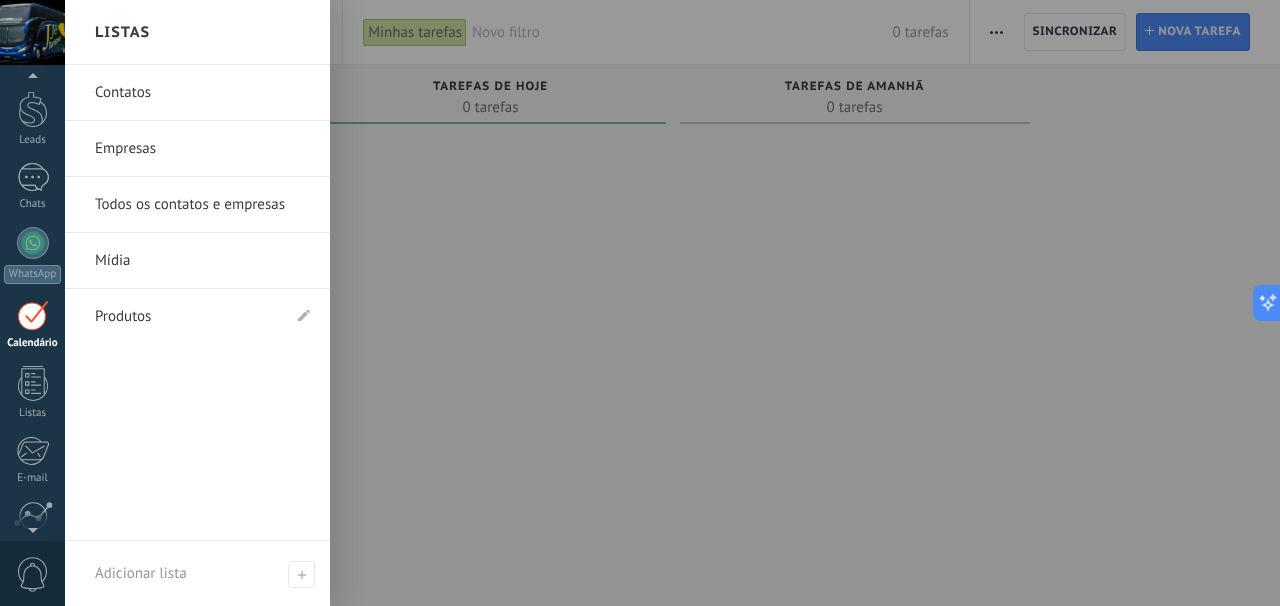 click on "Empresas" at bounding box center (202, 149) 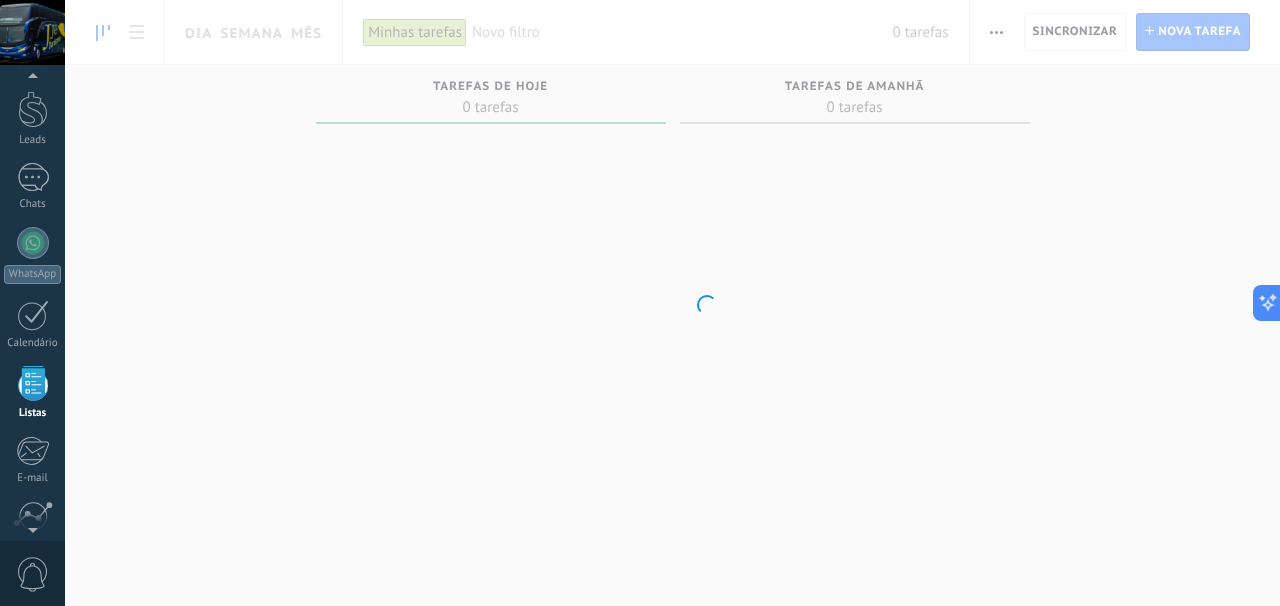 scroll, scrollTop: 123, scrollLeft: 0, axis: vertical 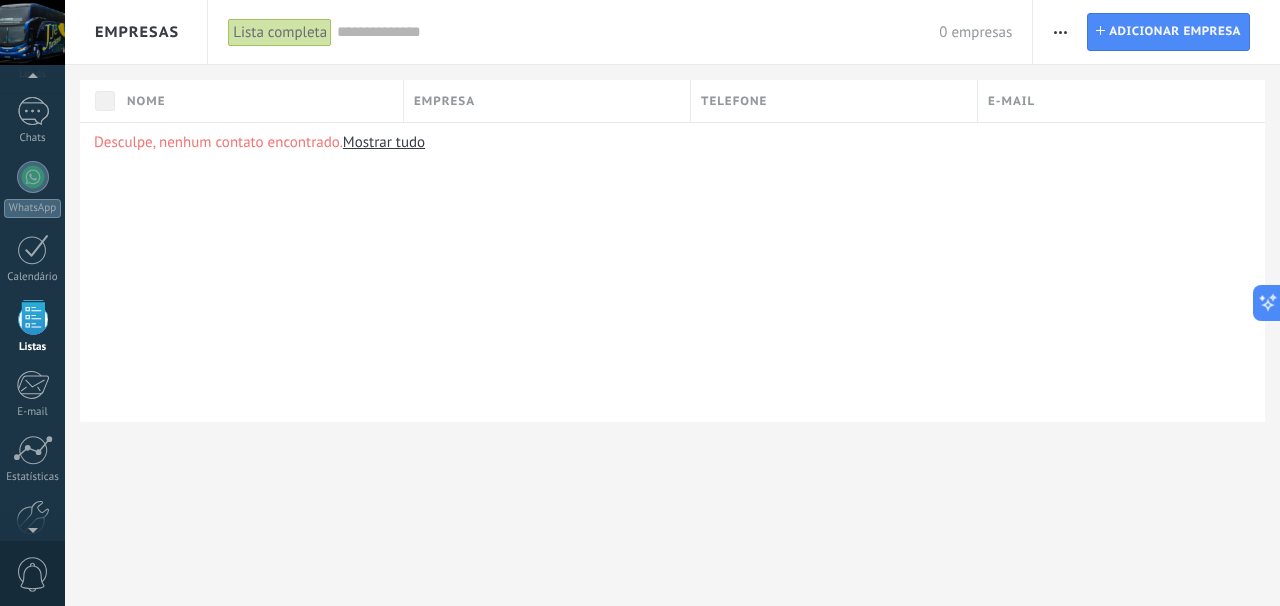 click on "1" at bounding box center [33, 111] 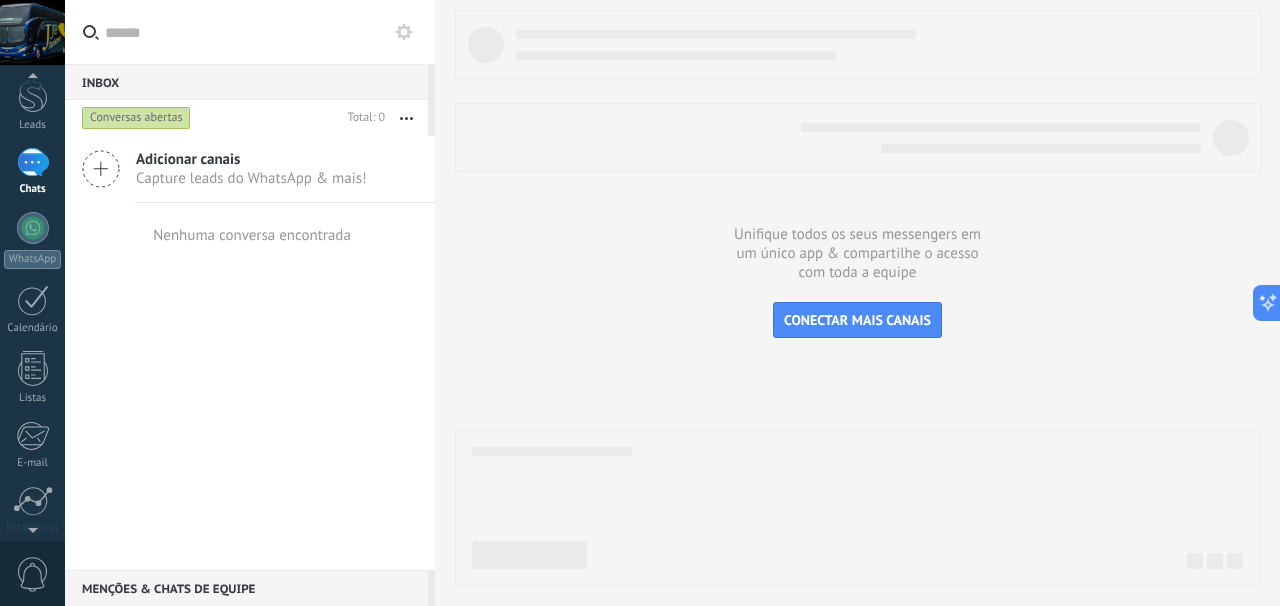 scroll, scrollTop: 200, scrollLeft: 0, axis: vertical 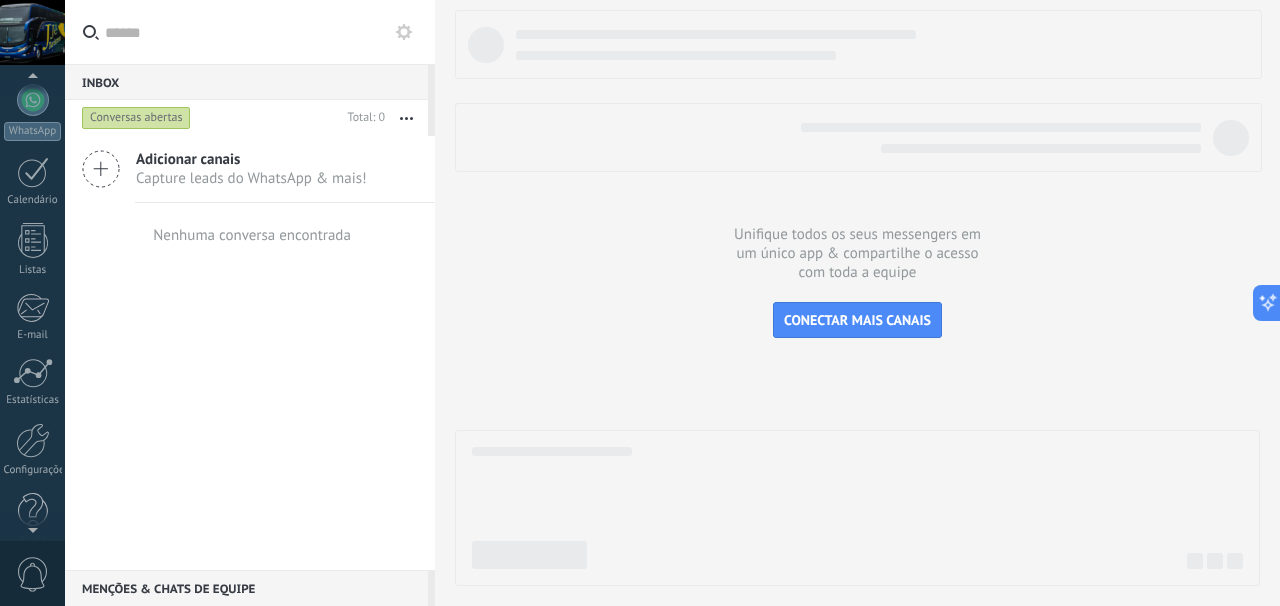 click on "E-mail" at bounding box center (32, 317) 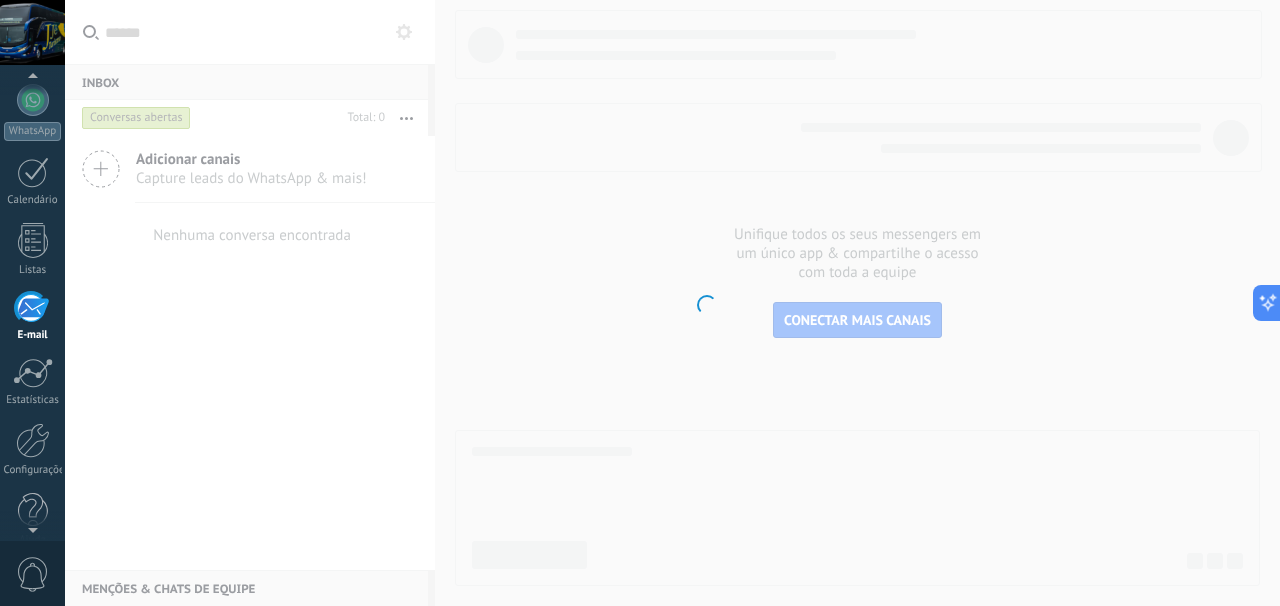 scroll, scrollTop: 193, scrollLeft: 0, axis: vertical 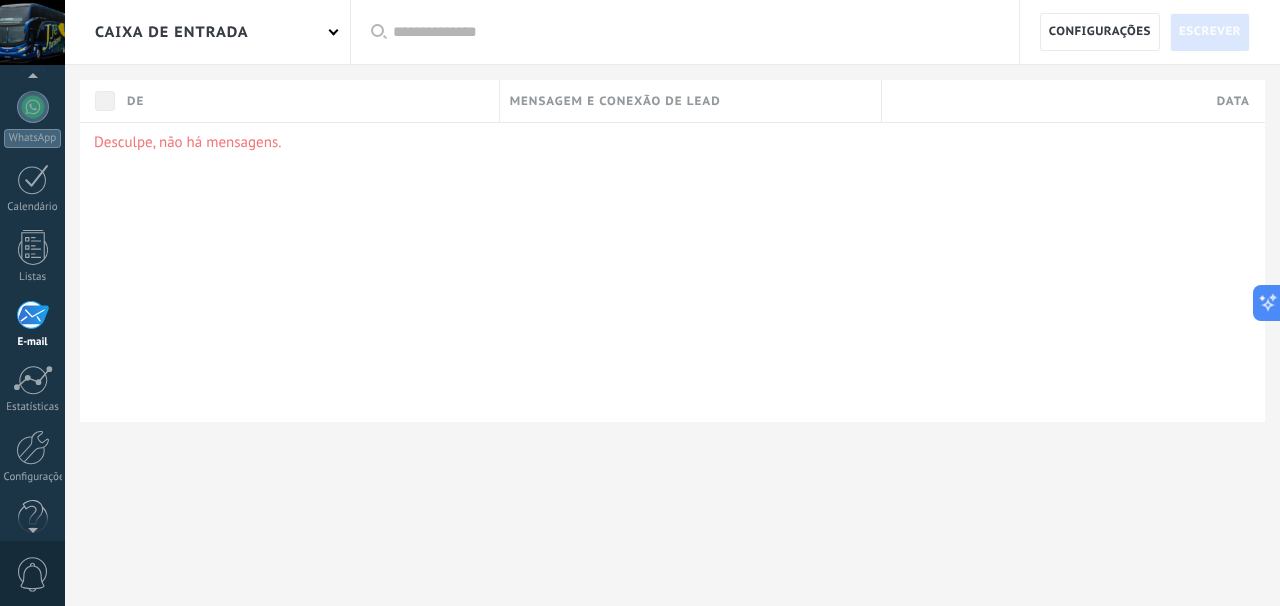 click at bounding box center (33, 380) 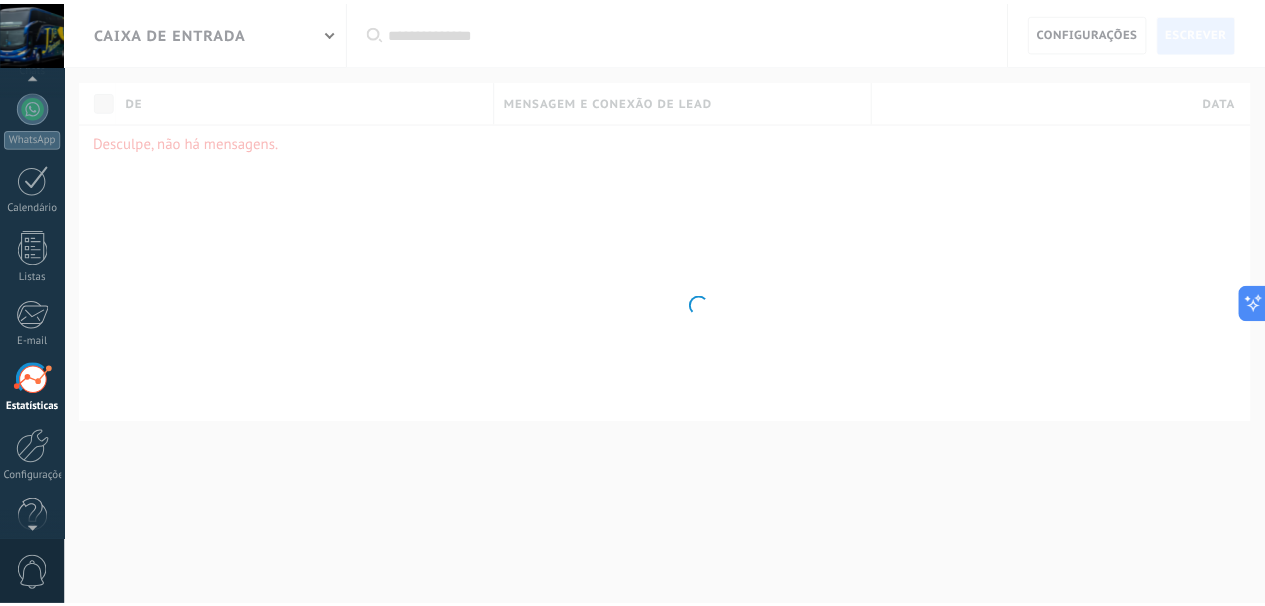 scroll, scrollTop: 224, scrollLeft: 0, axis: vertical 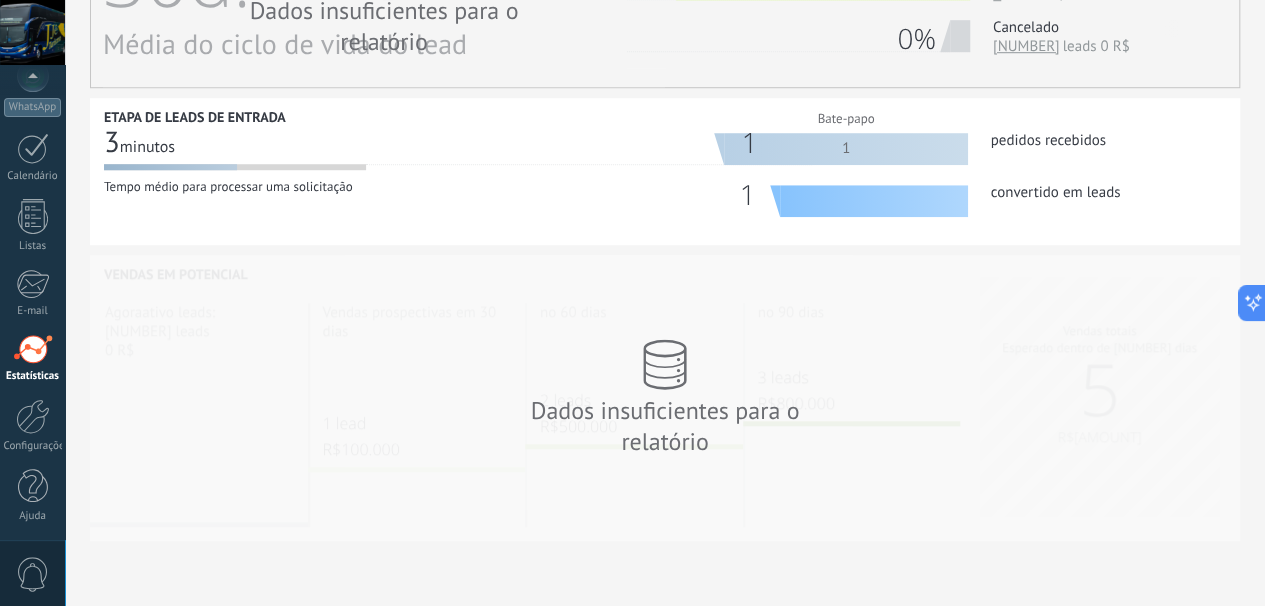 click at bounding box center [33, 416] 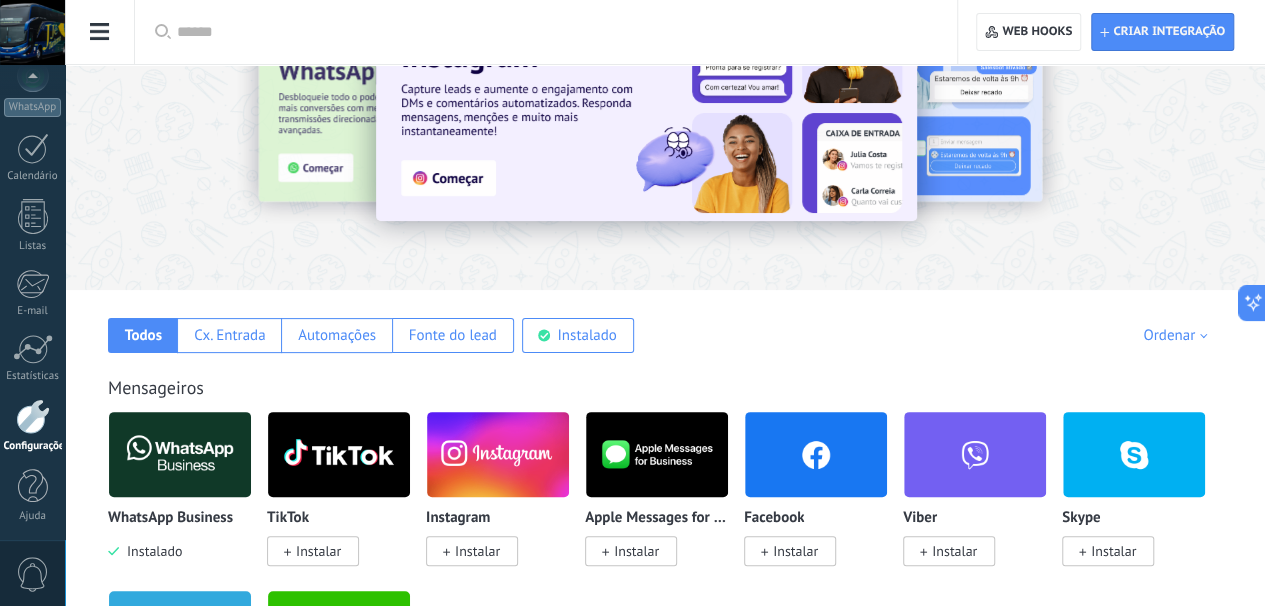 scroll, scrollTop: 300, scrollLeft: 0, axis: vertical 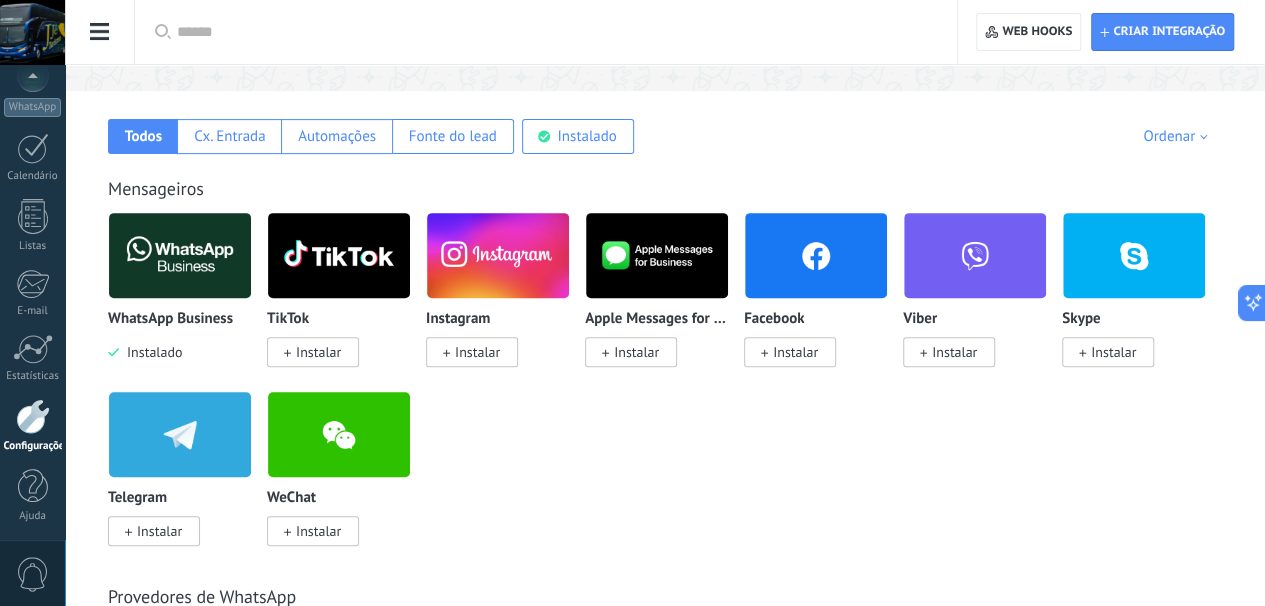 click on "Cx. Entrada" at bounding box center [143, 136] 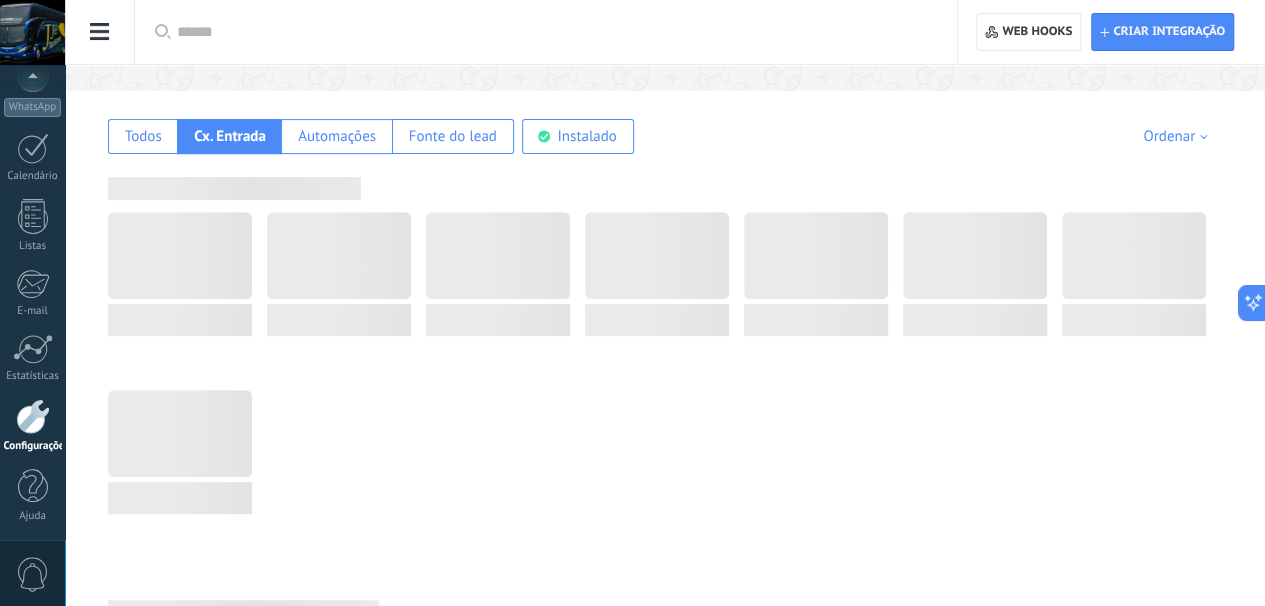click on "Todos" at bounding box center (143, 136) 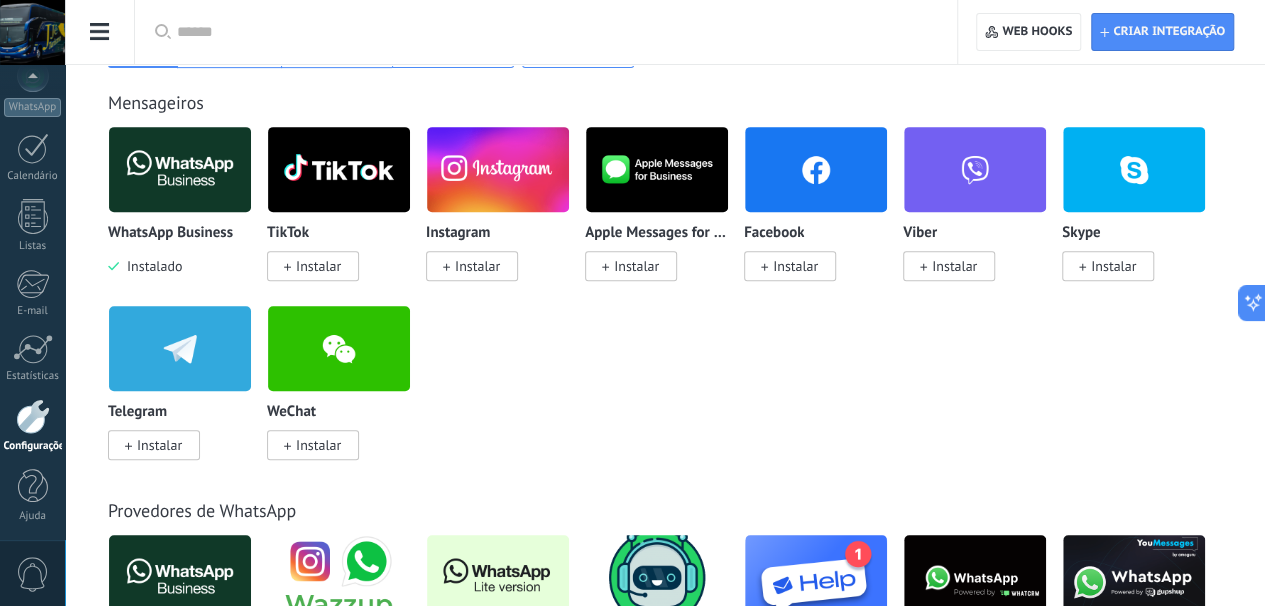 scroll, scrollTop: 600, scrollLeft: 0, axis: vertical 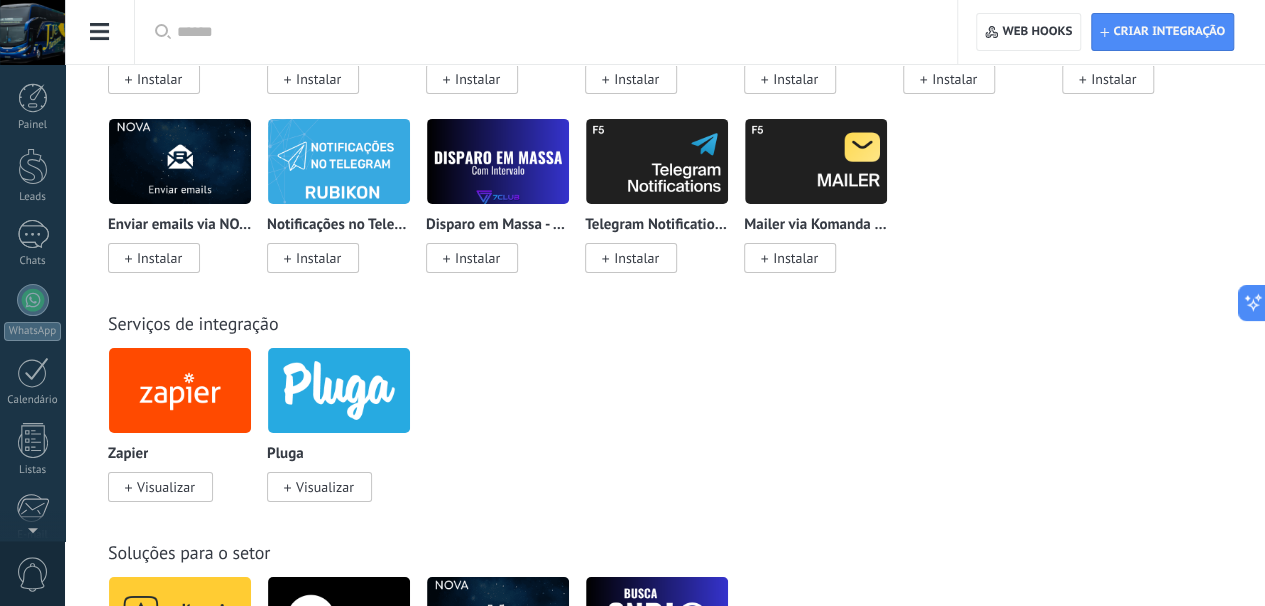 click on "© 2025 Todos direitos reservados | Termos de uso Fale Conosco Conta Jefferson Hoffmann ID da conta 34819723 perfil sair 1 0" at bounding box center [32, 303] 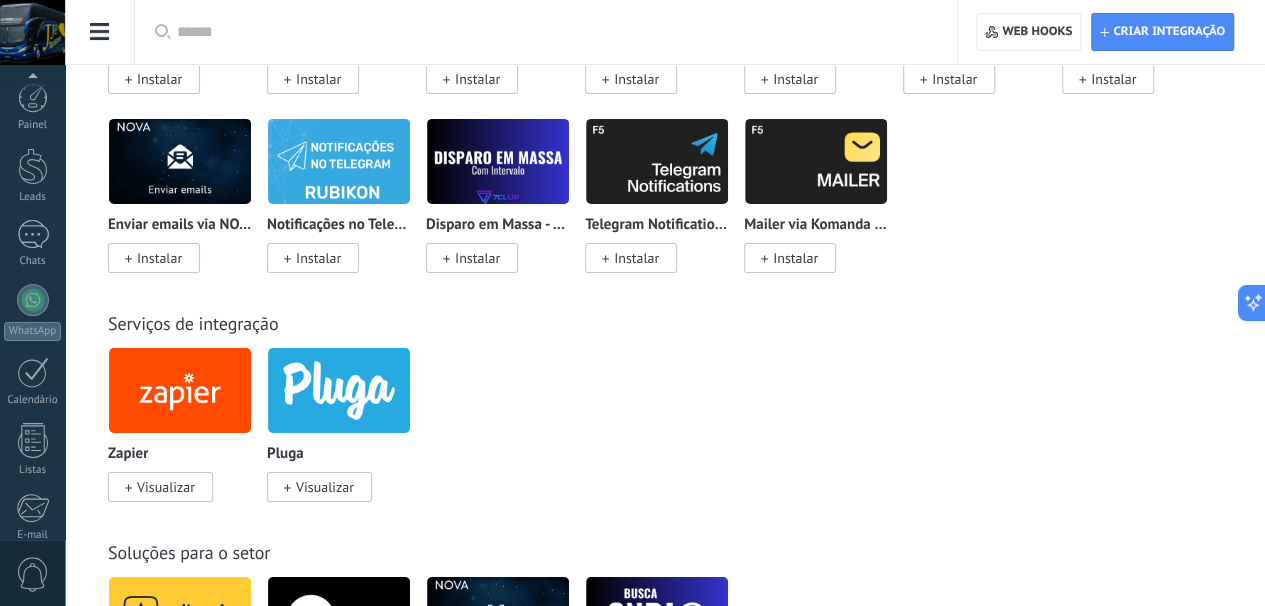 scroll, scrollTop: 224, scrollLeft: 0, axis: vertical 